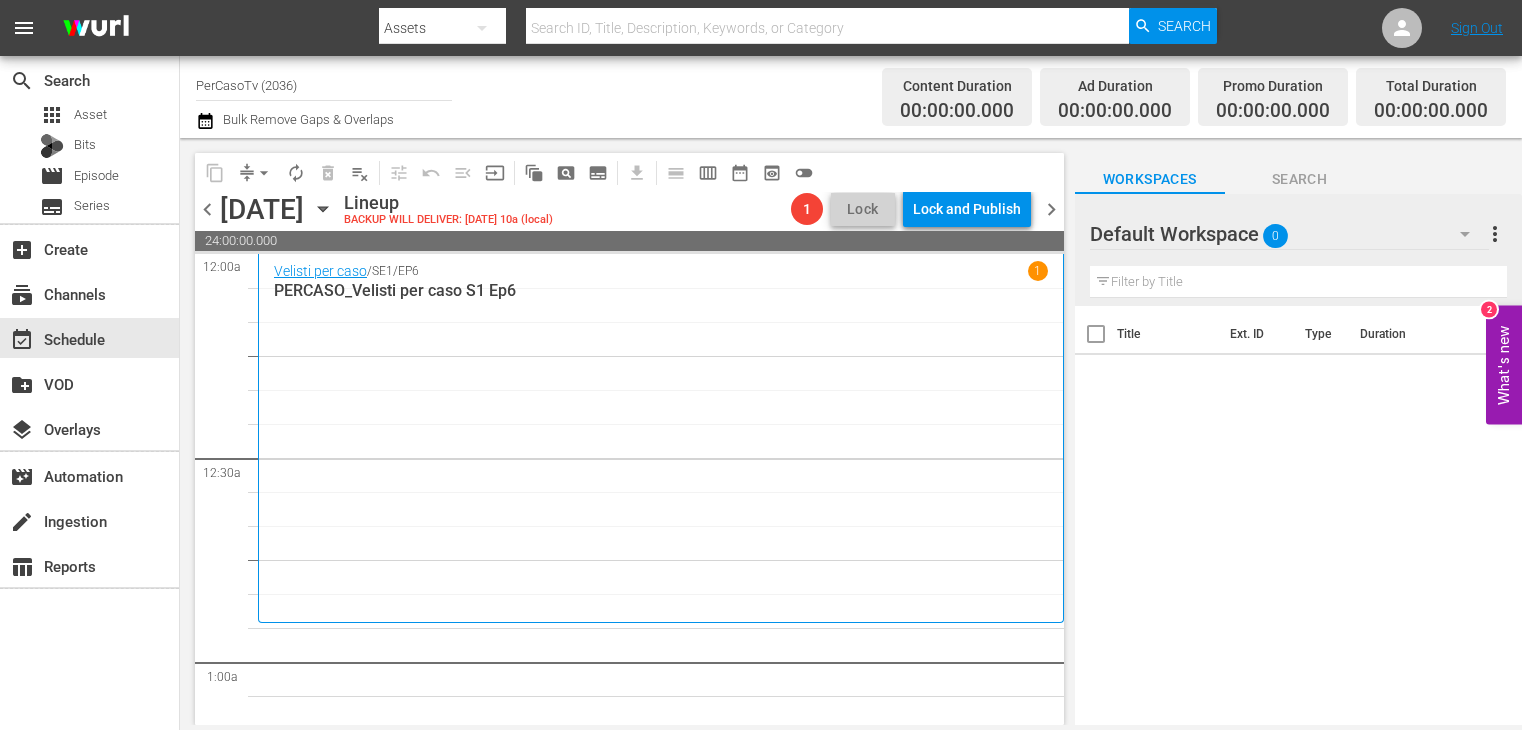 scroll, scrollTop: 0, scrollLeft: 0, axis: both 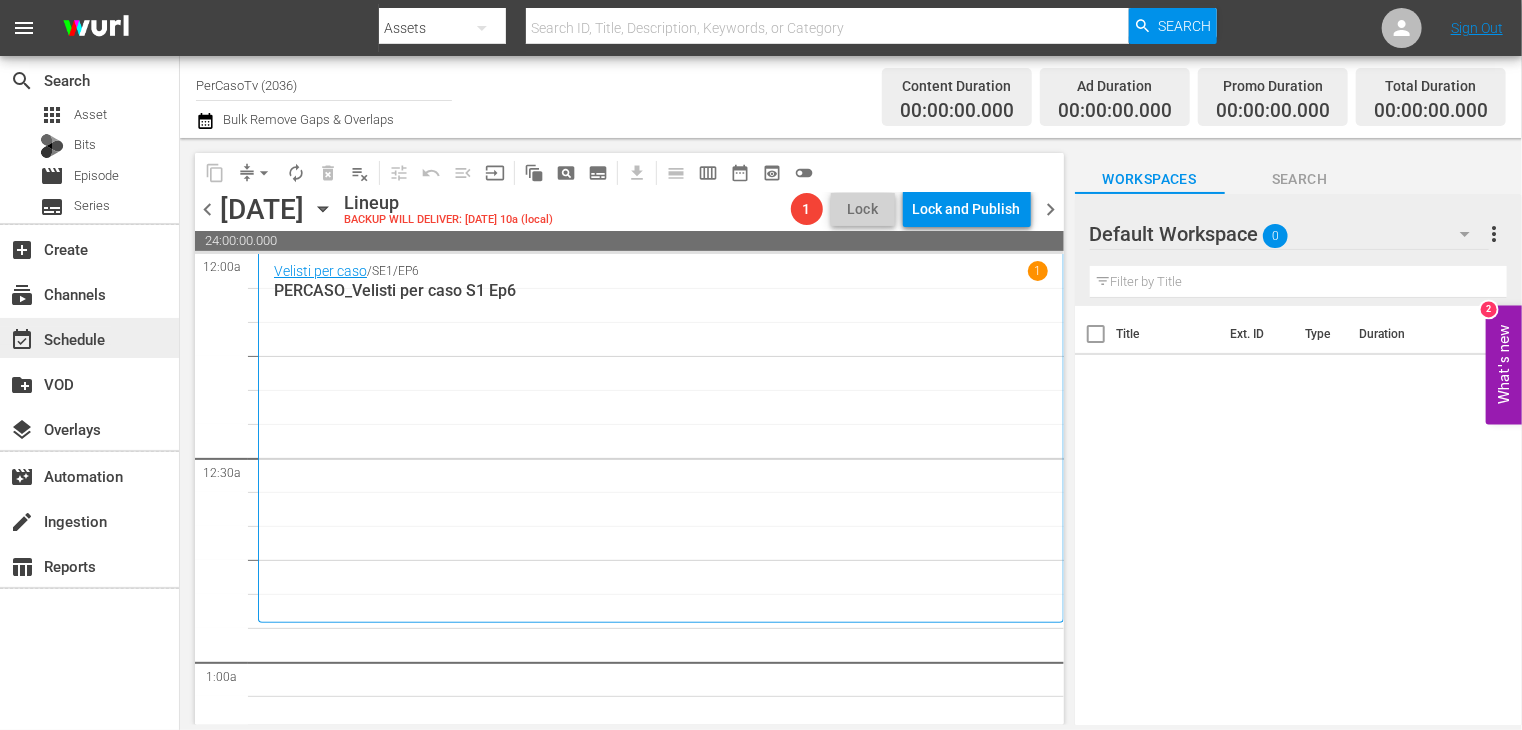 click on "event_available   Schedule" at bounding box center (56, 336) 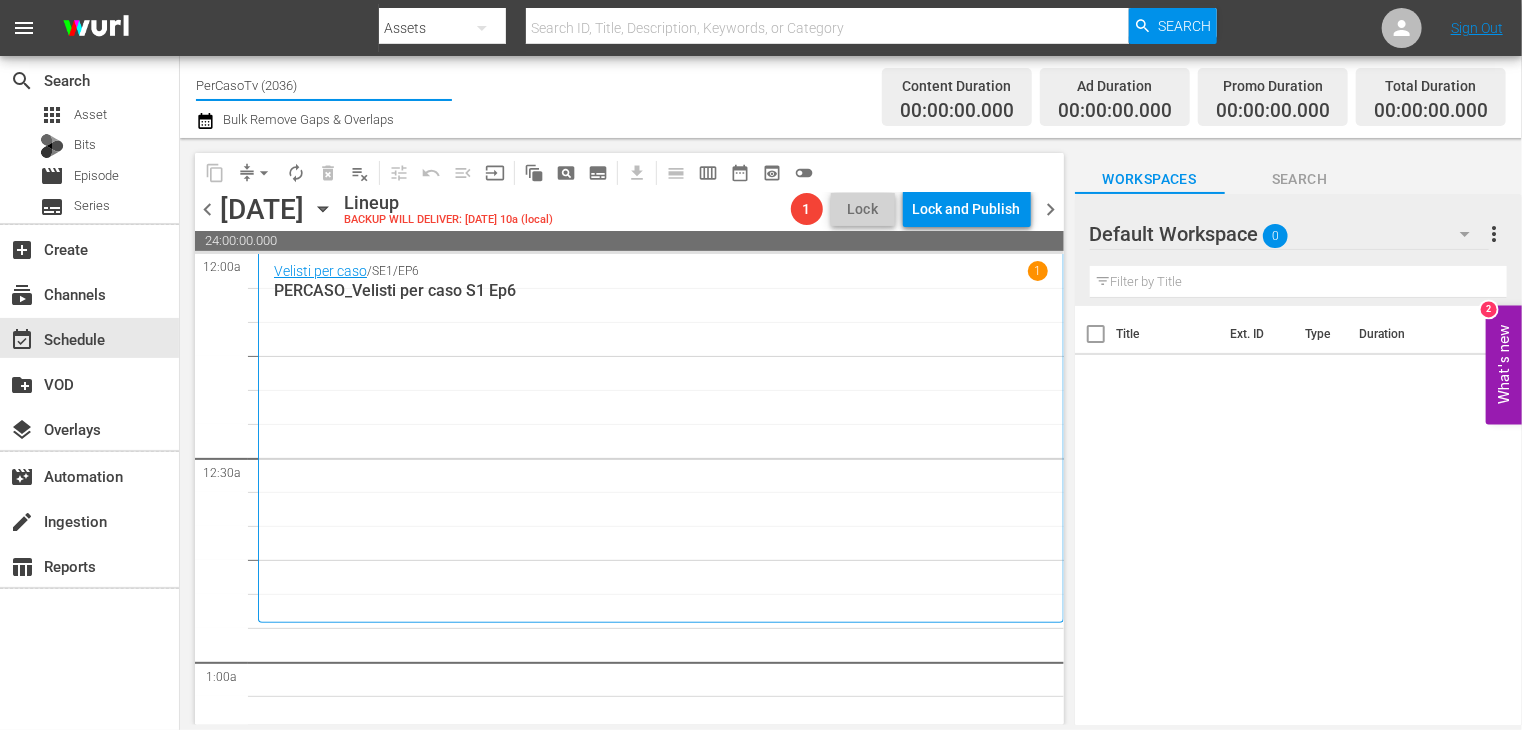 click on "PerCasoTv (2036)" at bounding box center [324, 85] 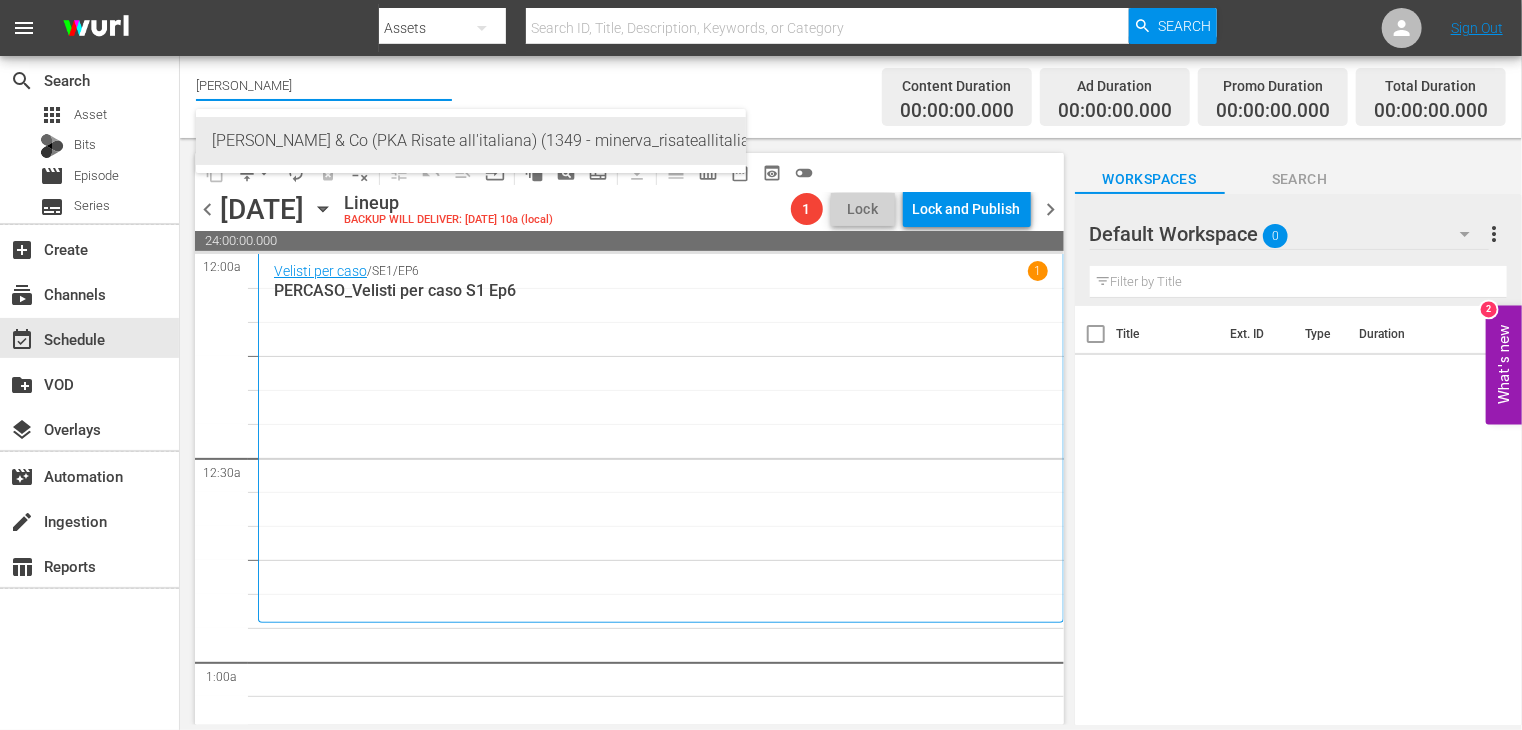 click on "[PERSON_NAME] & Co (PKA Risate all'italiana) (1349 - minerva_risateallitaliana_1)" at bounding box center [471, 141] 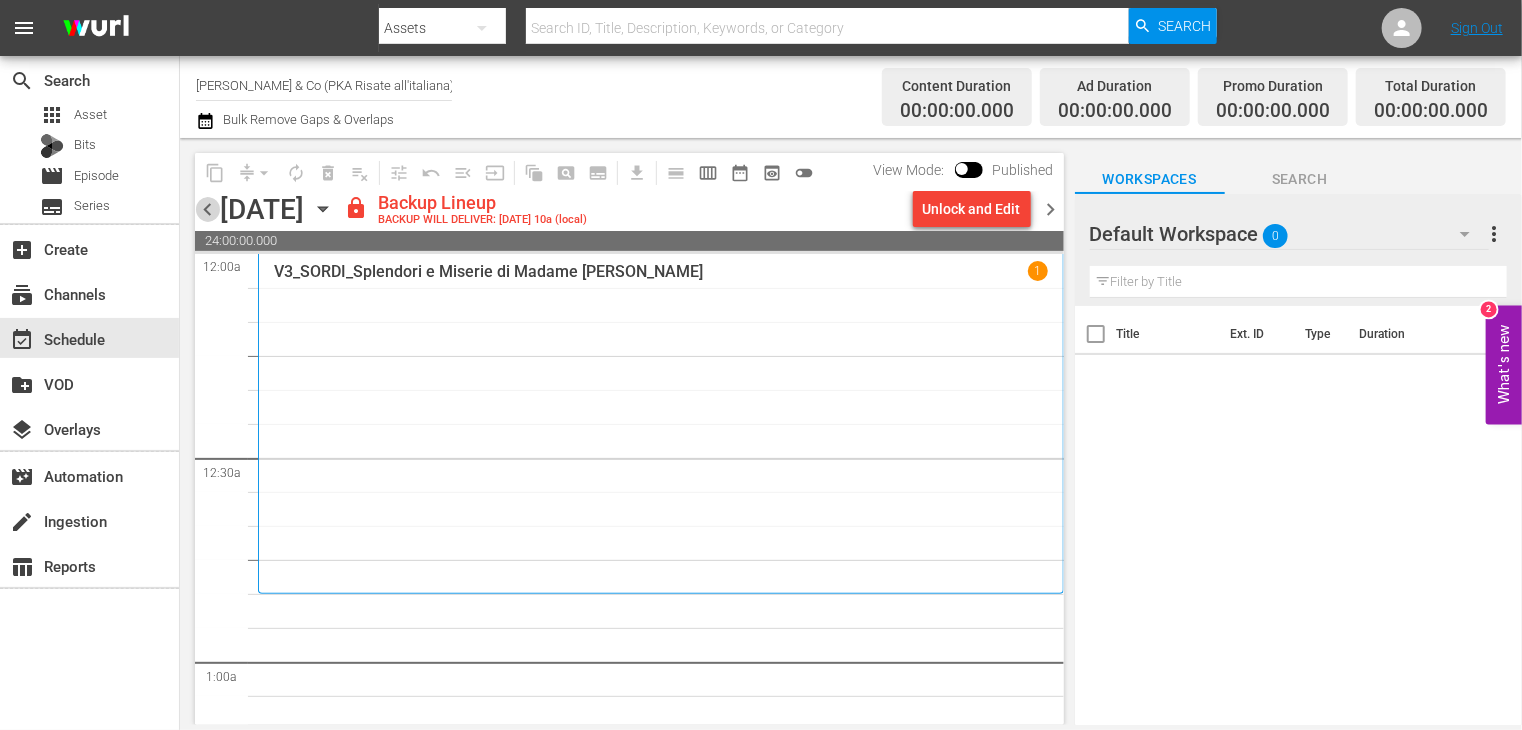 click on "chevron_left" at bounding box center [207, 209] 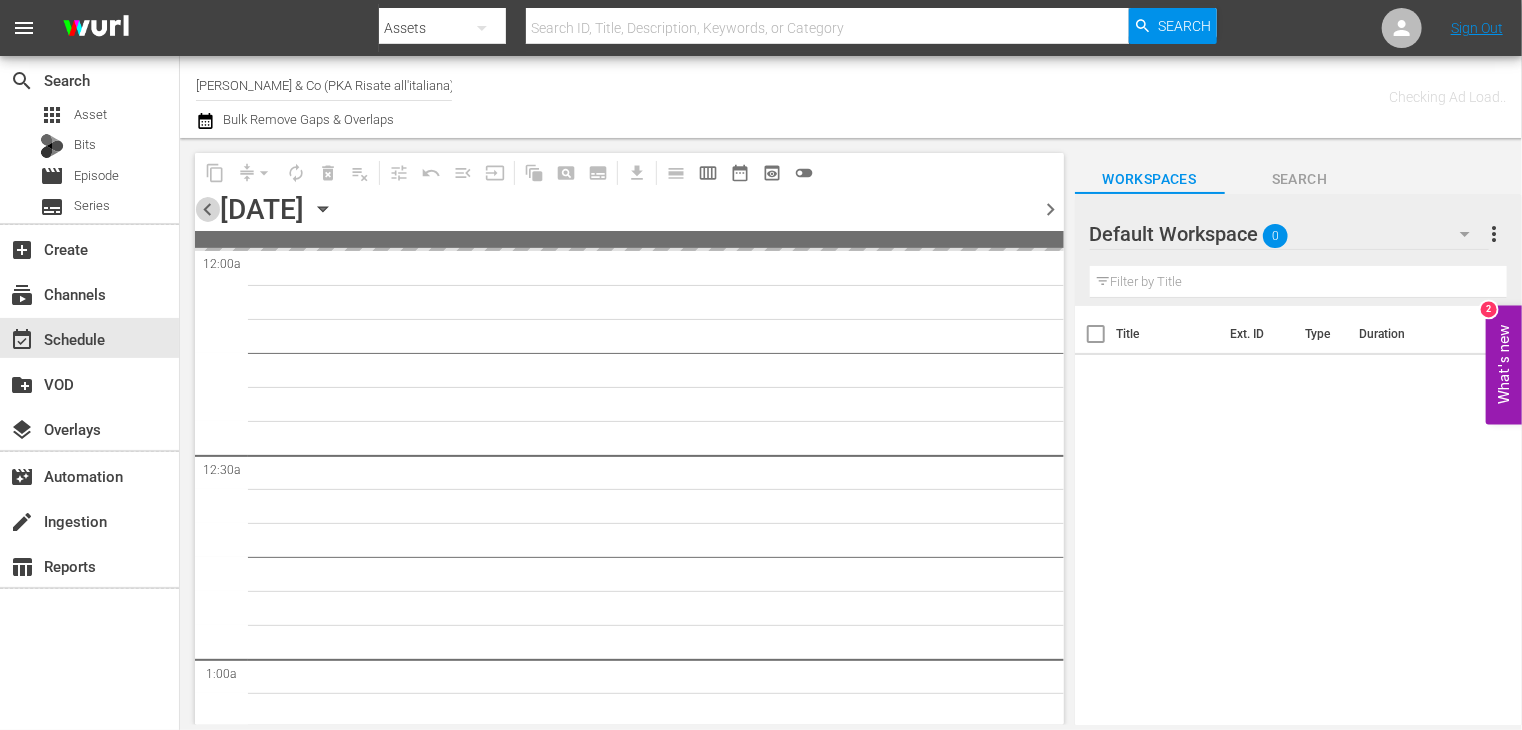 click on "chevron_left" at bounding box center (207, 209) 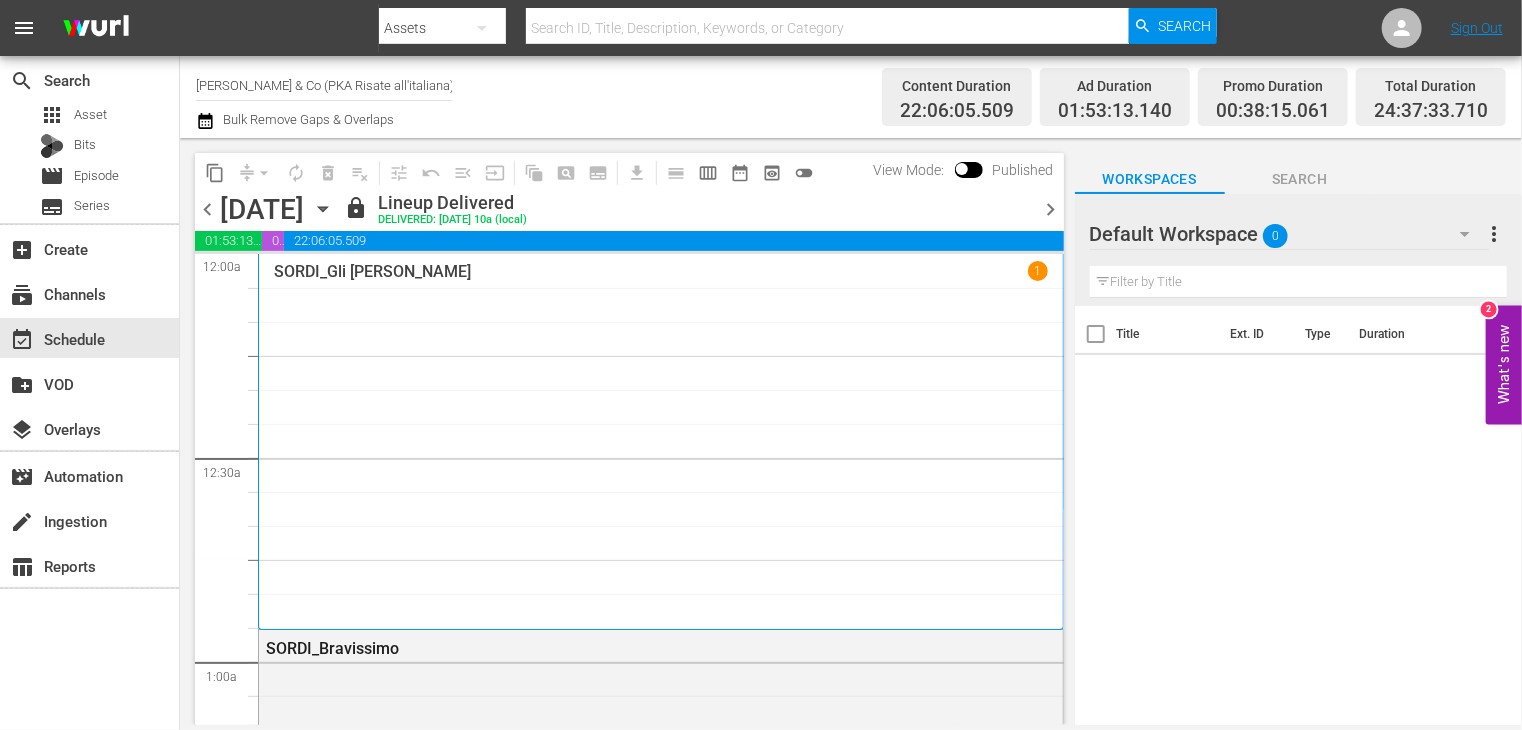 click on "chevron_right" at bounding box center (1051, 209) 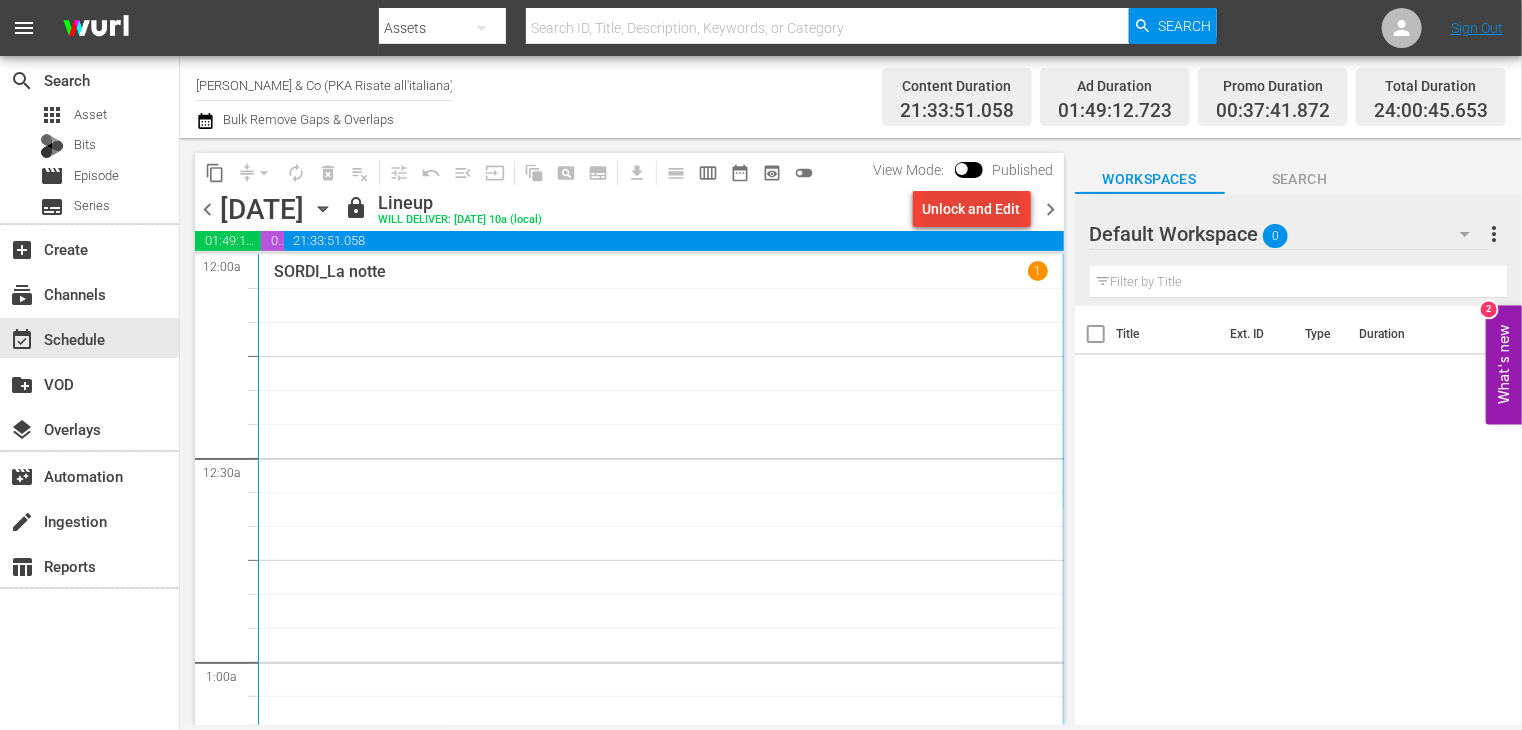 click on "Unlock and Edit" at bounding box center [972, 209] 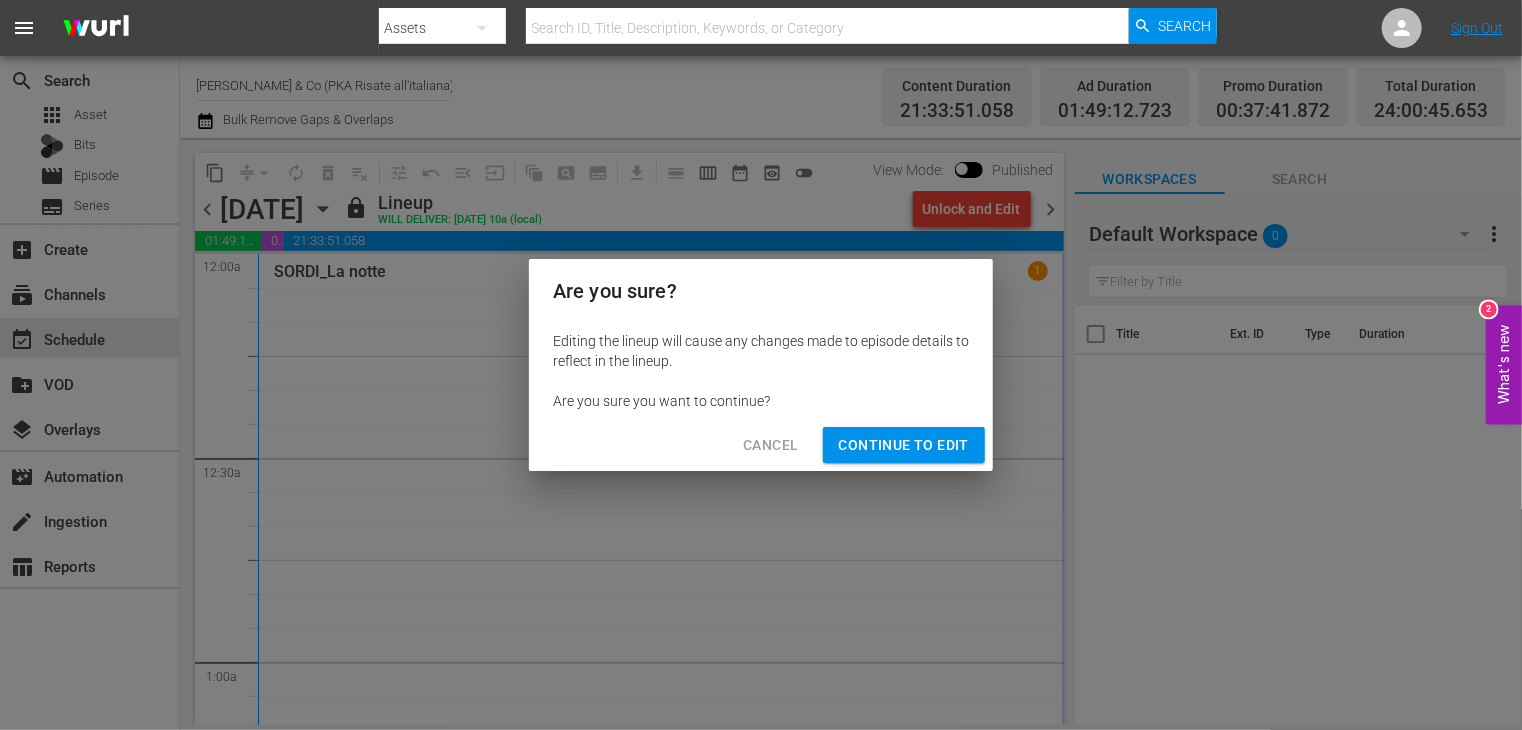 click on "Continue to Edit" at bounding box center [904, 445] 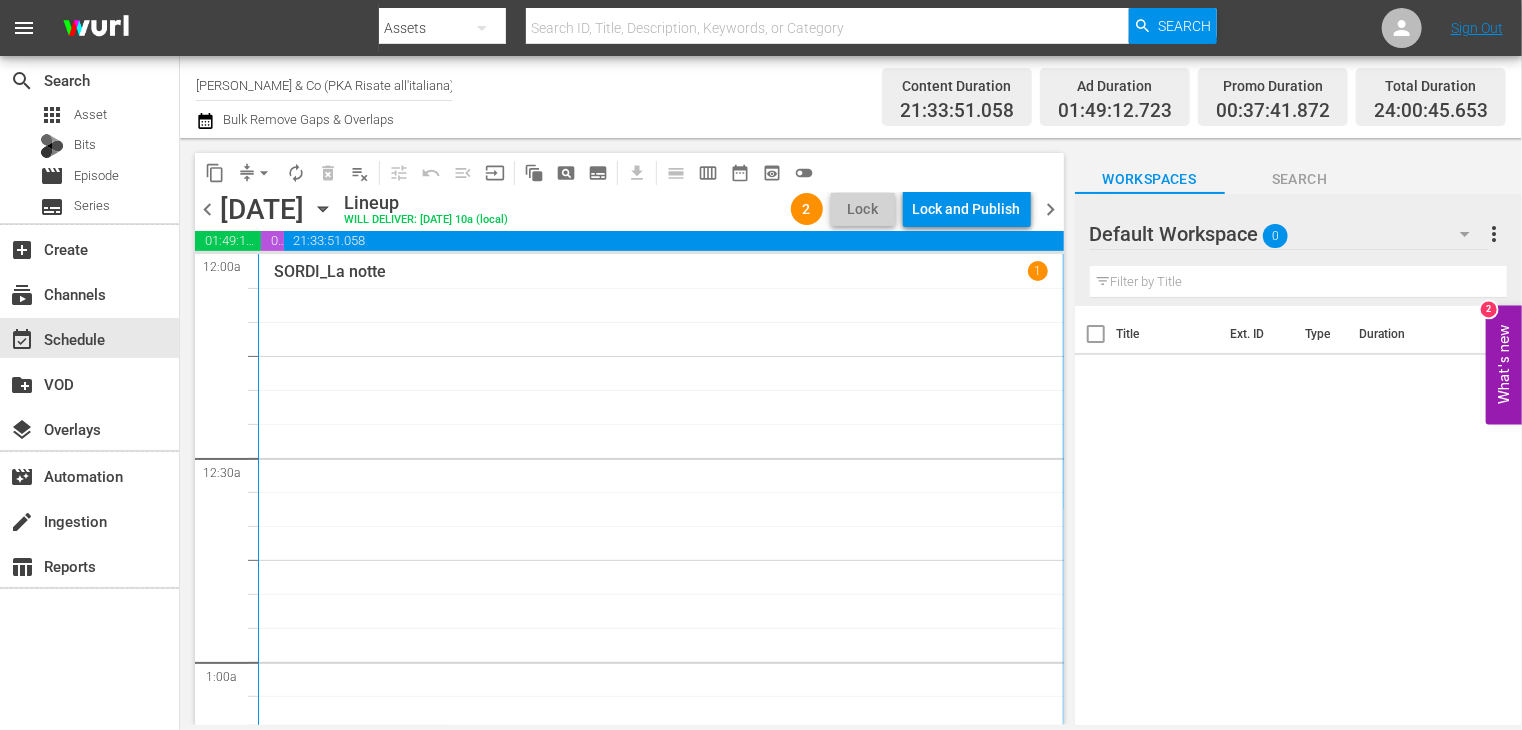 click on "chevron_right" at bounding box center (1051, 209) 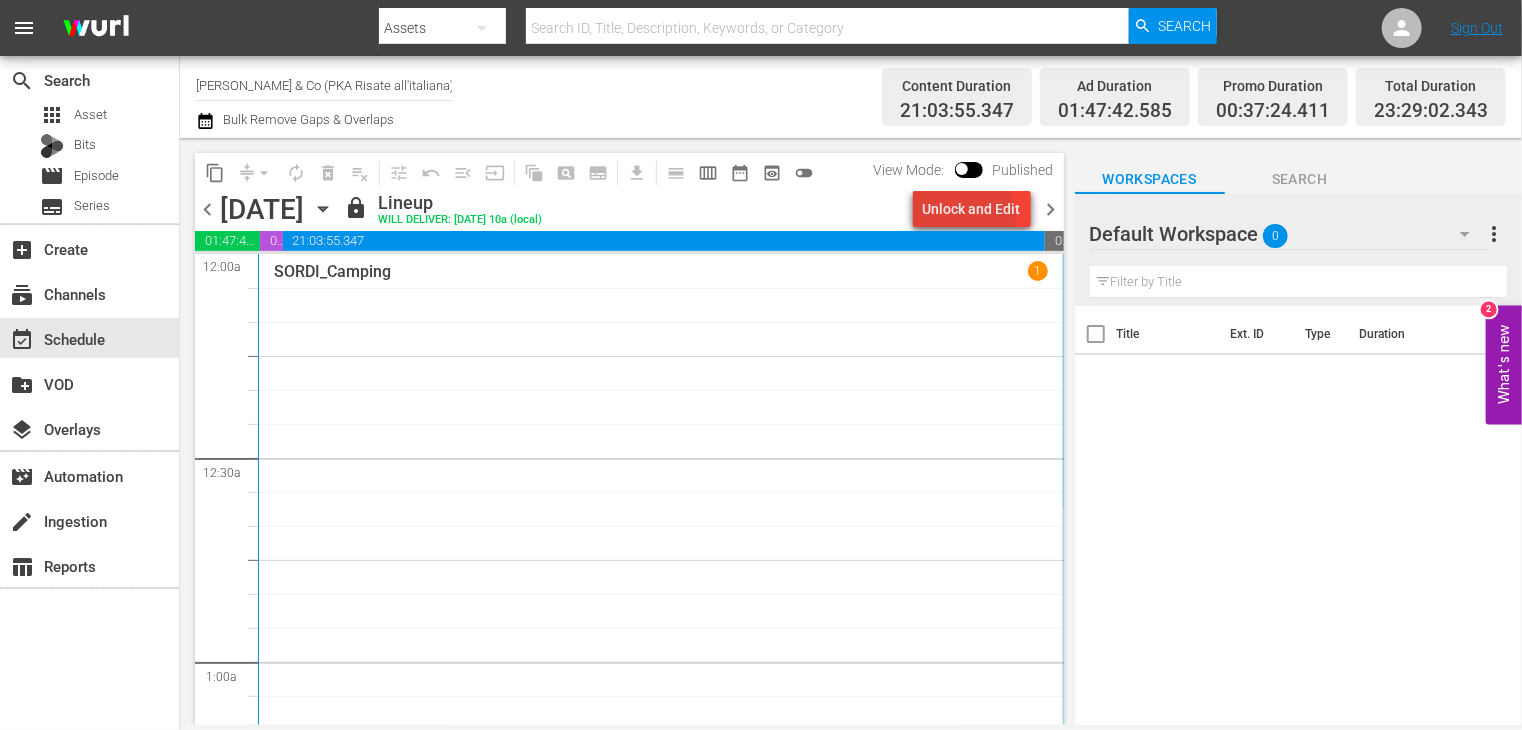 click on "Unlock and Edit" at bounding box center (972, 209) 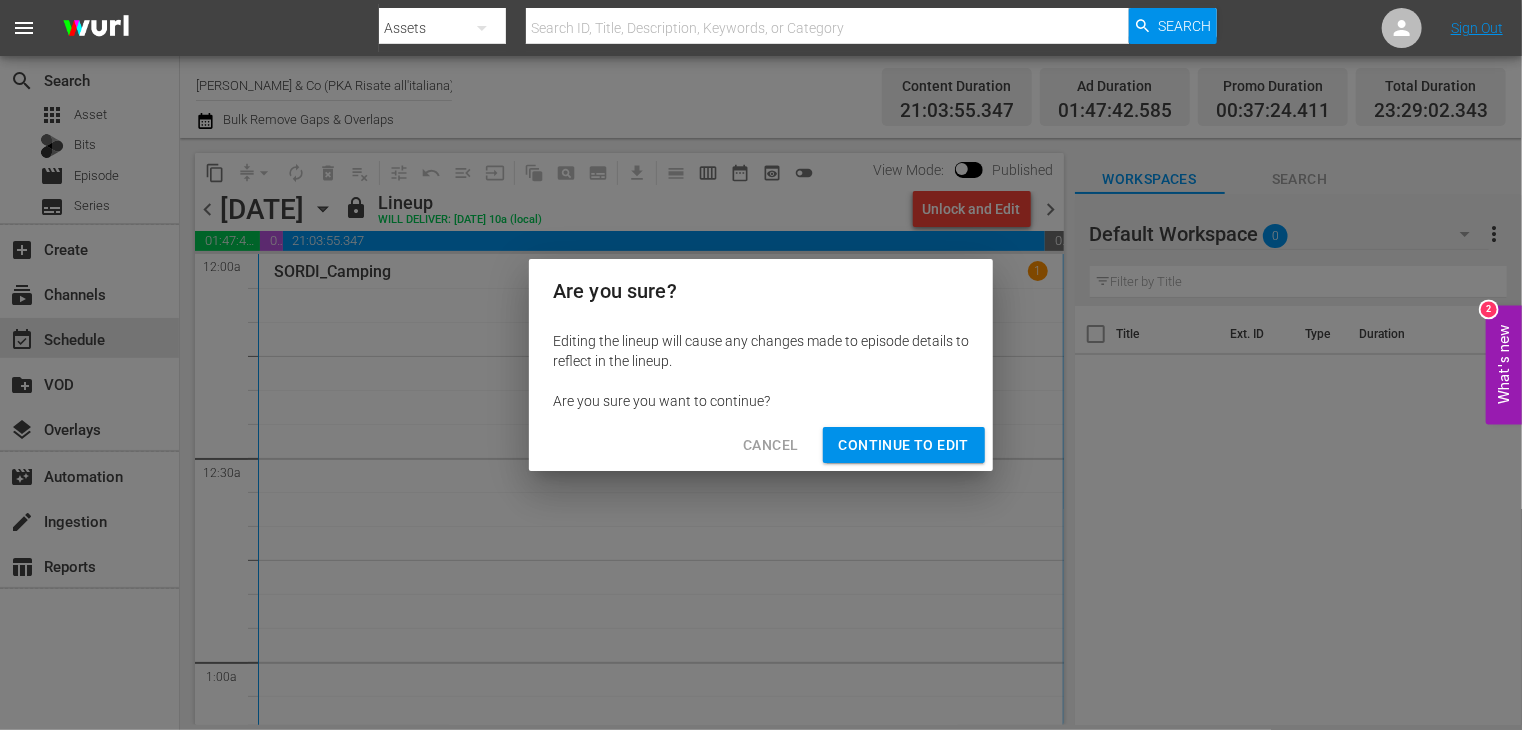 click on "Continue to Edit" at bounding box center (904, 445) 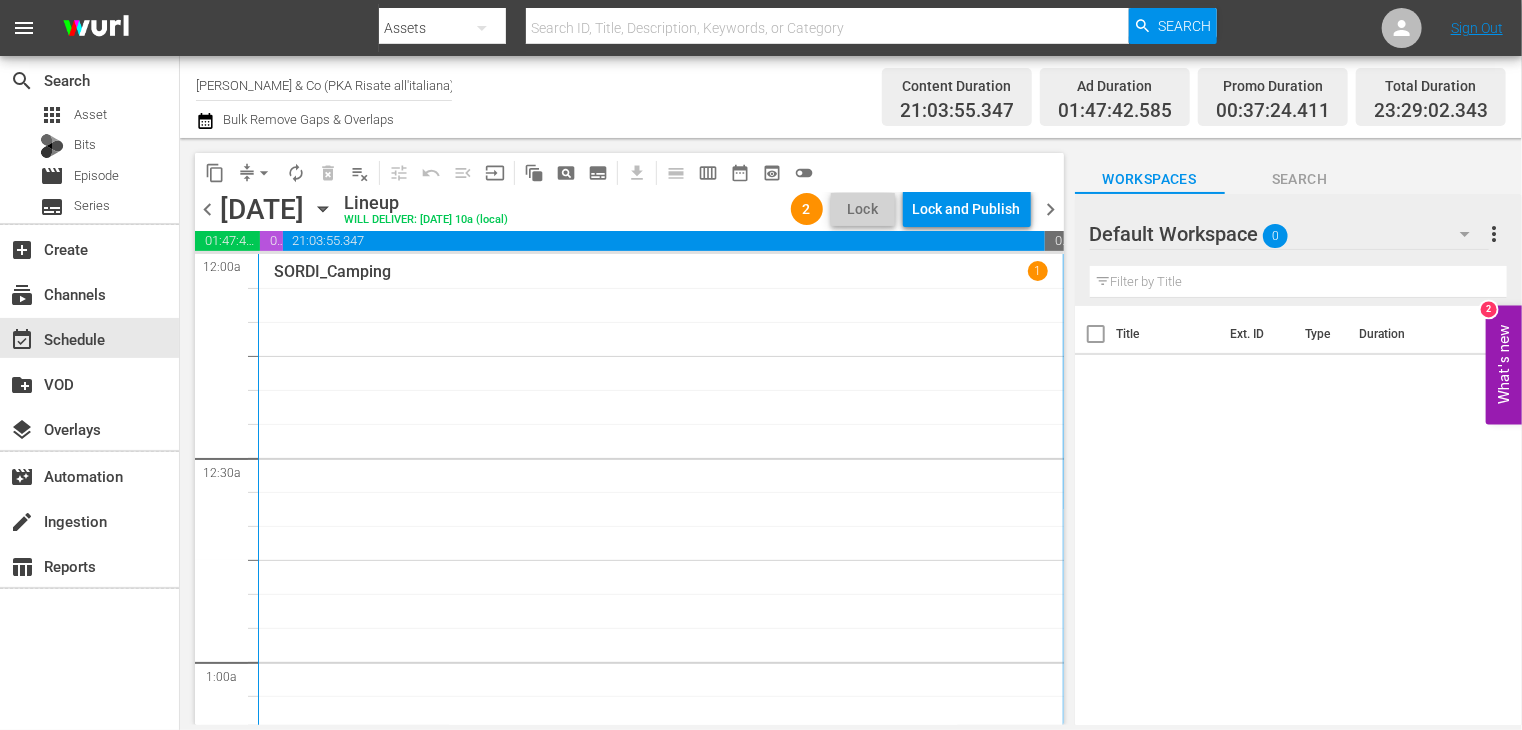 click on "chevron_right" at bounding box center (1051, 209) 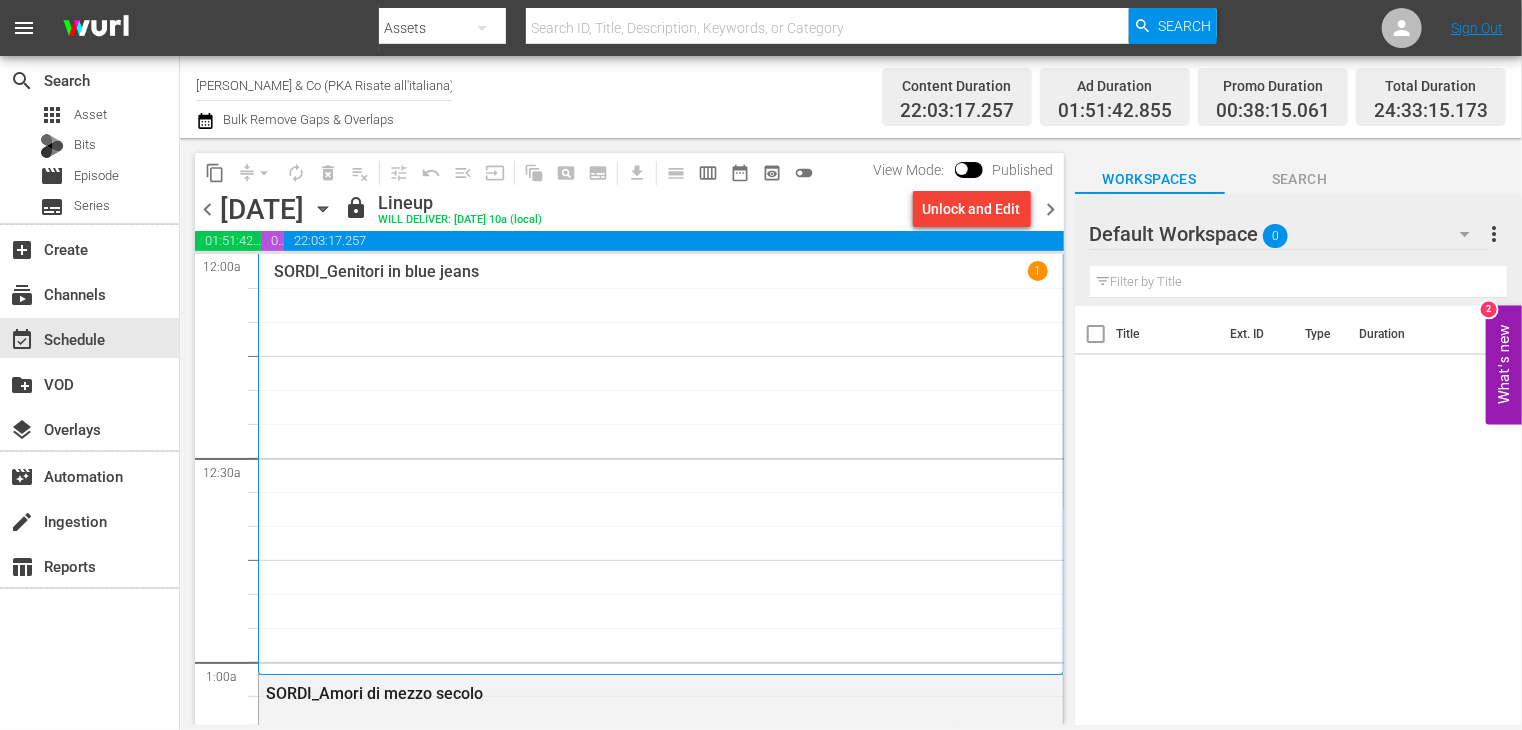 click on "Unlock and Edit" at bounding box center (972, 209) 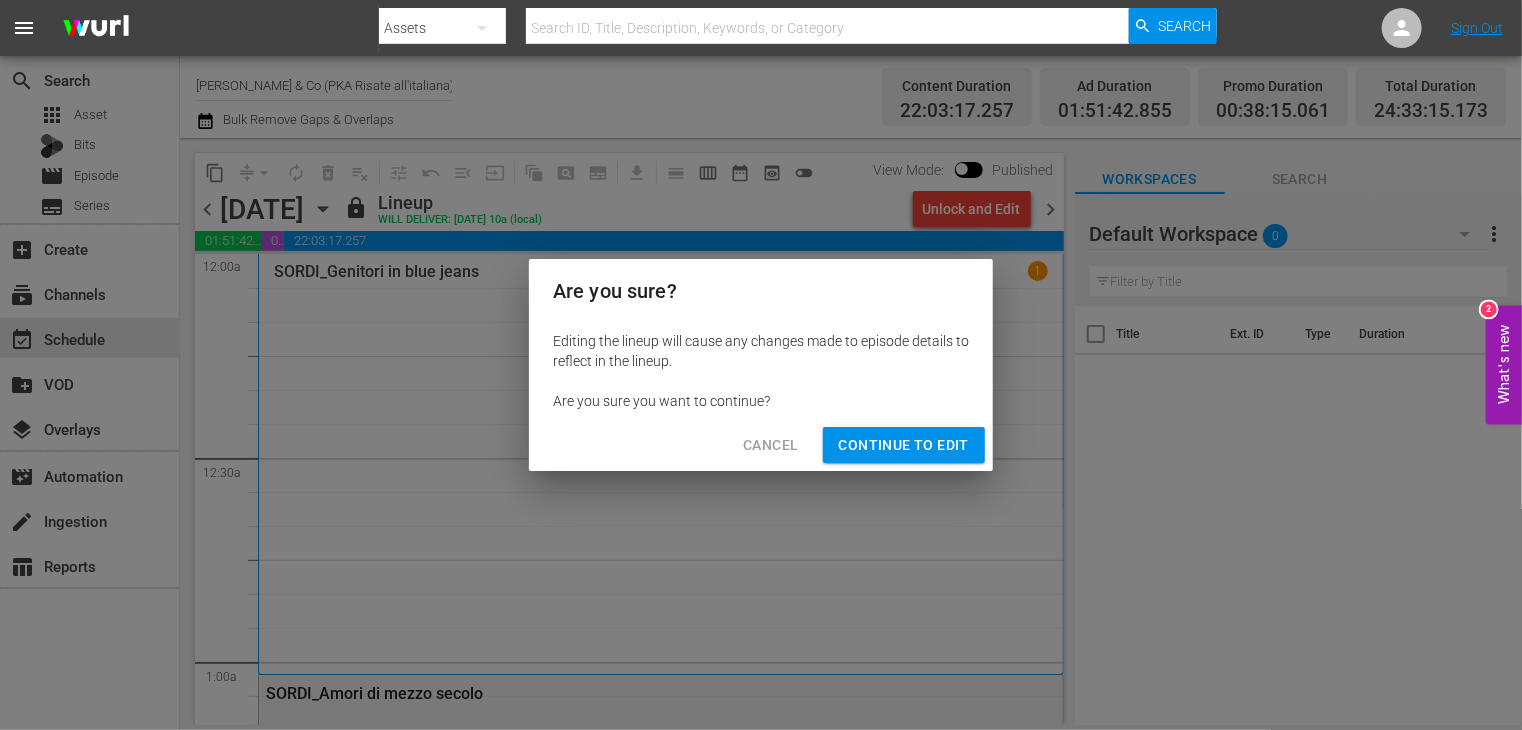 click on "Cancel Continue to Edit" at bounding box center (761, 445) 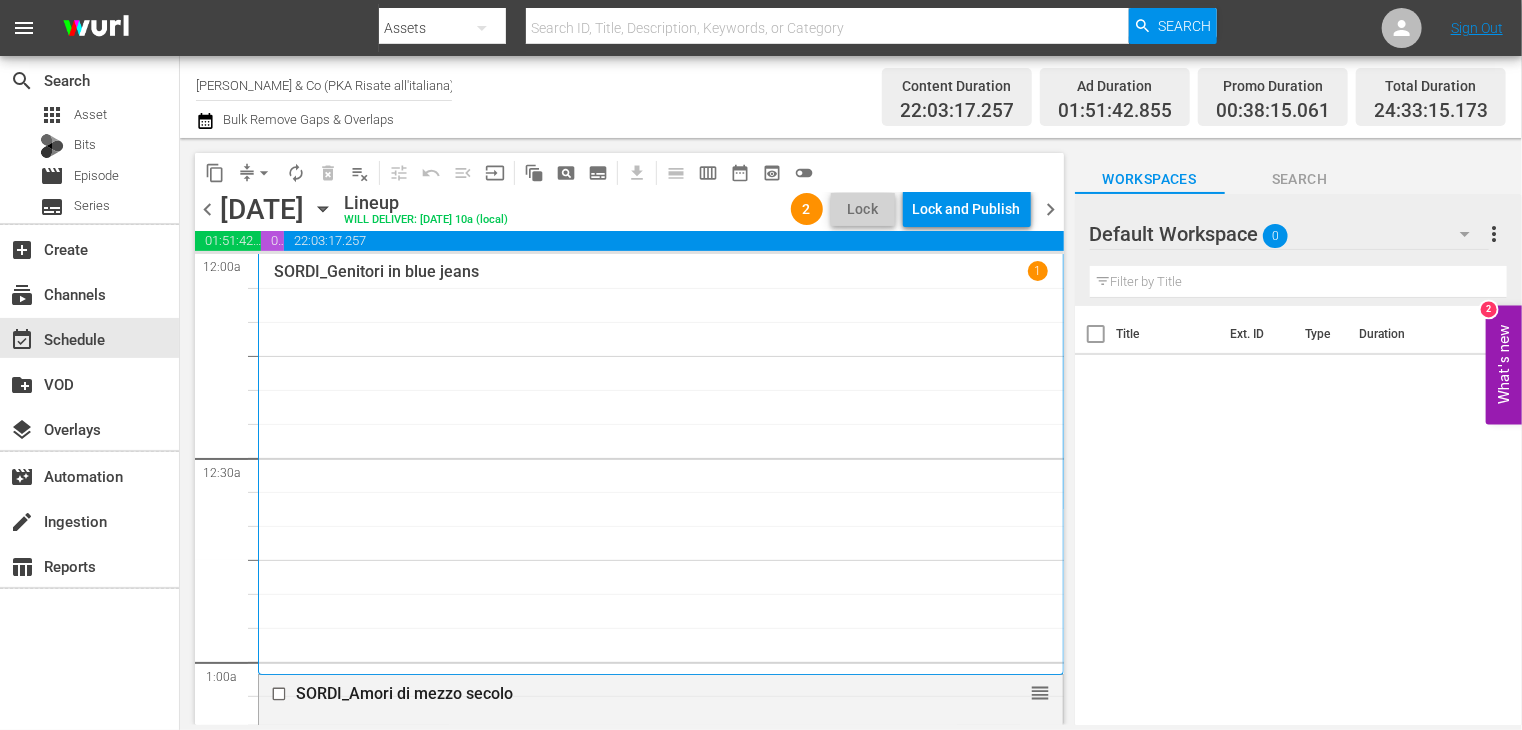click on "chevron_right" at bounding box center (1051, 209) 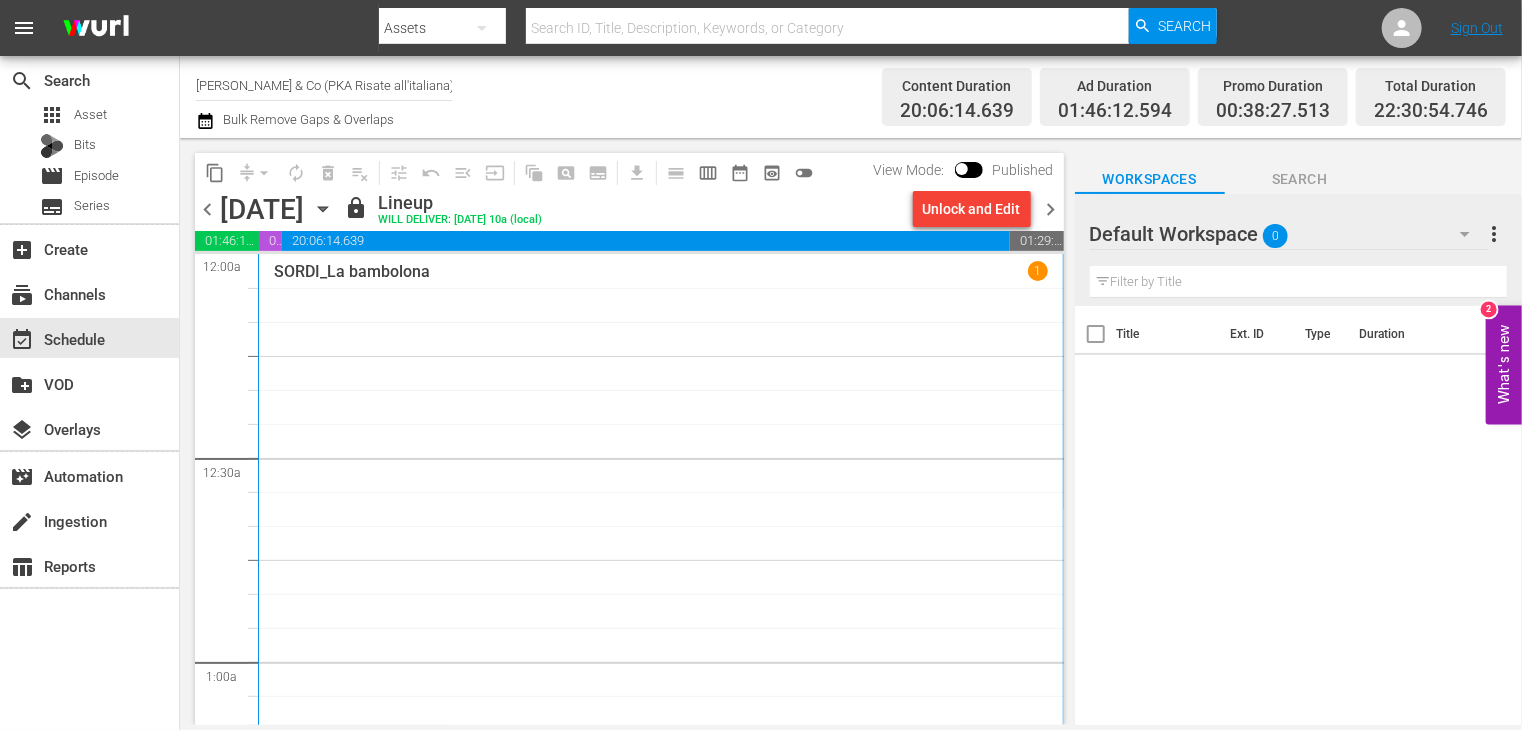 click on "Unlock and Edit" at bounding box center [972, 209] 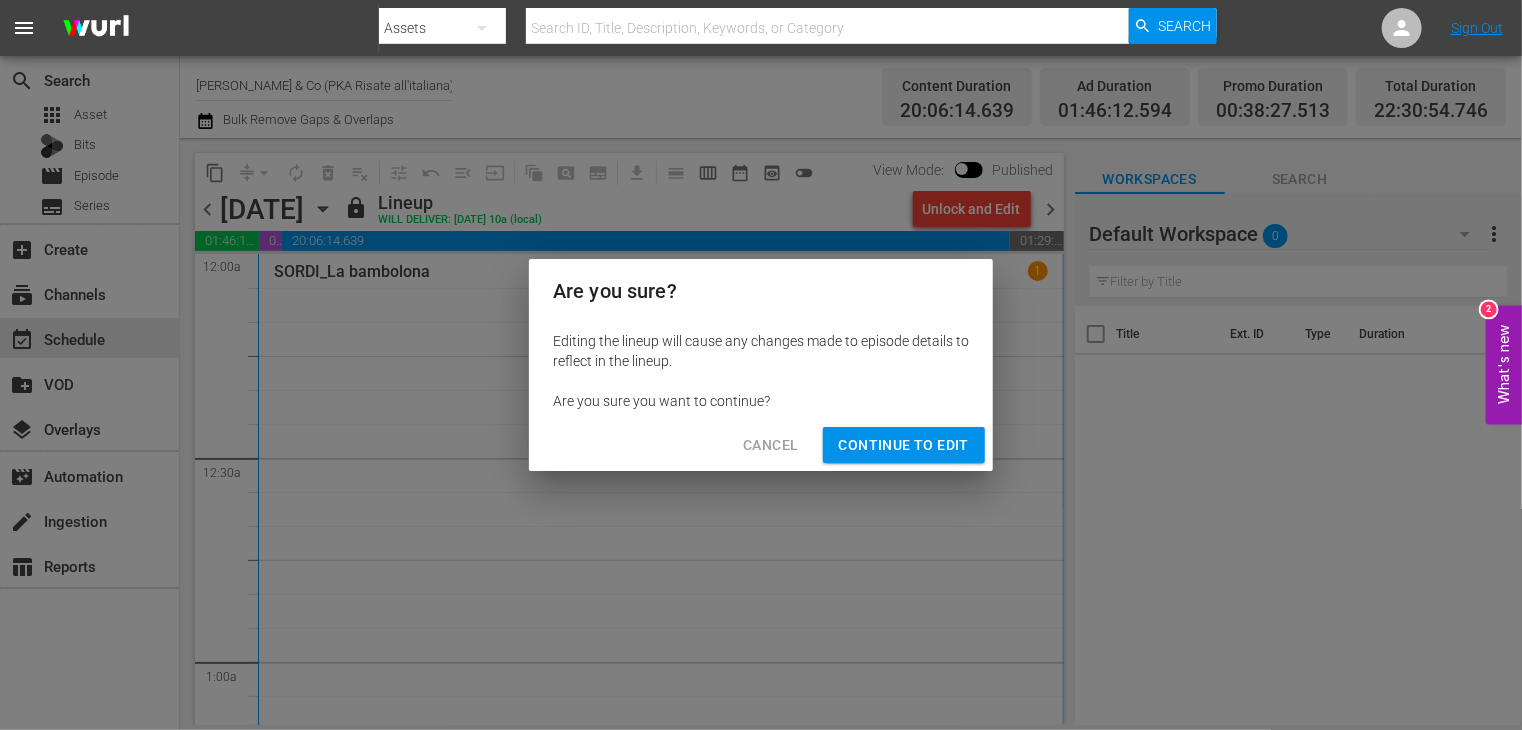 click on "Continue to Edit" at bounding box center [904, 445] 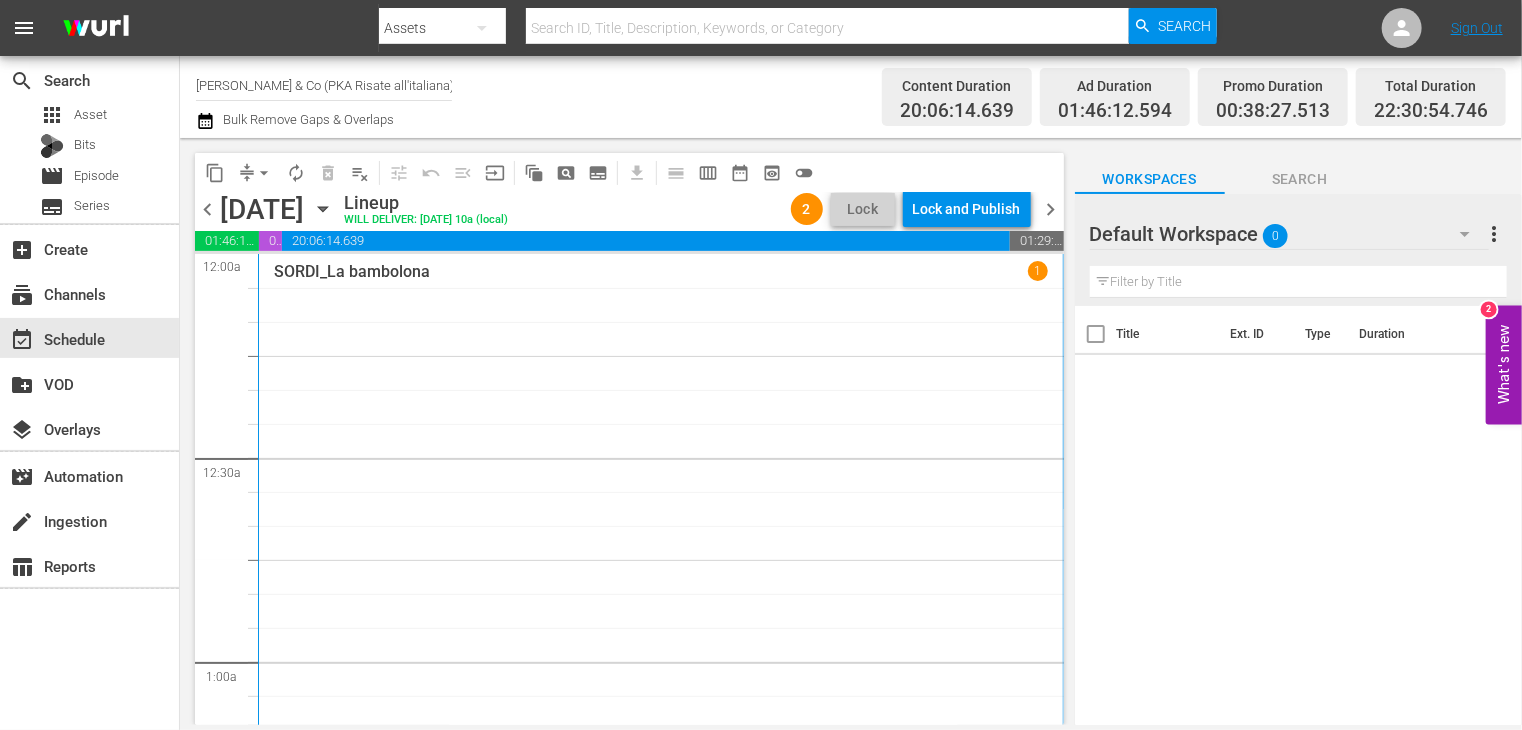 click on "chevron_right" at bounding box center [1051, 209] 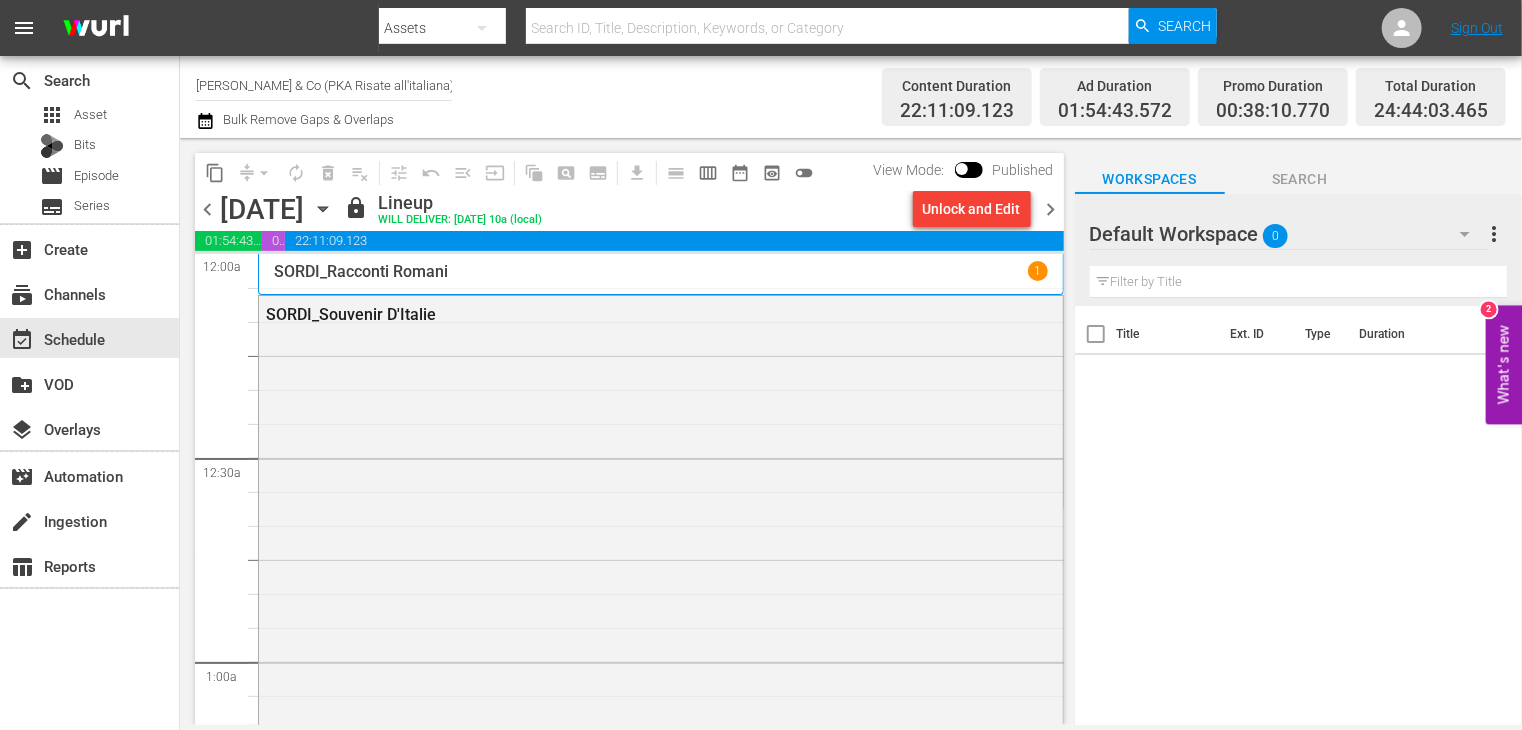click on "Unlock and Edit" at bounding box center [972, 209] 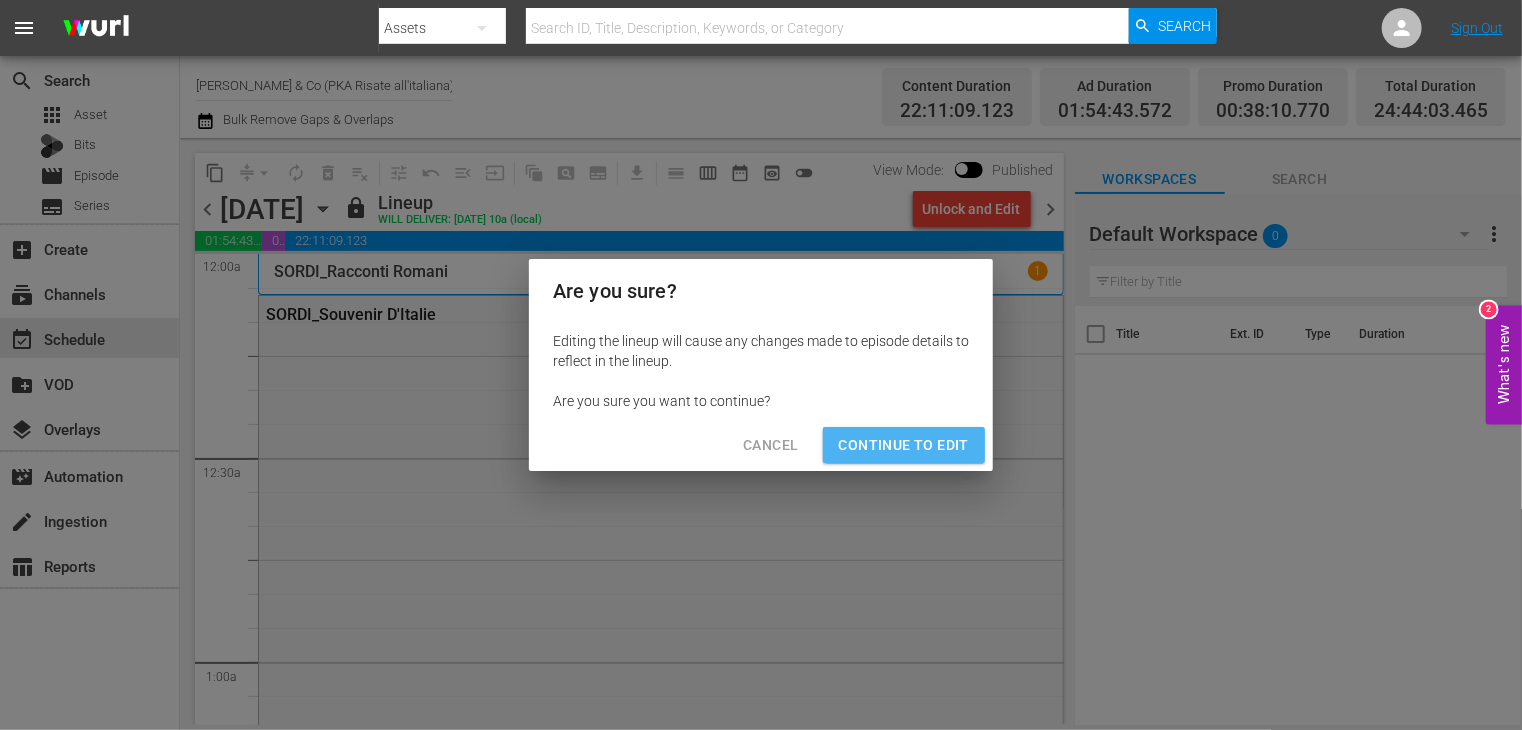 click on "Continue to Edit" at bounding box center (904, 445) 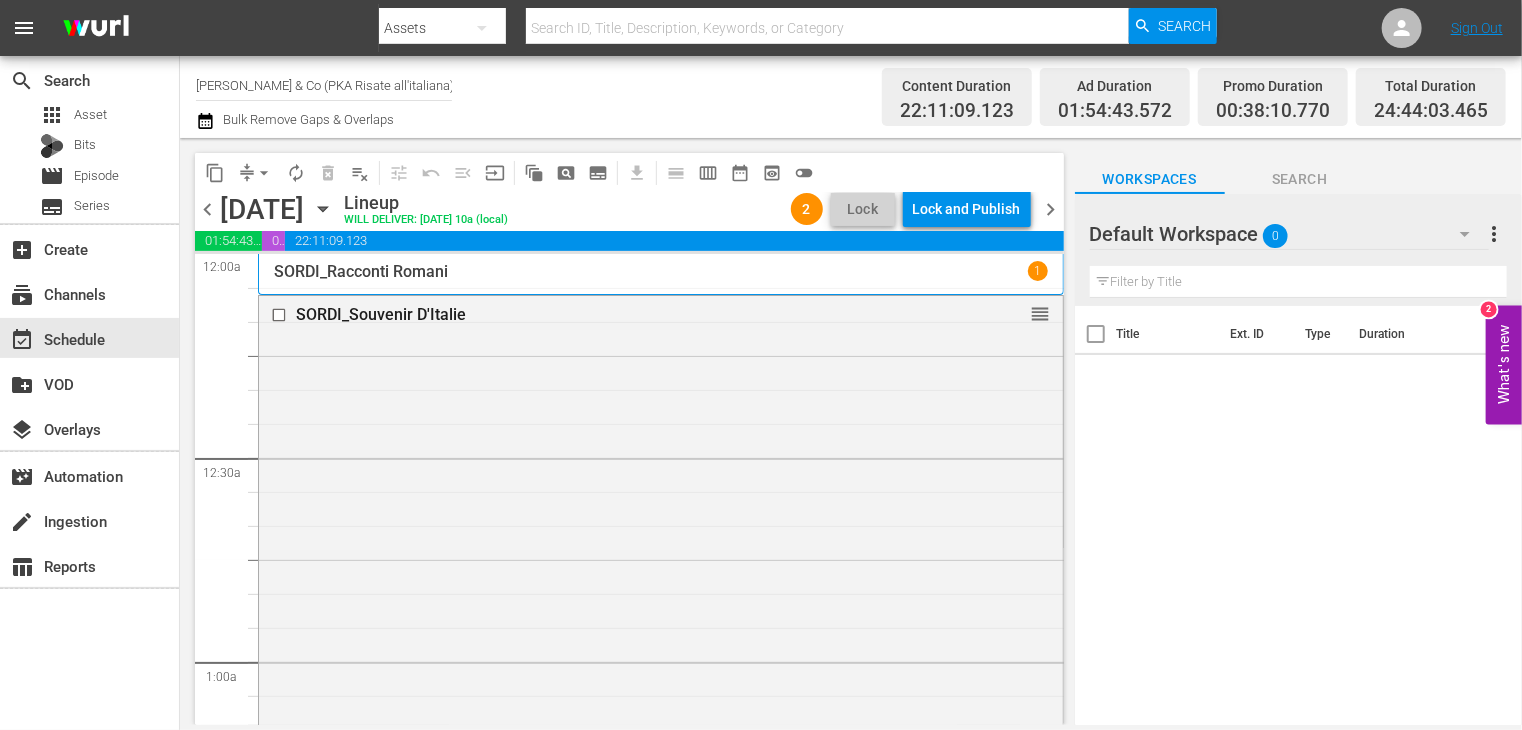 click on "chevron_right" at bounding box center [1051, 209] 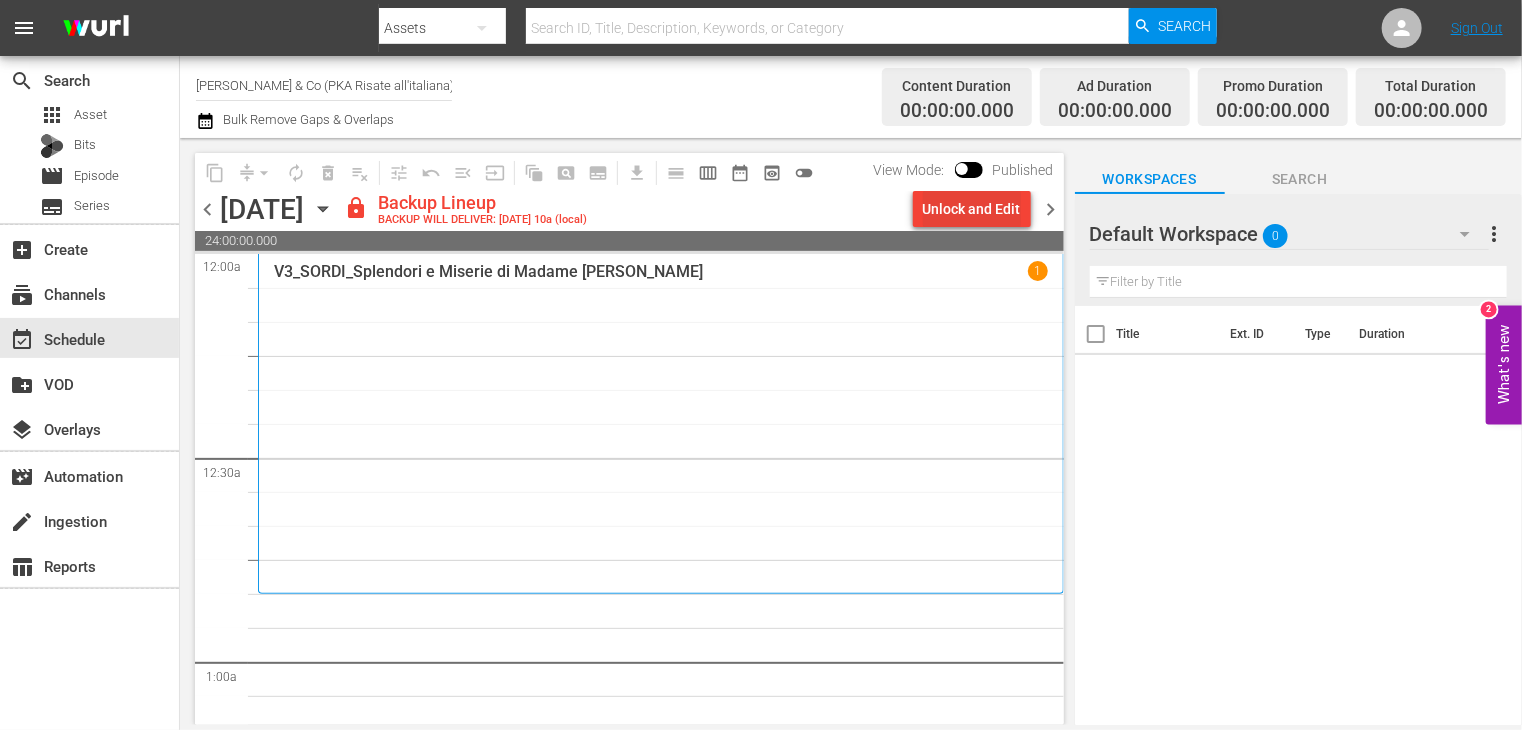 click on "Unlock and Edit" at bounding box center [972, 209] 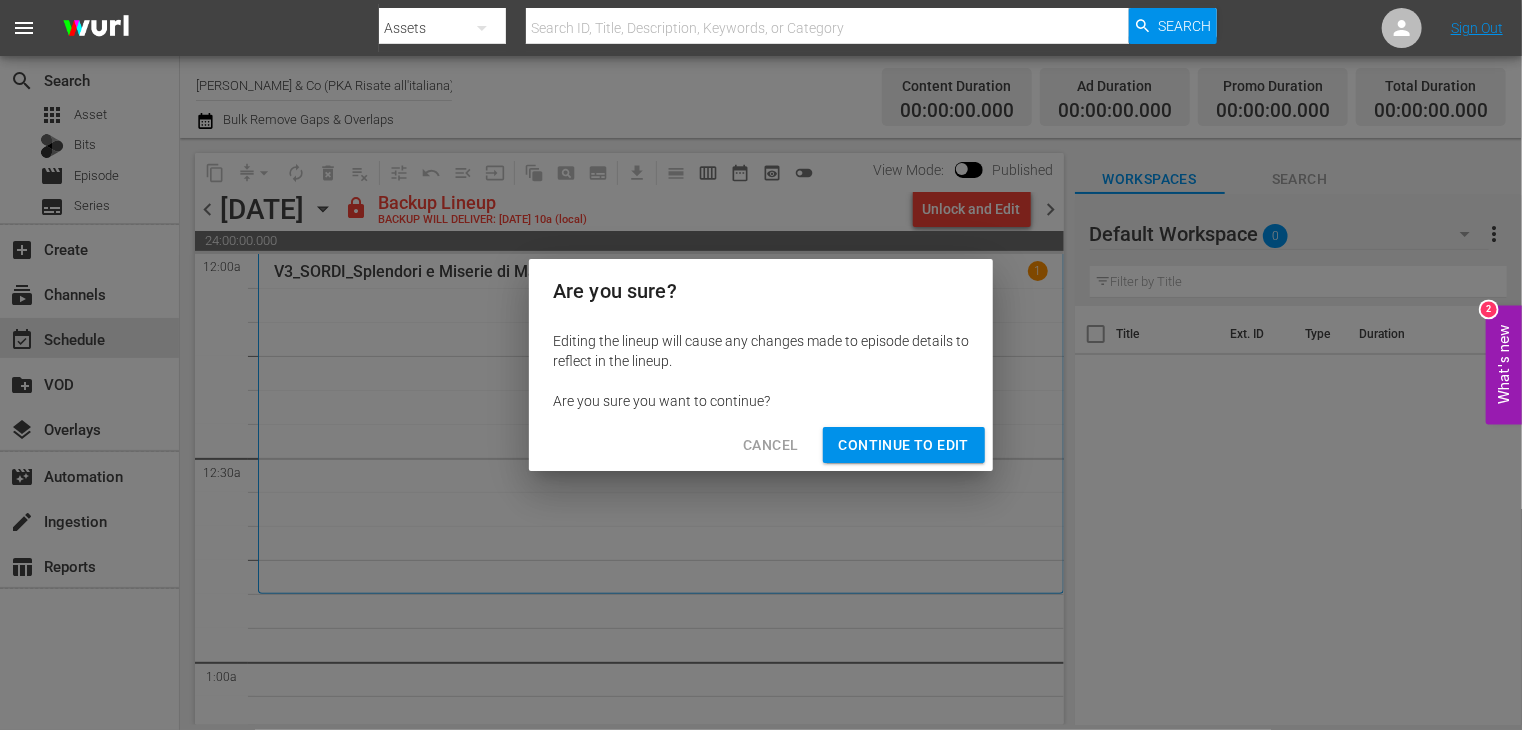 click on "Continue to Edit" at bounding box center (904, 445) 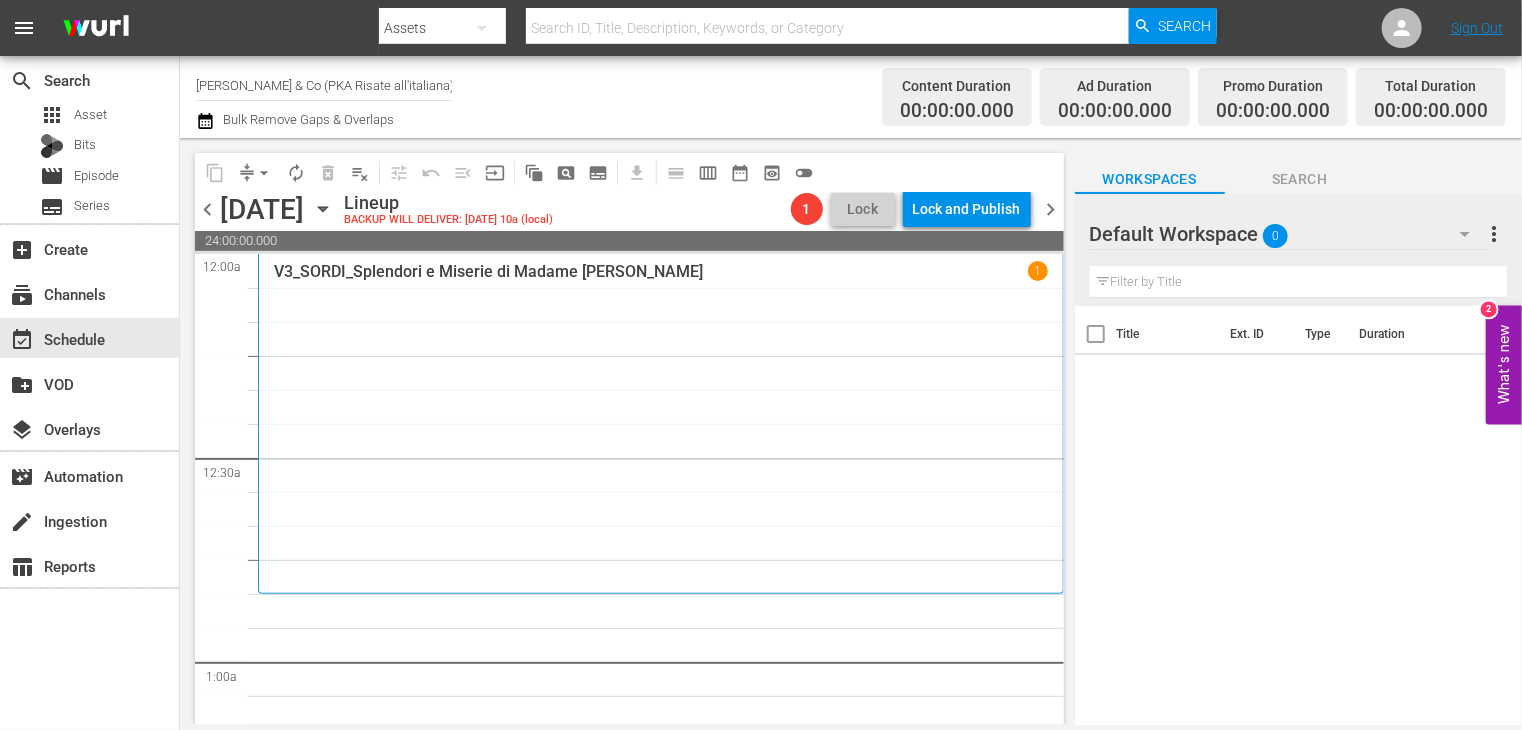 click on "chevron_right" at bounding box center [1051, 209] 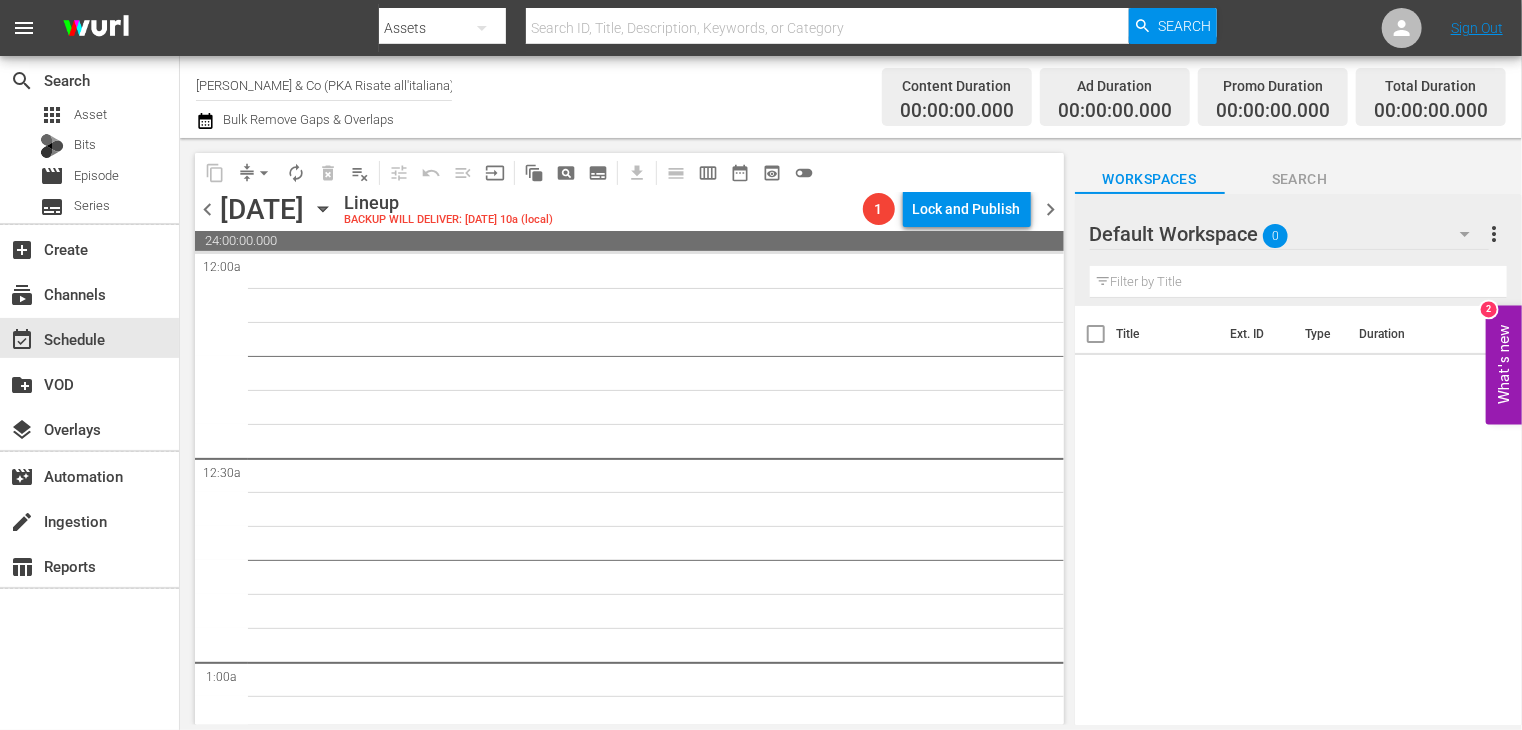 click on "chevron_right" at bounding box center [1051, 209] 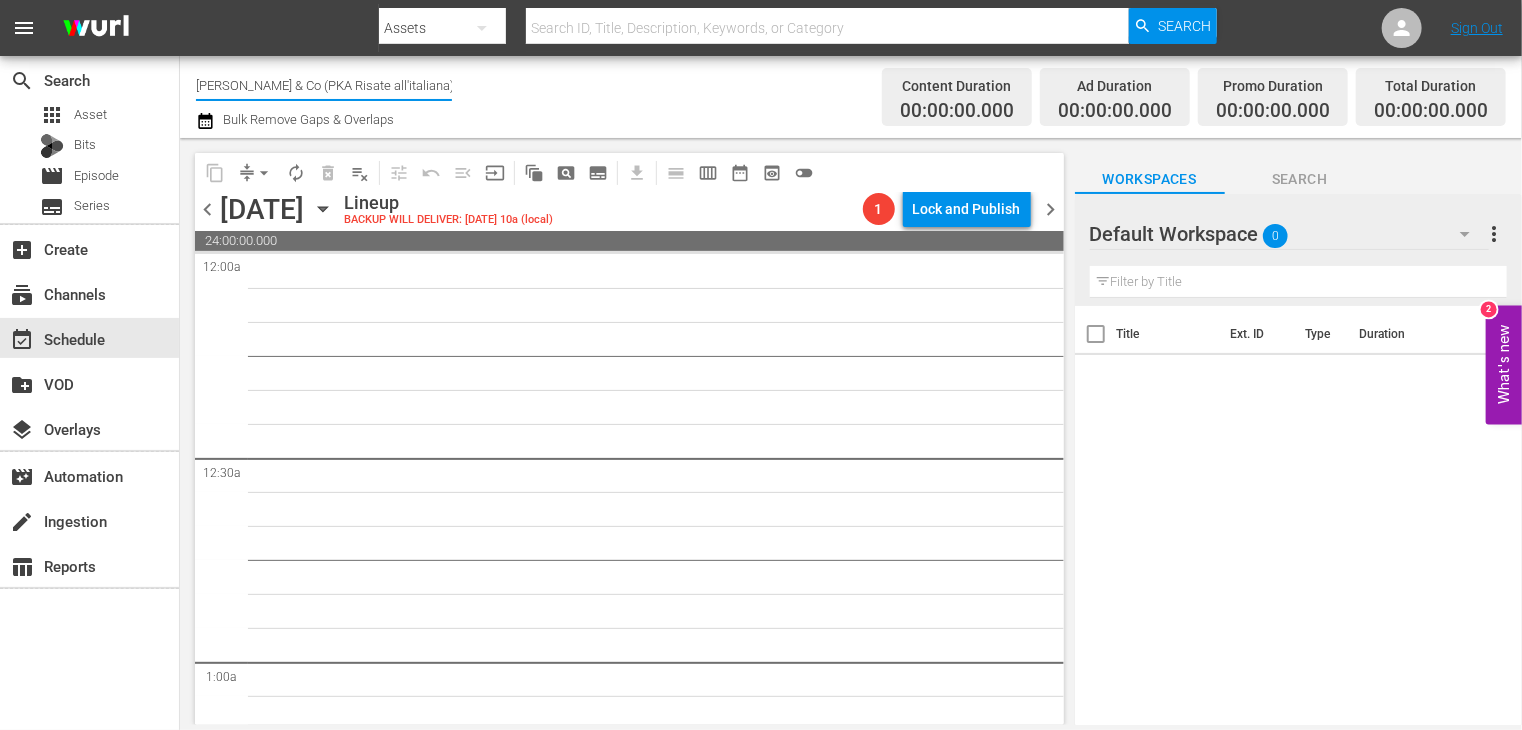 click on "[PERSON_NAME] & Co (PKA Risate all'italiana) (1349)" at bounding box center [324, 85] 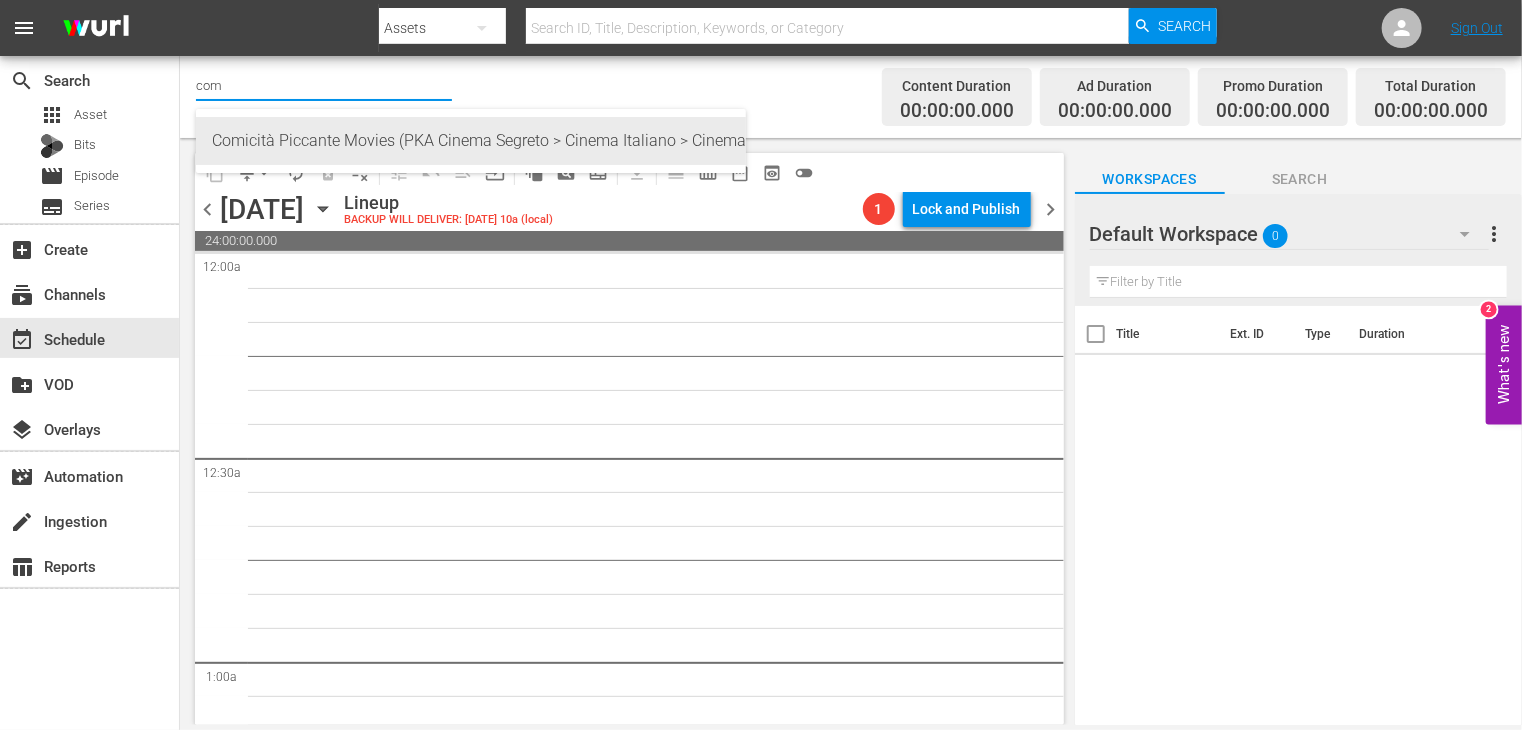 click on "Comicità Piccante Movies (PKA Cinema Segreto > Cinema Italiano > Cinema Poliziottesco) (608 - minerva_cinemasegreto_1)" at bounding box center (471, 141) 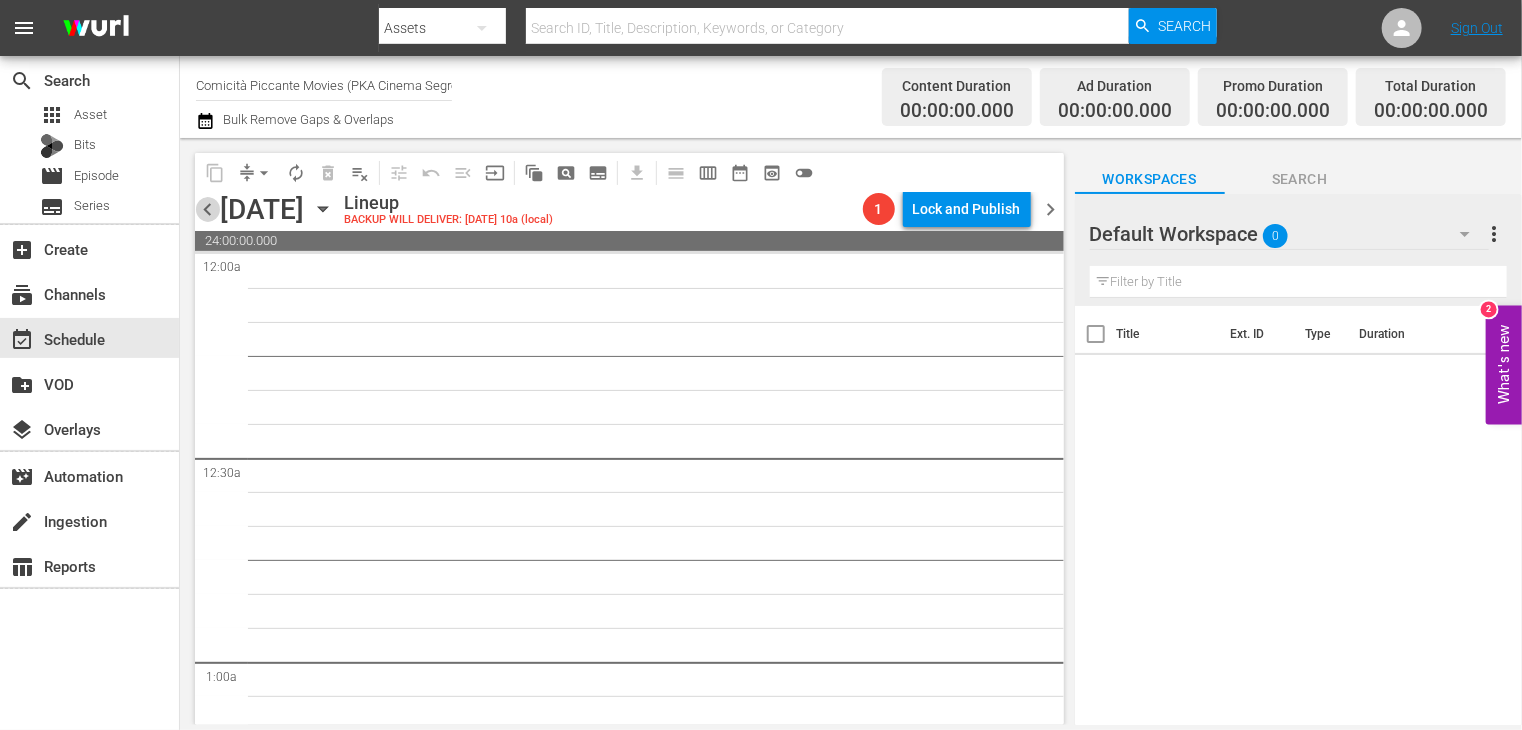 click on "chevron_left" at bounding box center [207, 209] 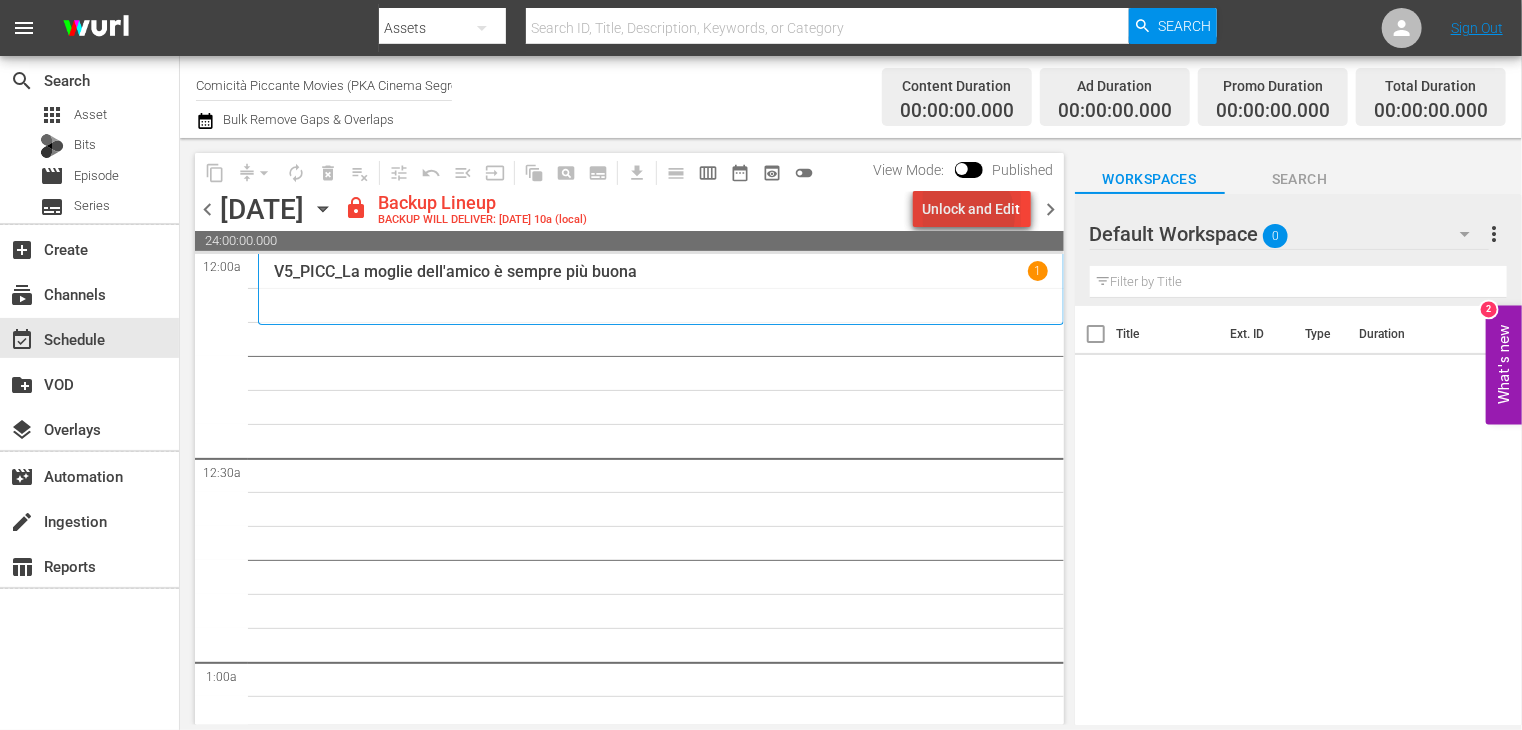click on "Unlock and Edit" at bounding box center [972, 209] 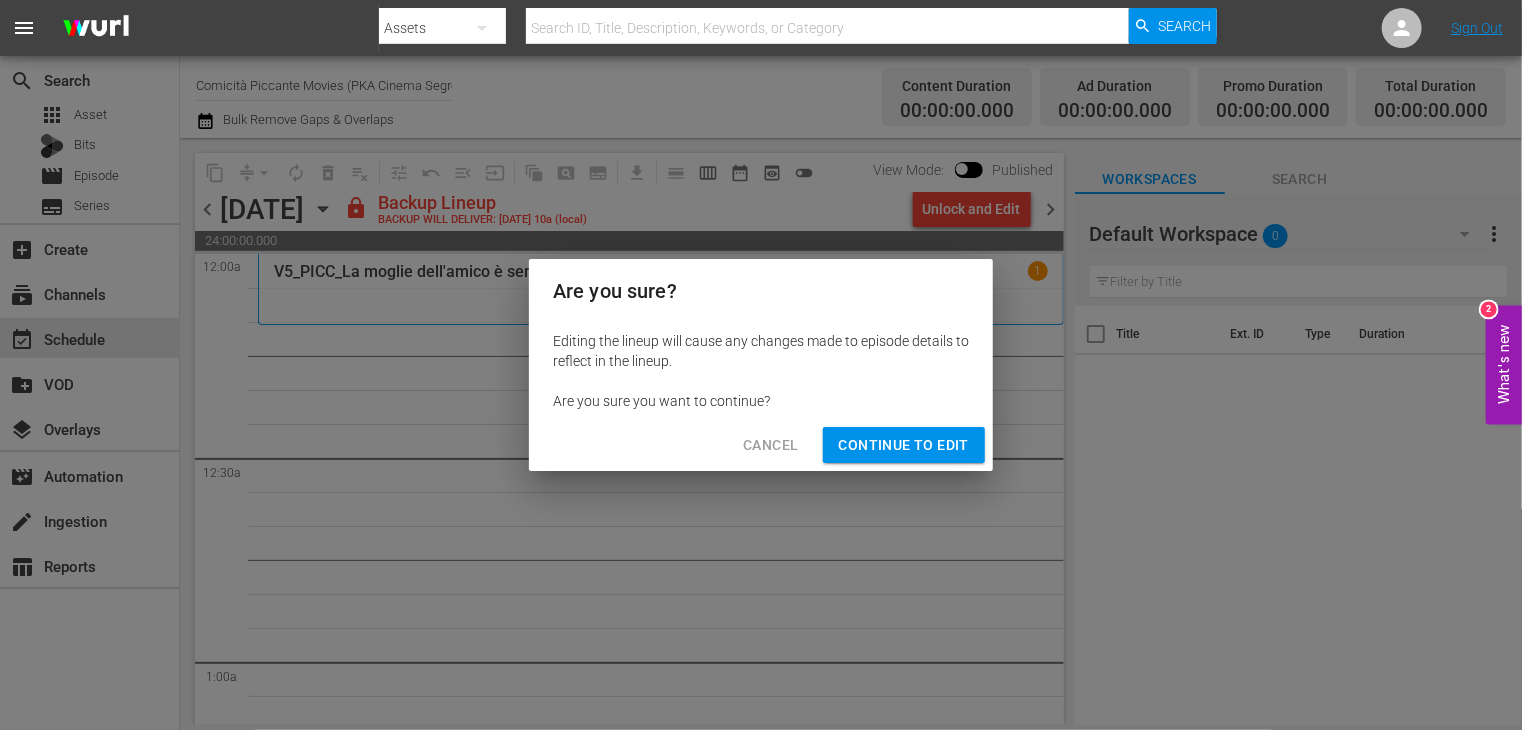 click on "Continue to Edit" at bounding box center [904, 445] 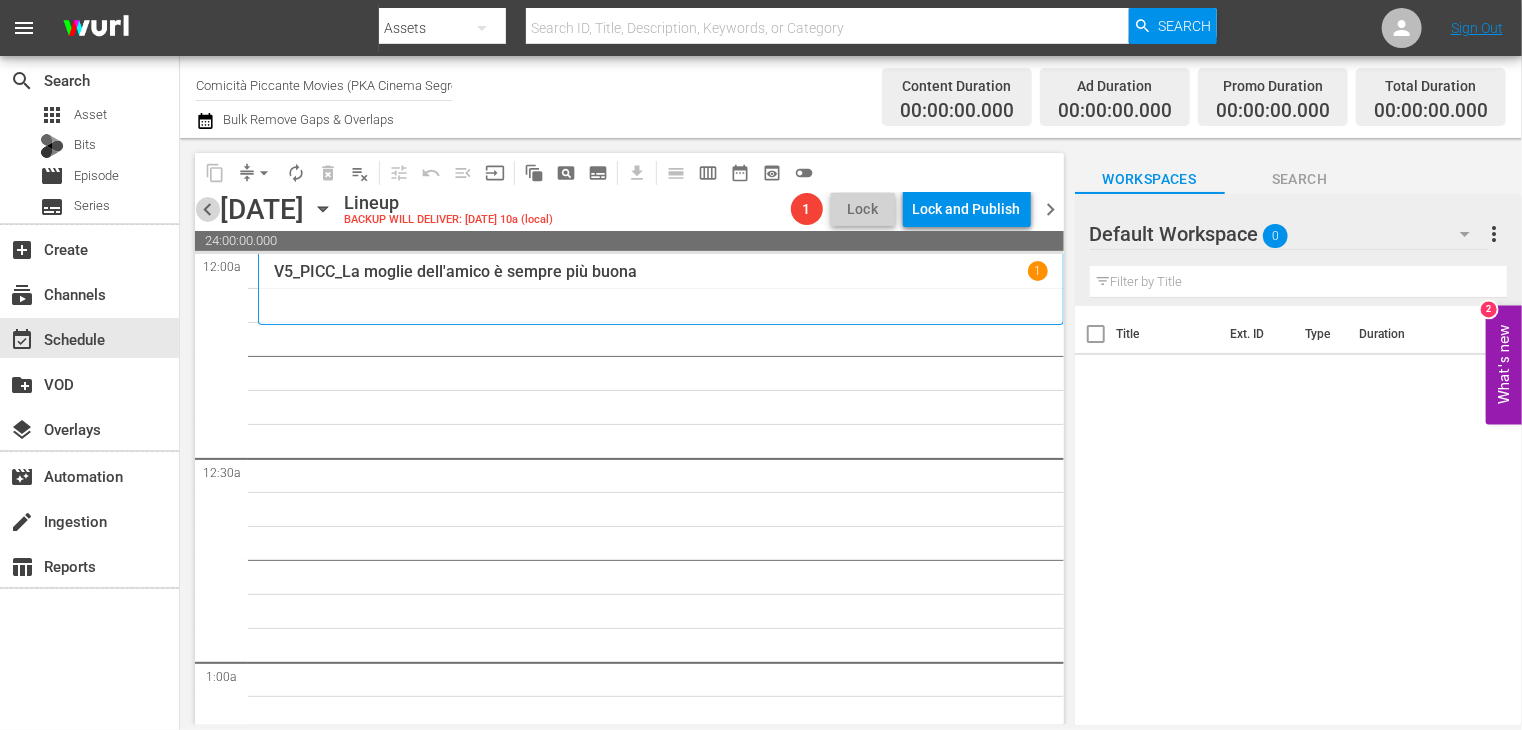 click on "chevron_left" at bounding box center (207, 209) 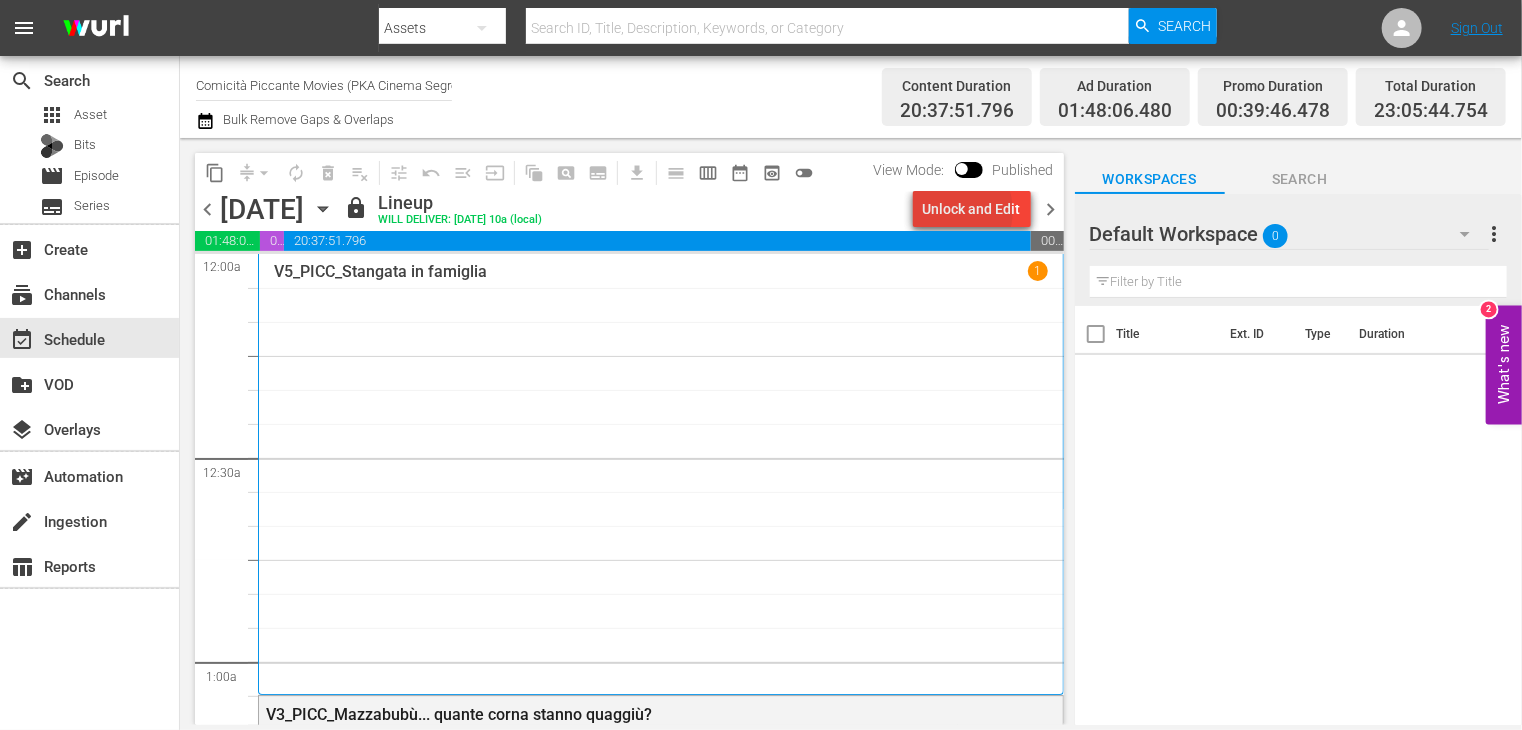 click on "Unlock and Edit" at bounding box center [972, 209] 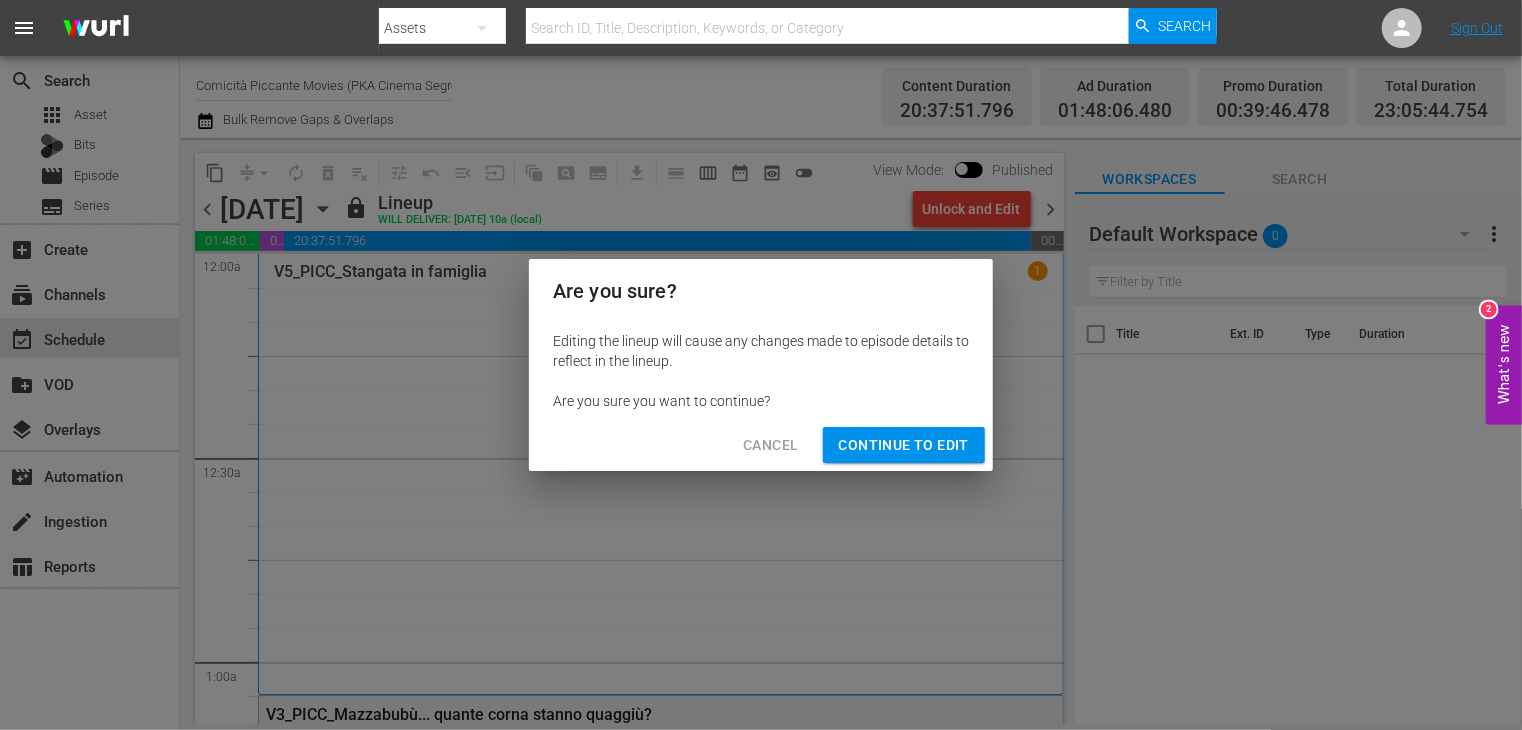 click on "Continue to Edit" at bounding box center [904, 445] 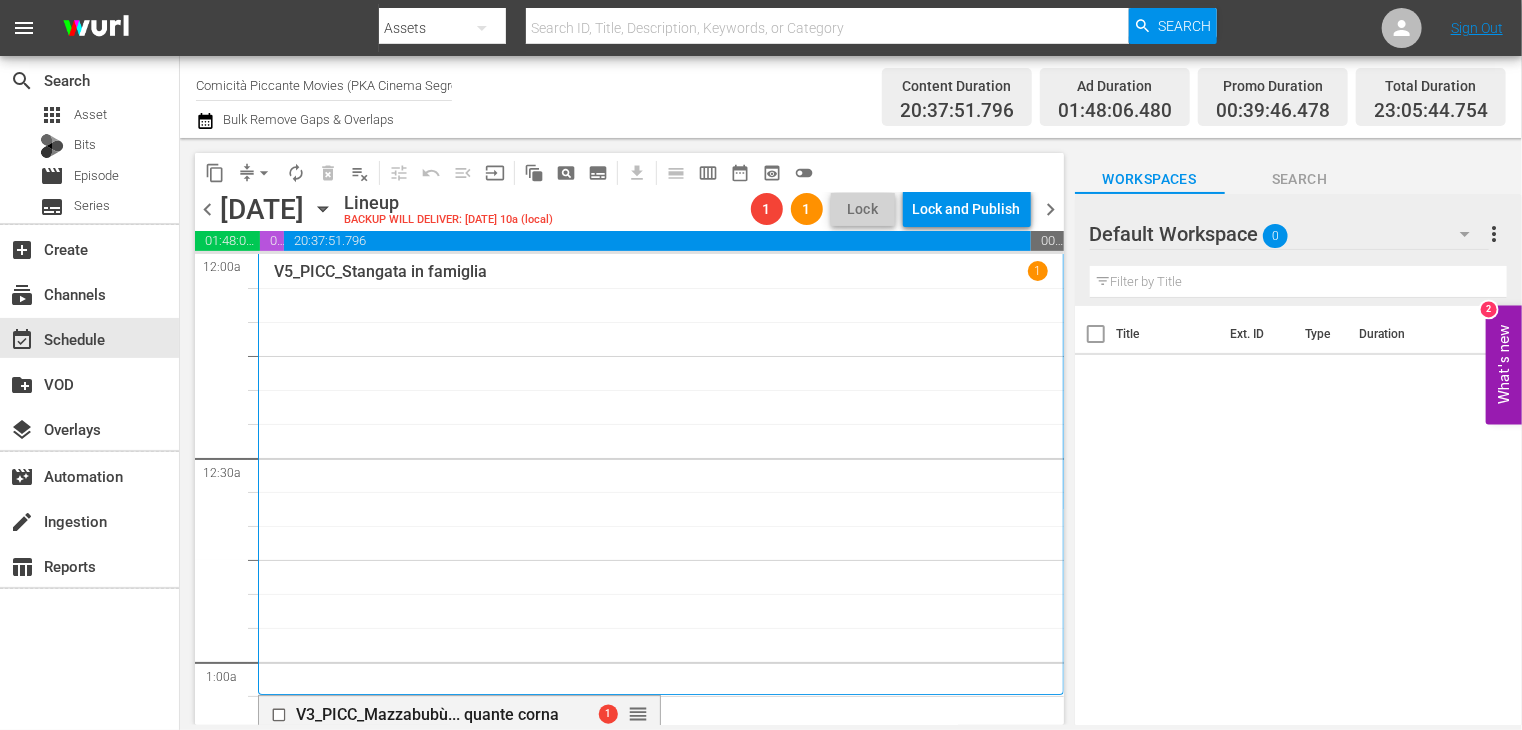 click on "chevron_left" at bounding box center (207, 209) 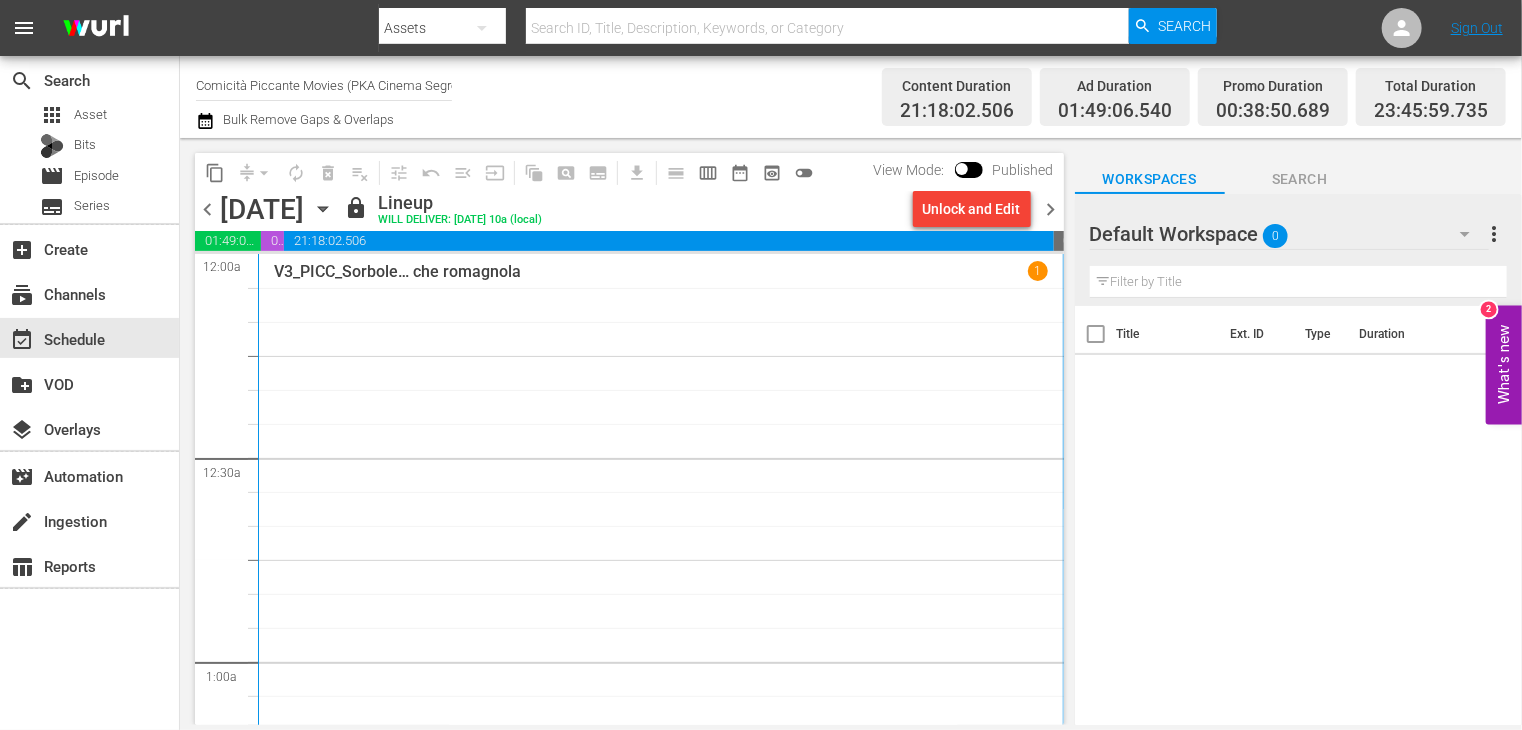 click on "Unlock and Edit" at bounding box center [972, 209] 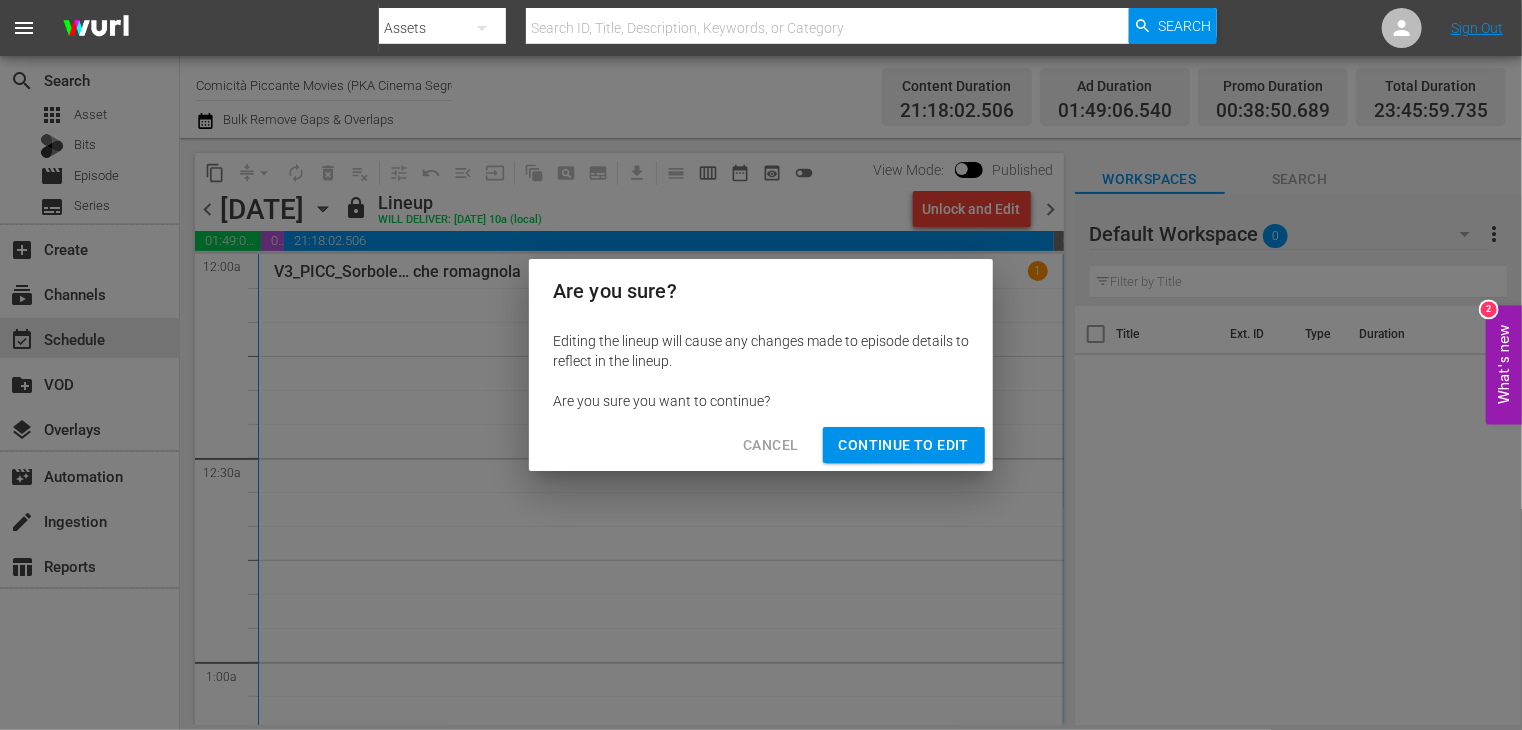 click on "Continue to Edit" at bounding box center [904, 445] 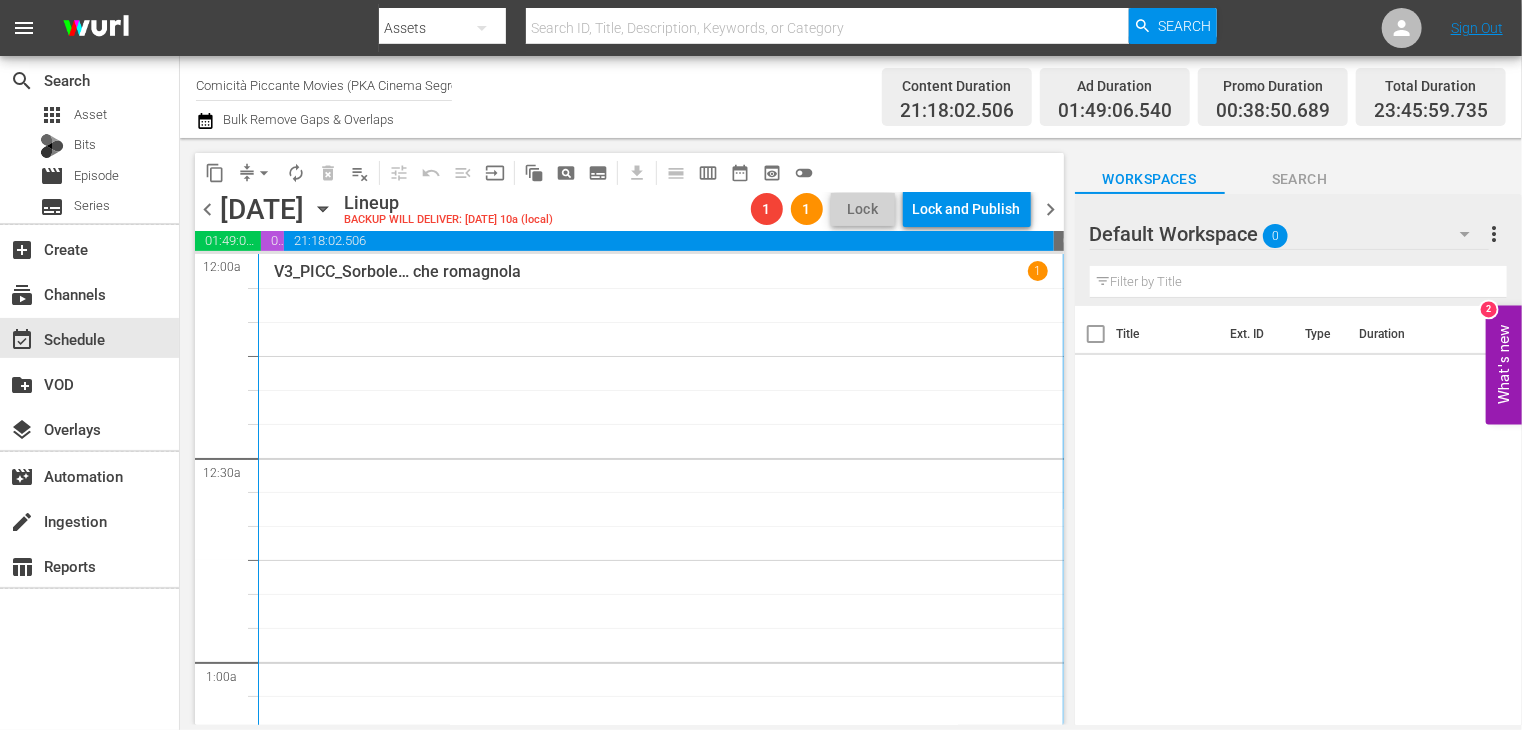 click on "chevron_left" at bounding box center (207, 209) 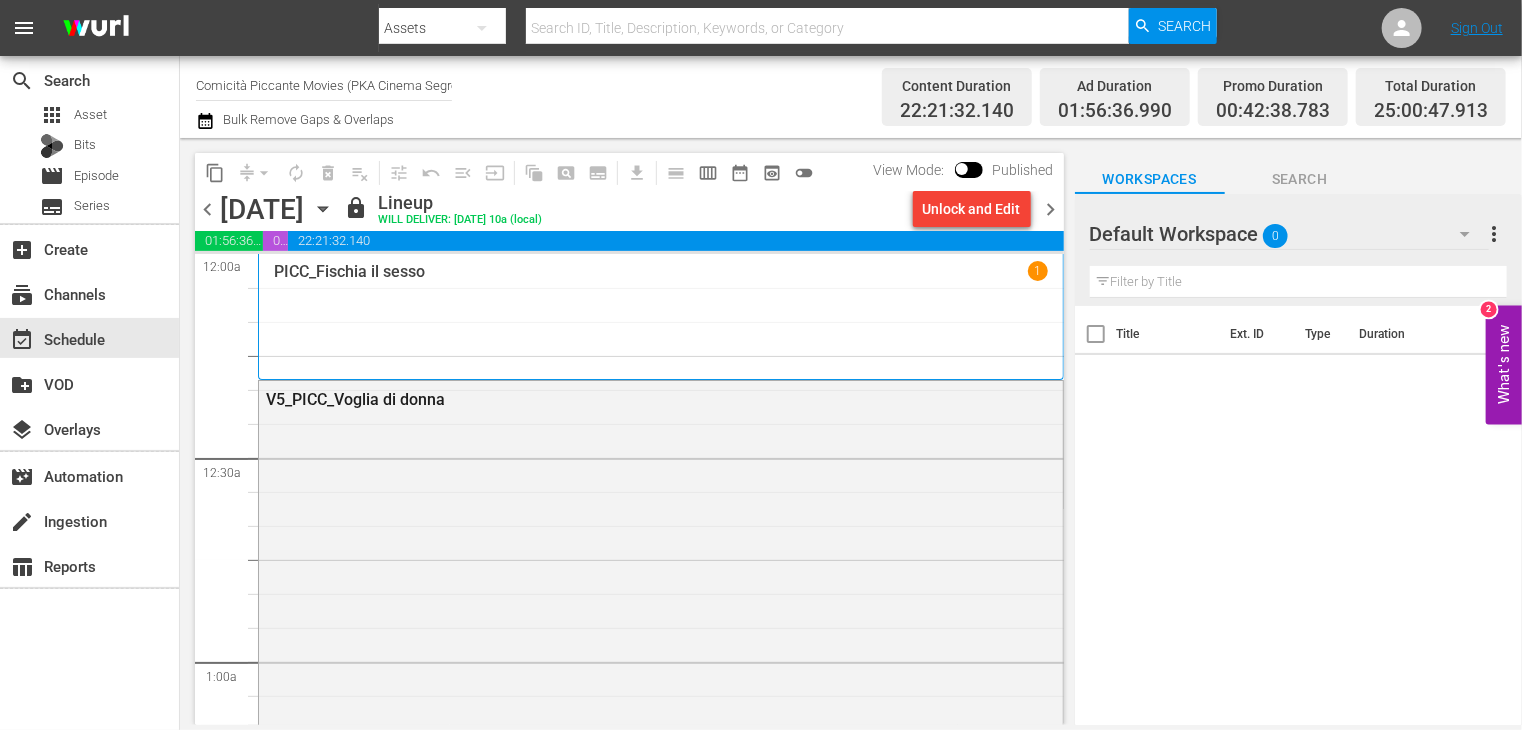 click on "Unlock and Edit" at bounding box center (972, 209) 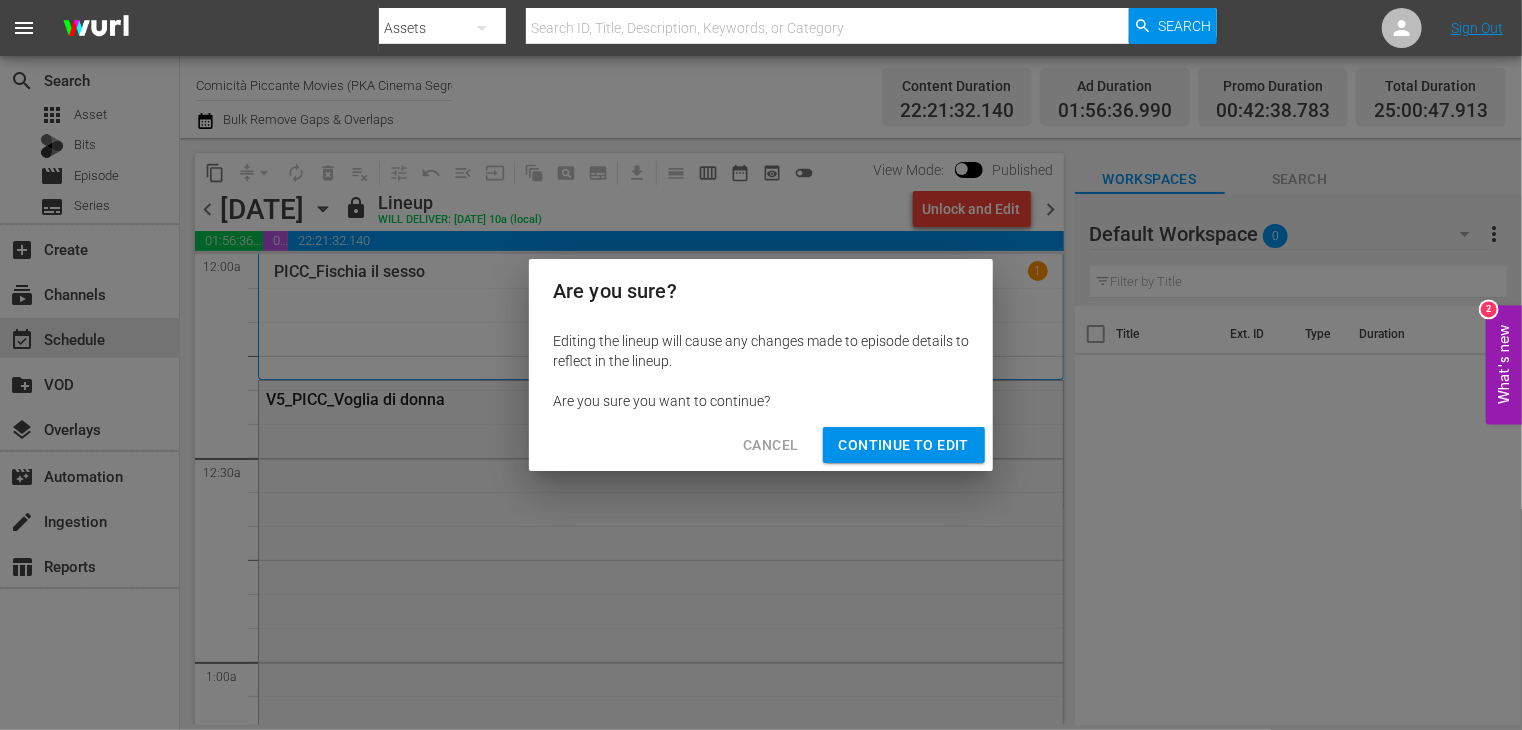 click on "Continue to Edit" at bounding box center [904, 445] 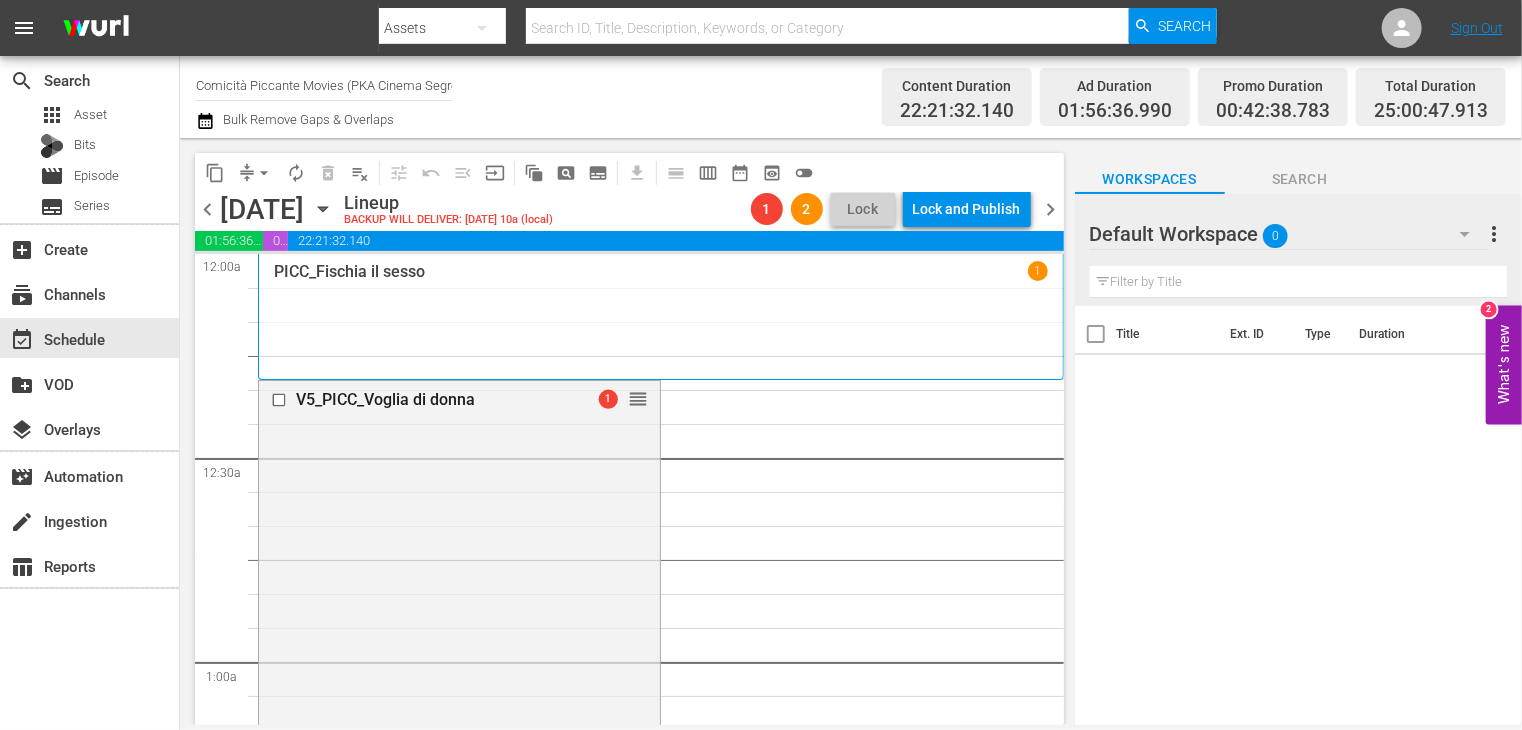 click on "chevron_left" at bounding box center (207, 209) 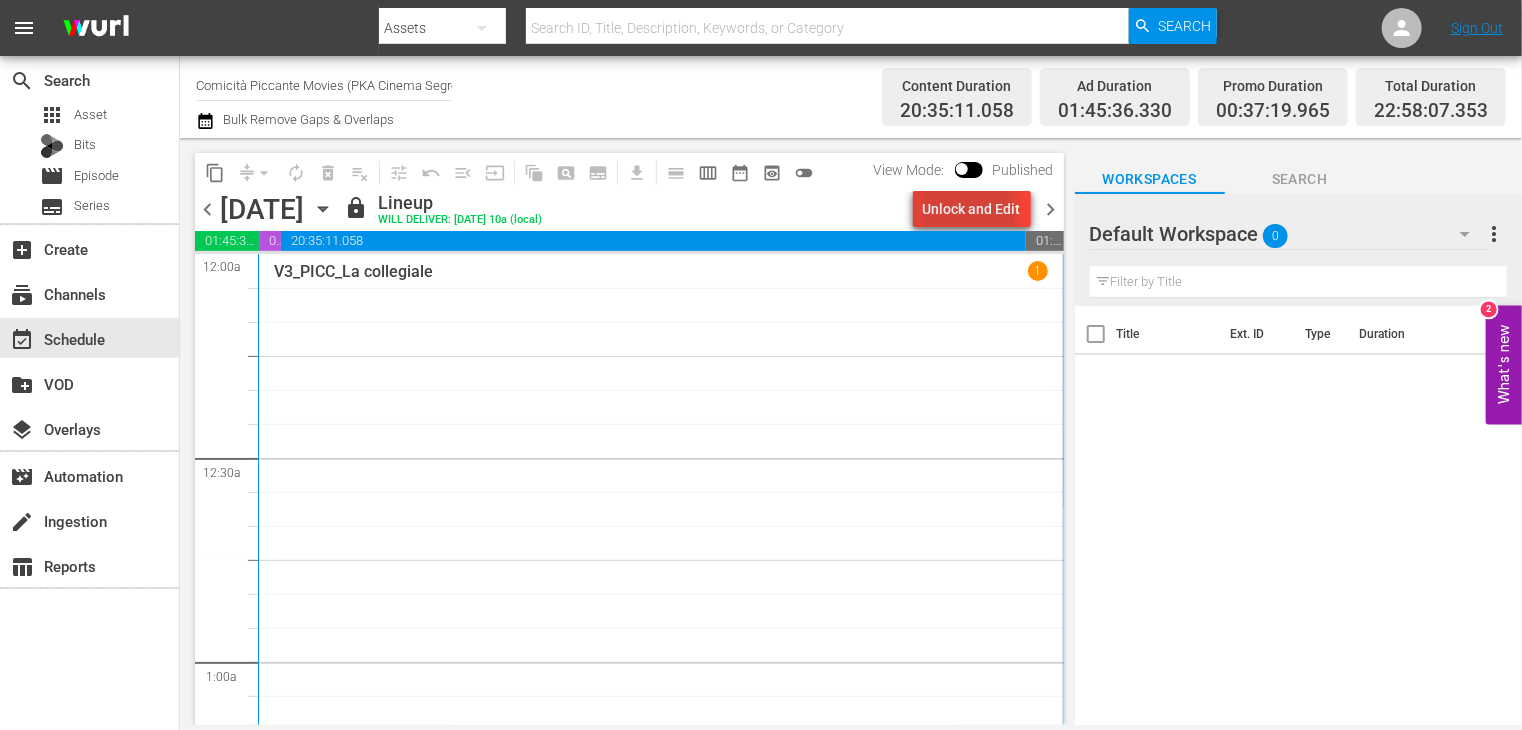 click on "Unlock and Edit" at bounding box center [972, 209] 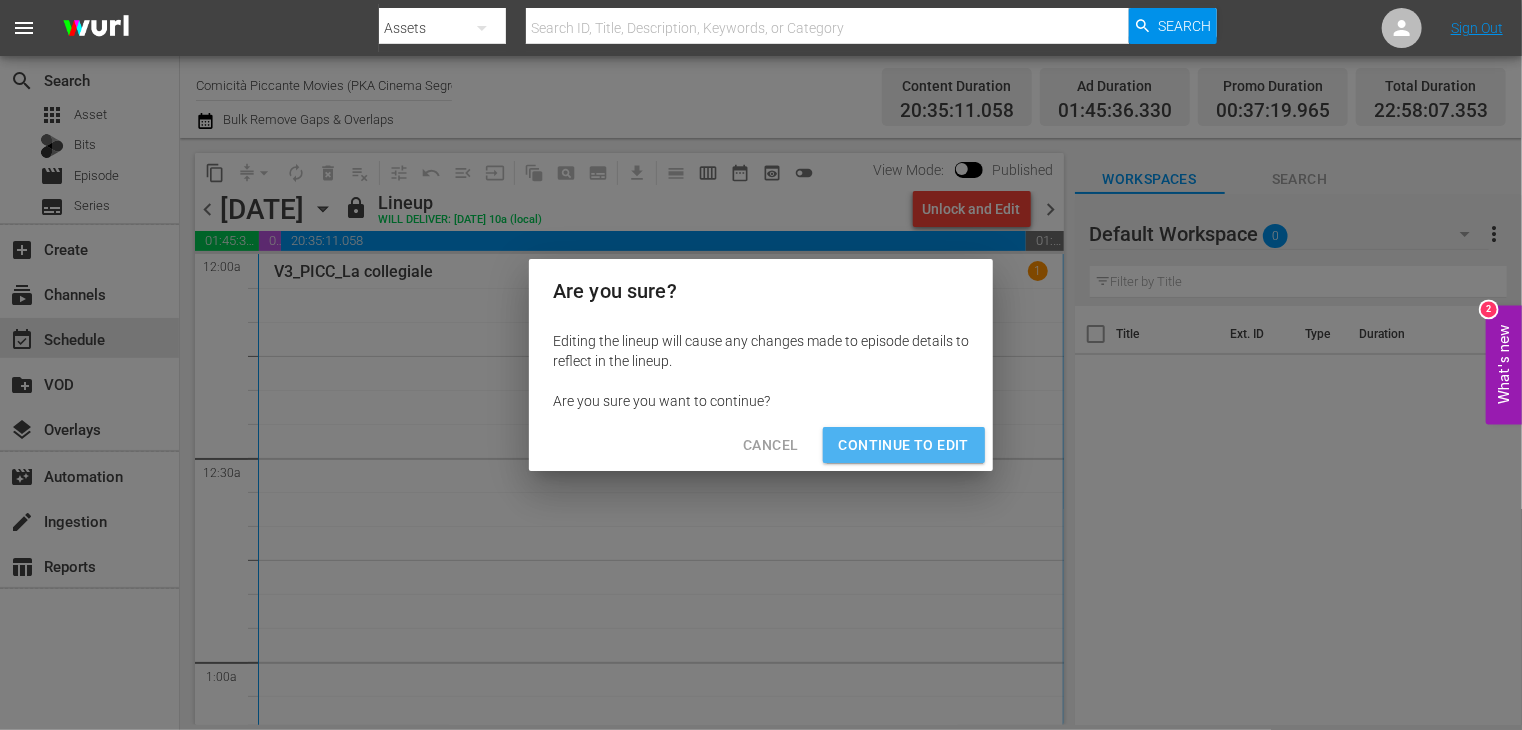 click on "Continue to Edit" at bounding box center [904, 445] 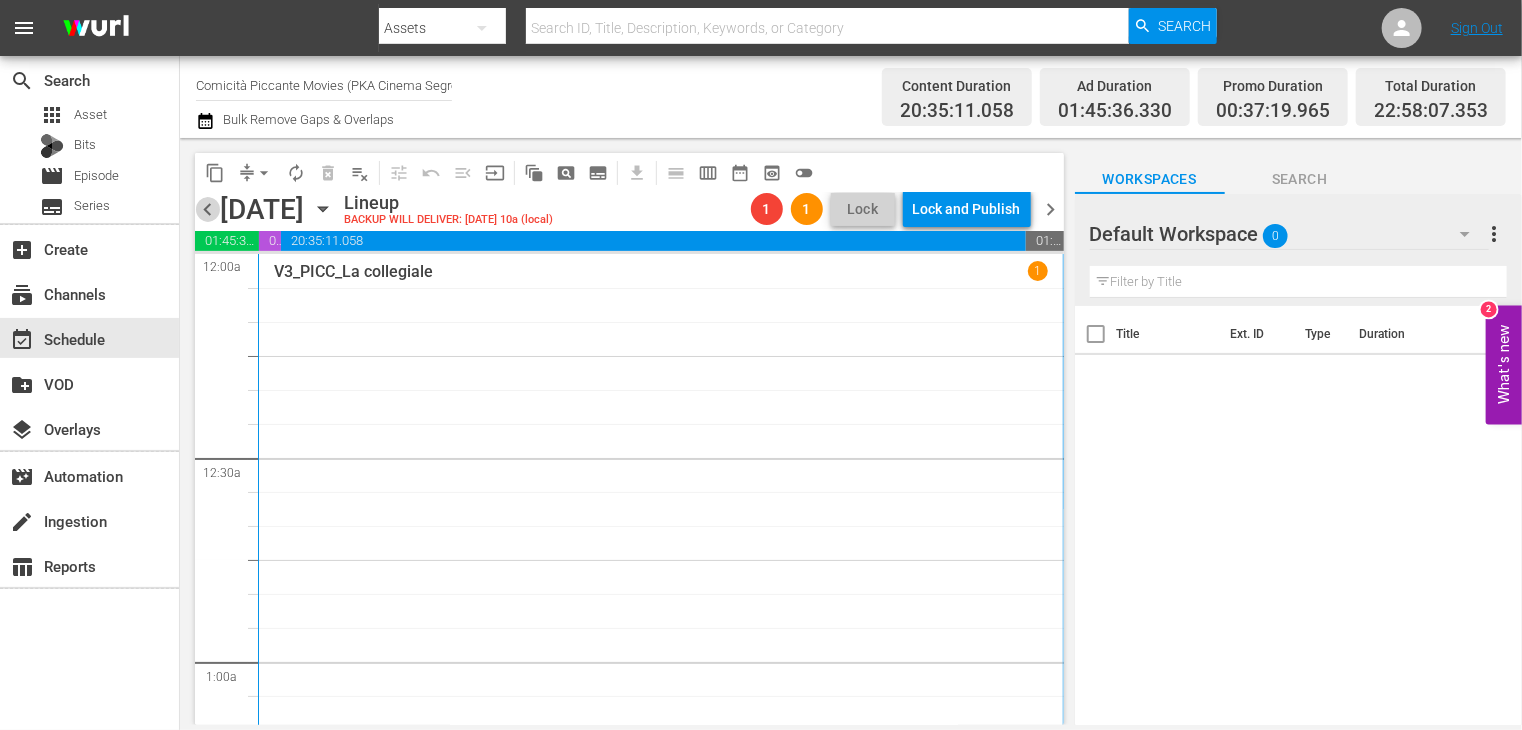 click on "chevron_left" at bounding box center (207, 209) 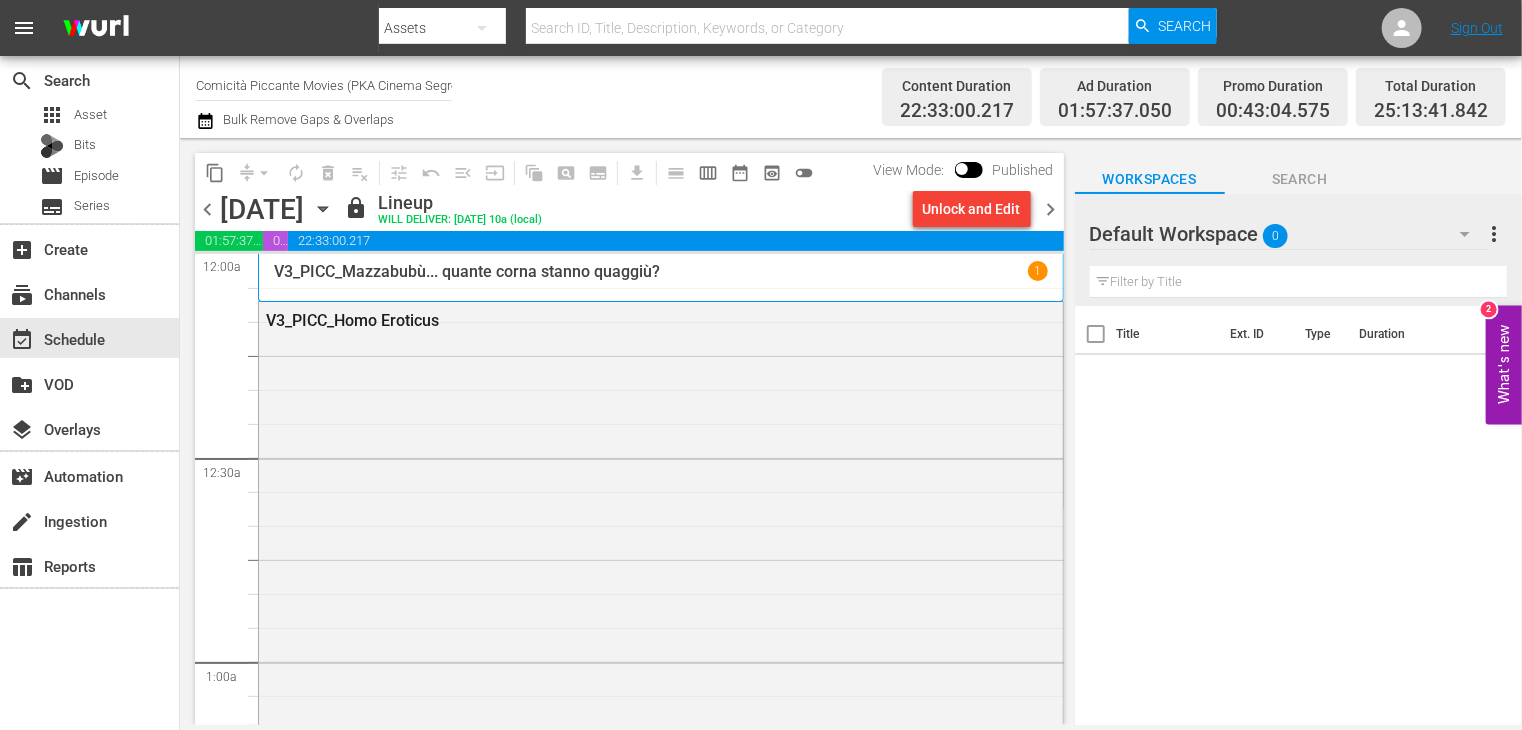 click on "Unlock and Edit" at bounding box center (972, 209) 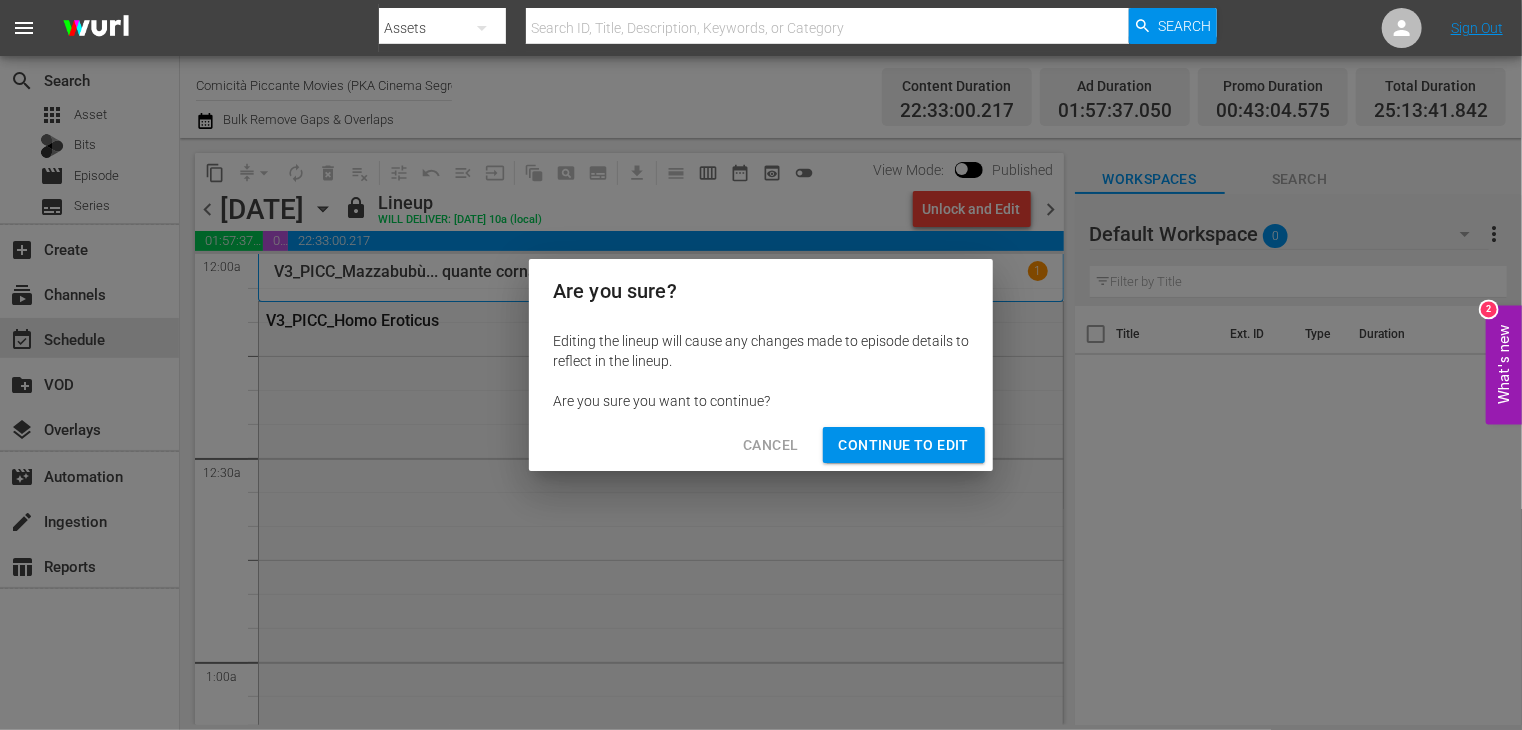 click on "Continue to Edit" at bounding box center [904, 445] 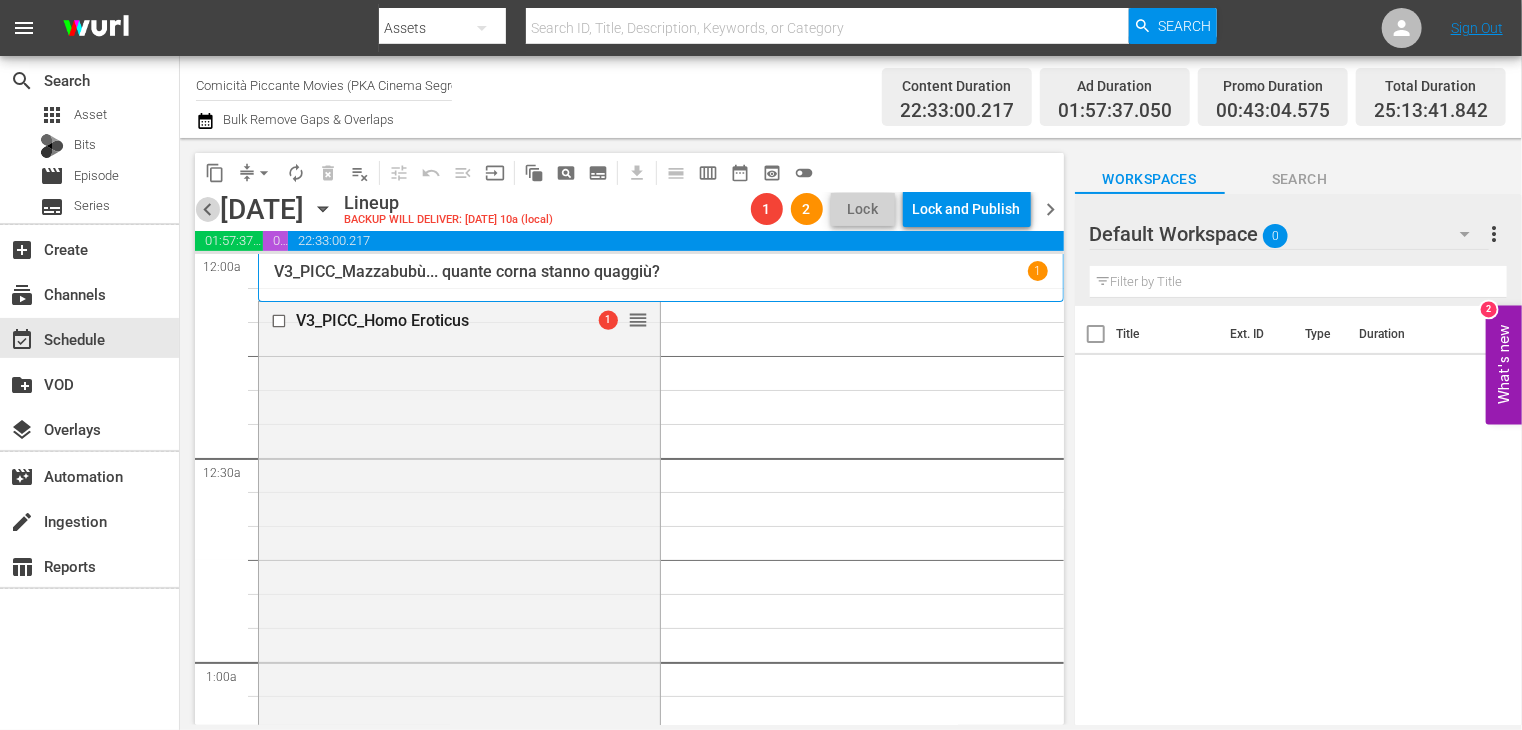 click on "chevron_left" at bounding box center [207, 209] 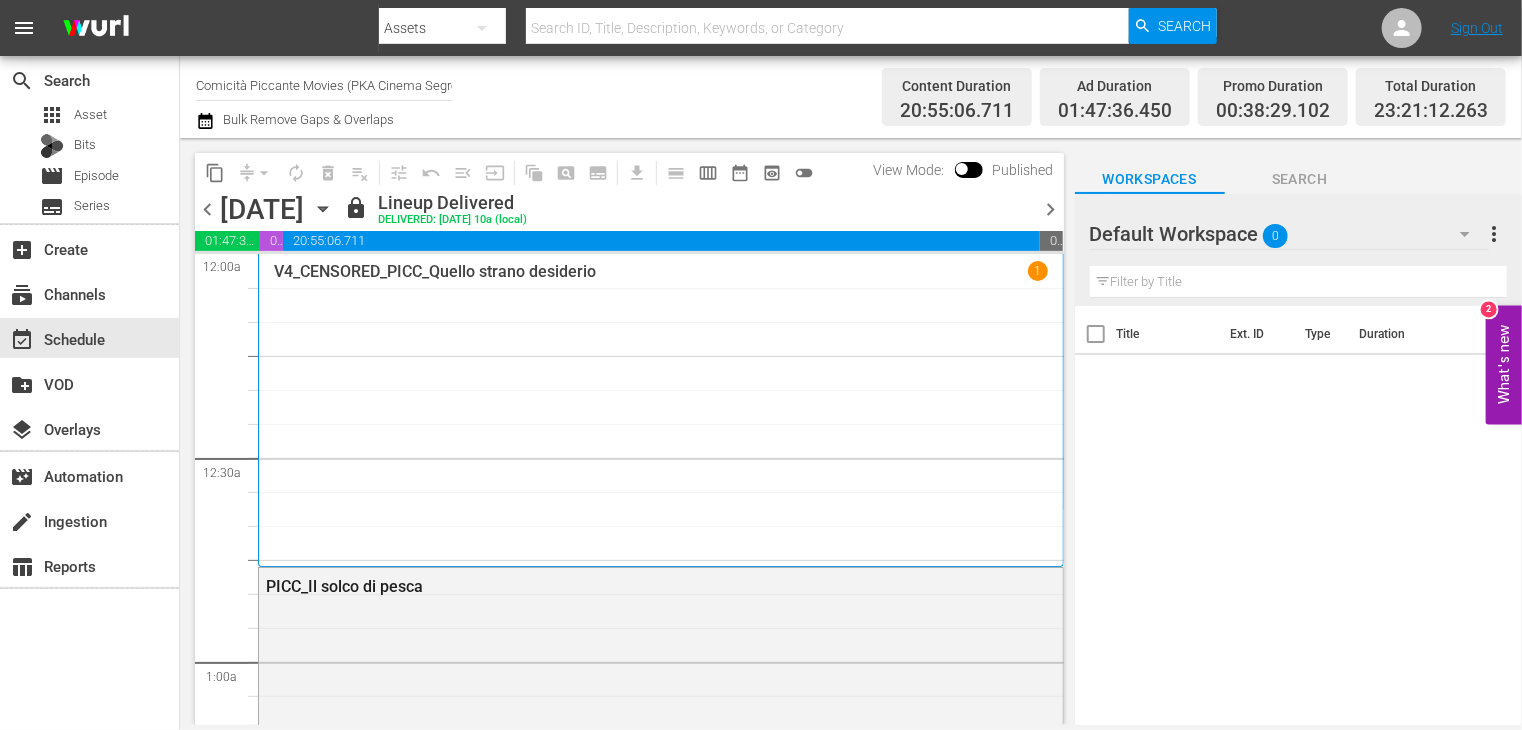 click on "chevron_right" at bounding box center [1051, 209] 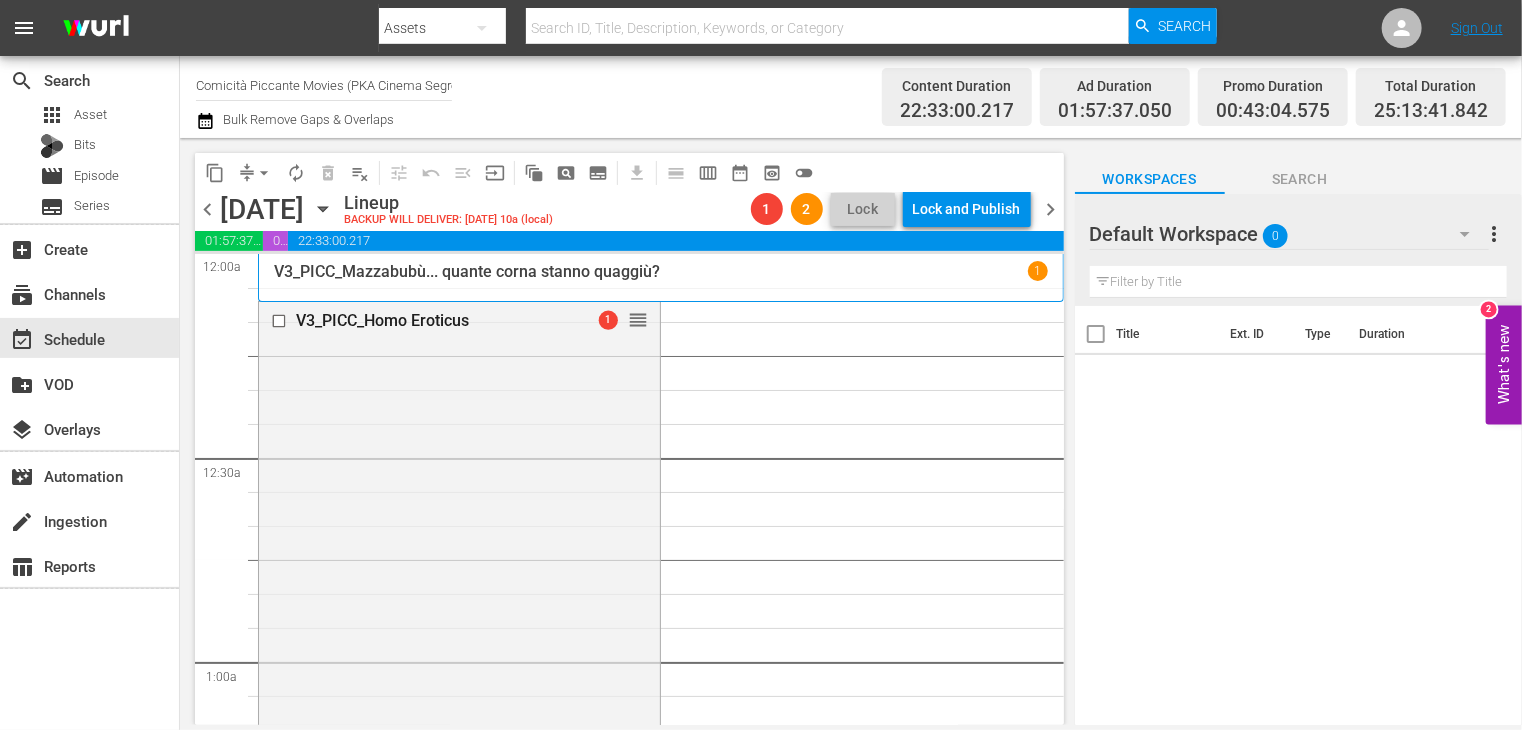 click 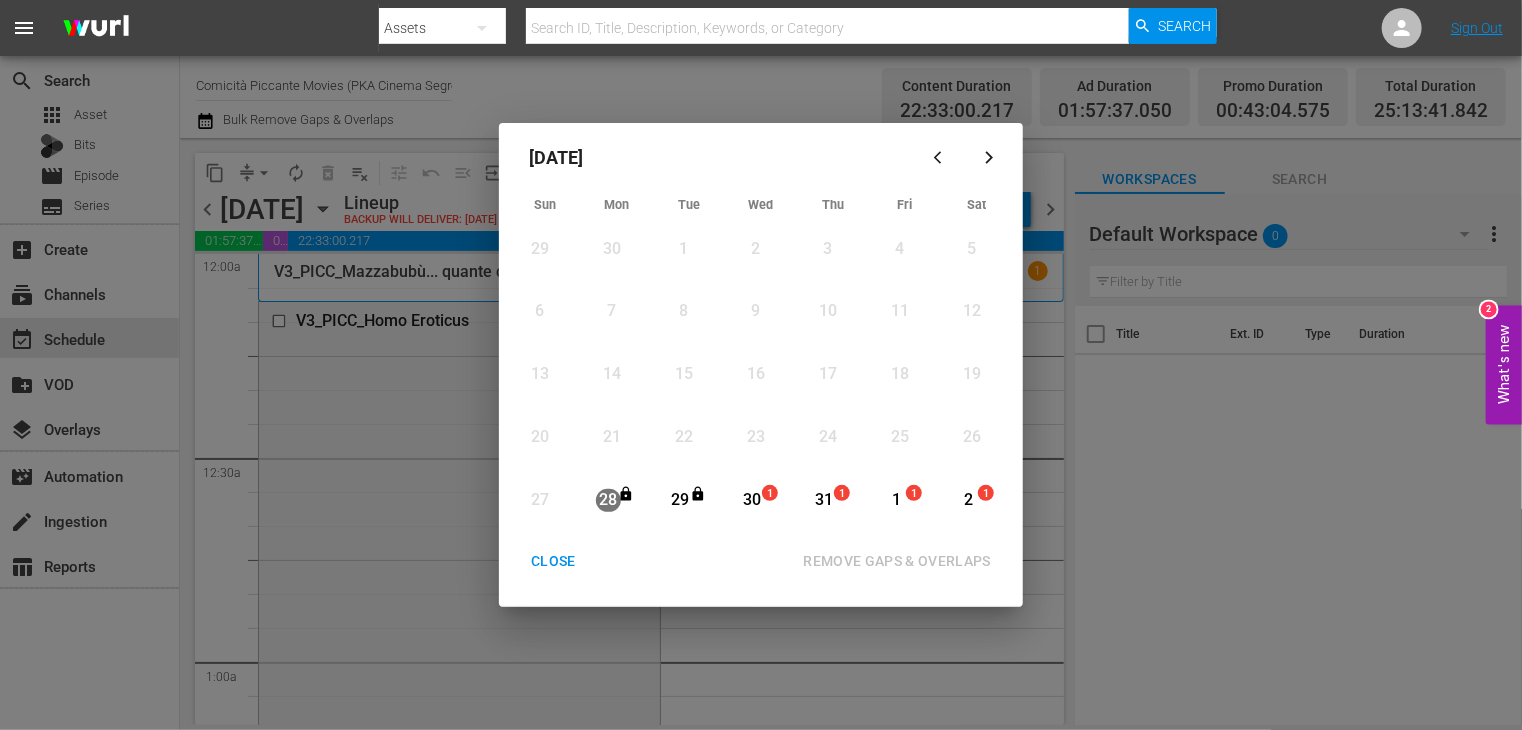 click on "CLOSE" at bounding box center (553, 561) 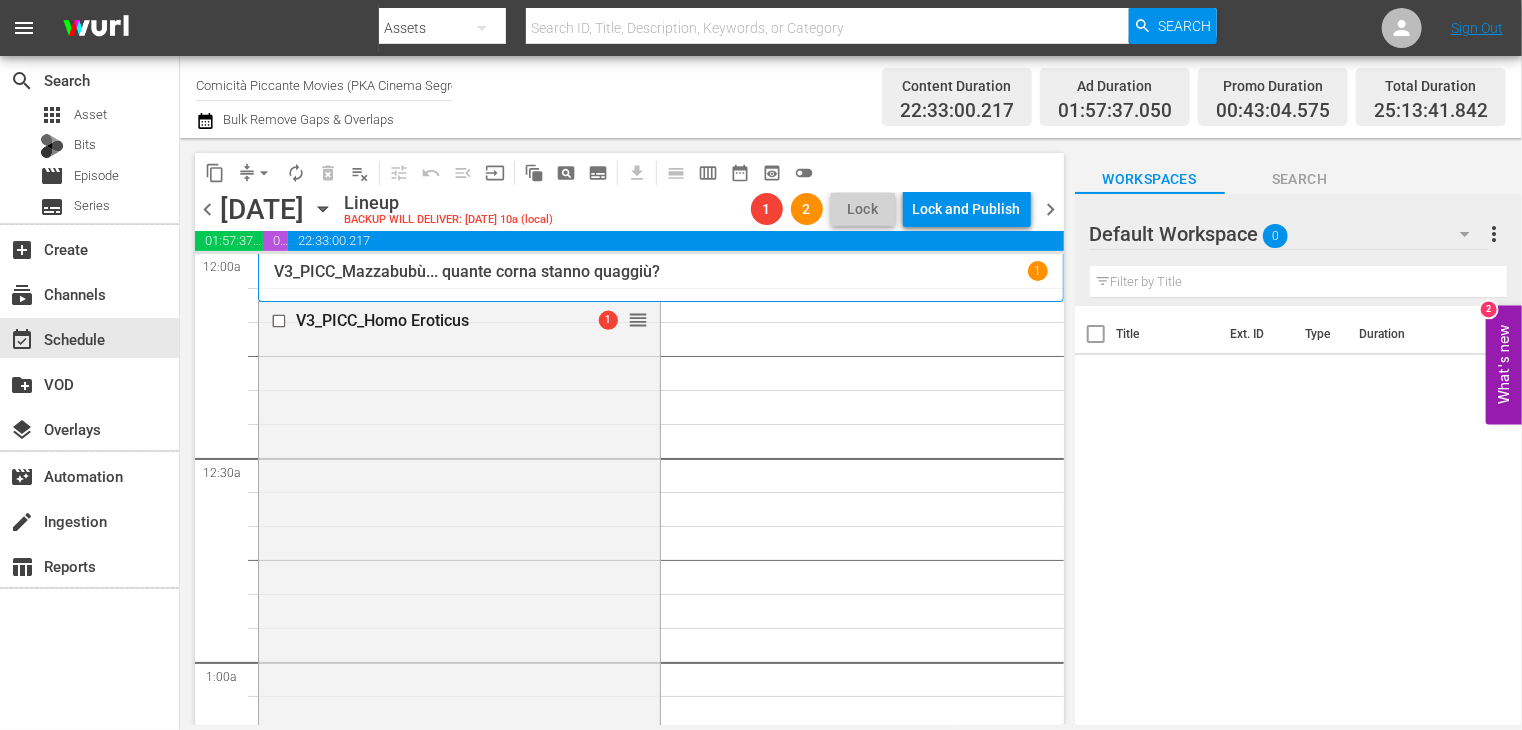 click on "Comicità Piccante Movies (PKA Cinema Segreto > Cinema Italiano > Cinema Poliziottesco) (608)" at bounding box center [324, 85] 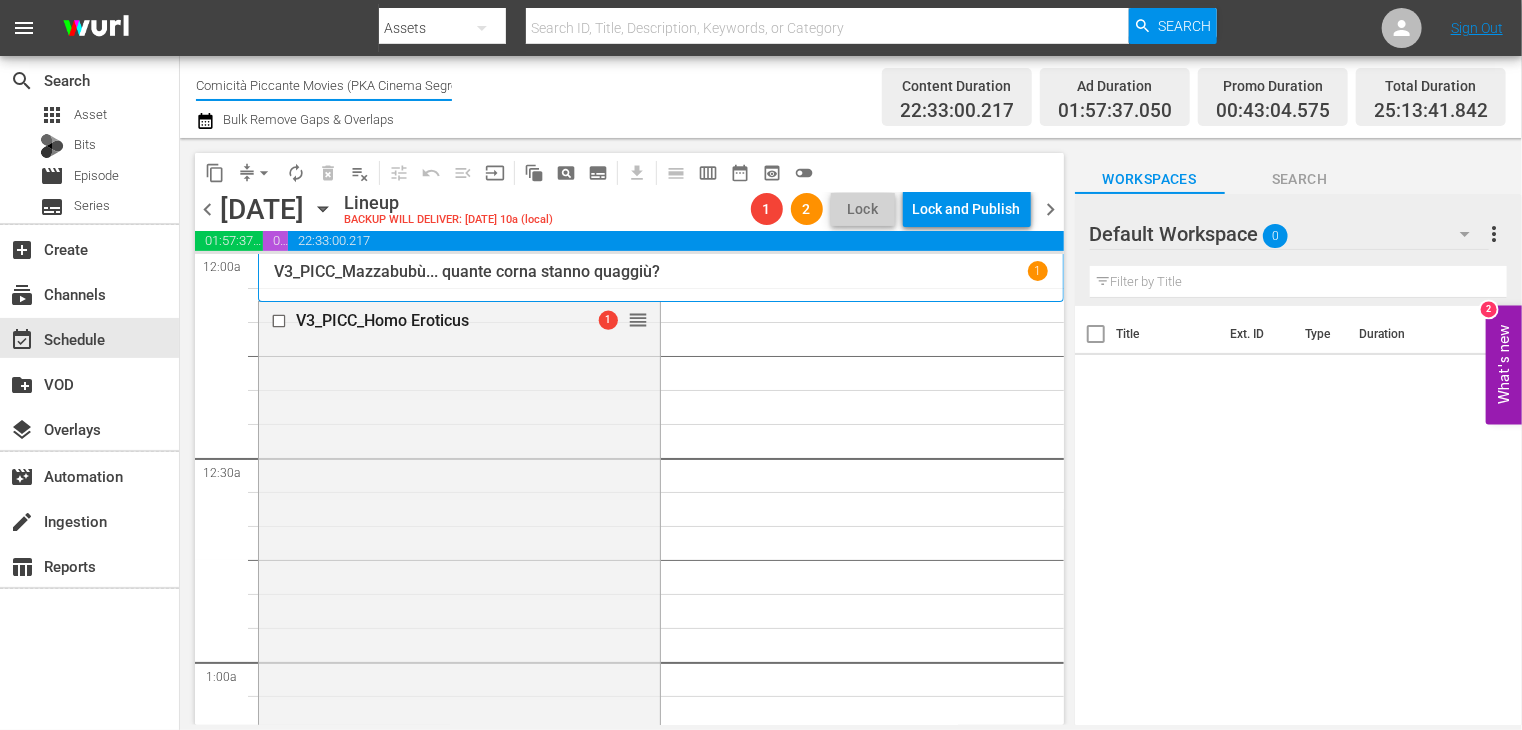 click on "Comicità Piccante Movies (PKA Cinema Segreto > Cinema Italiano > Cinema Poliziottesco) (608)" at bounding box center (324, 85) 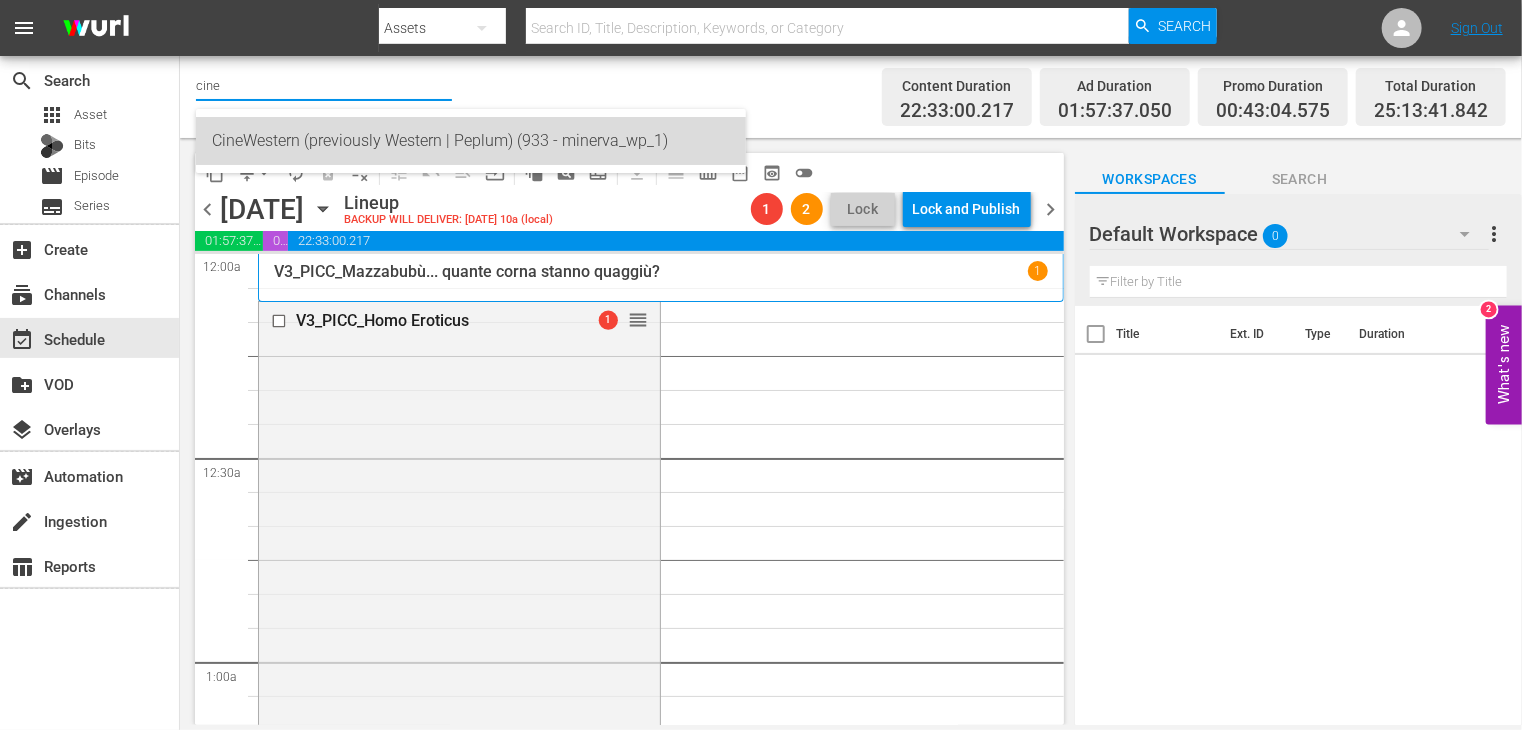 click on "CineWestern (previously Western | Peplum) (933 - minerva_wp_1)" at bounding box center [471, 141] 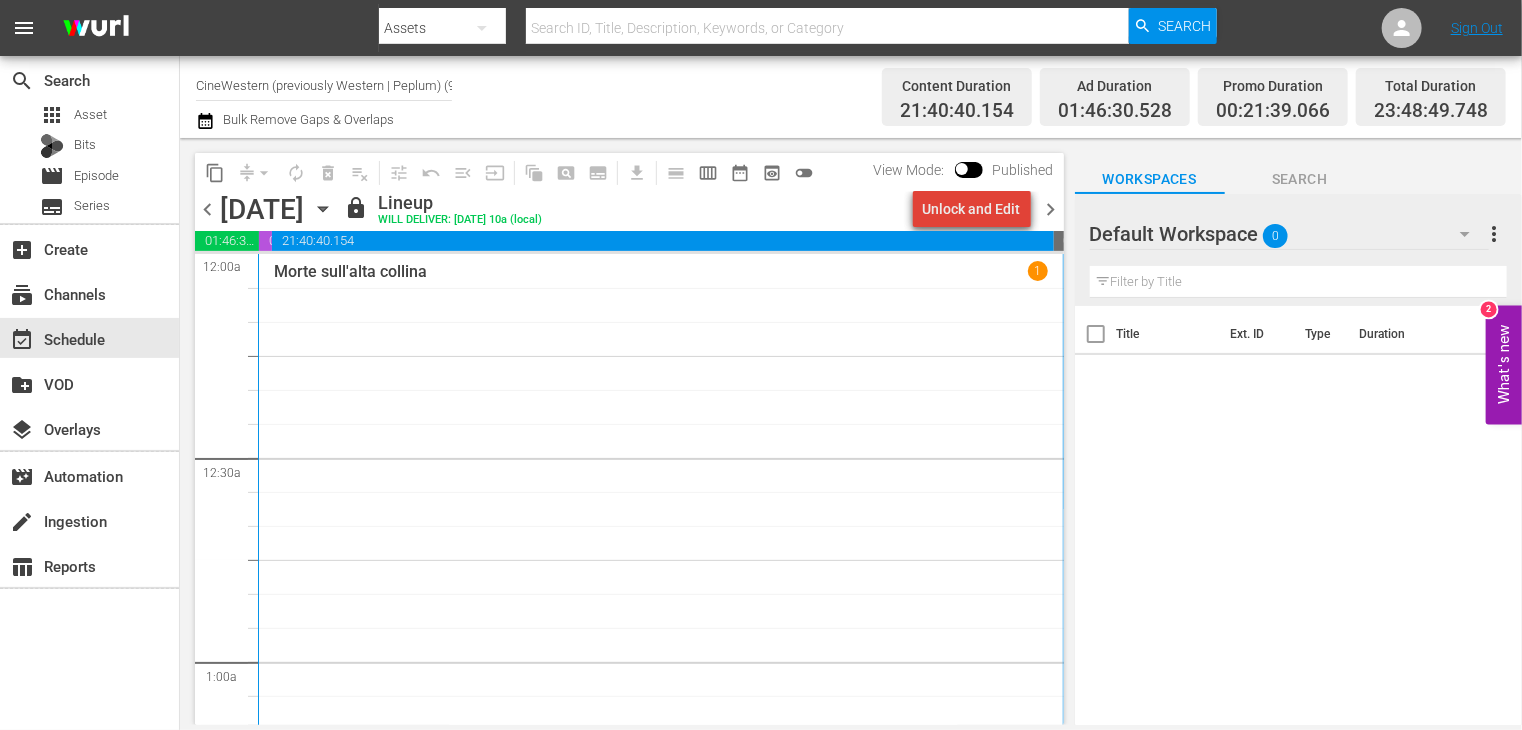 click on "Unlock and Edit" at bounding box center (972, 209) 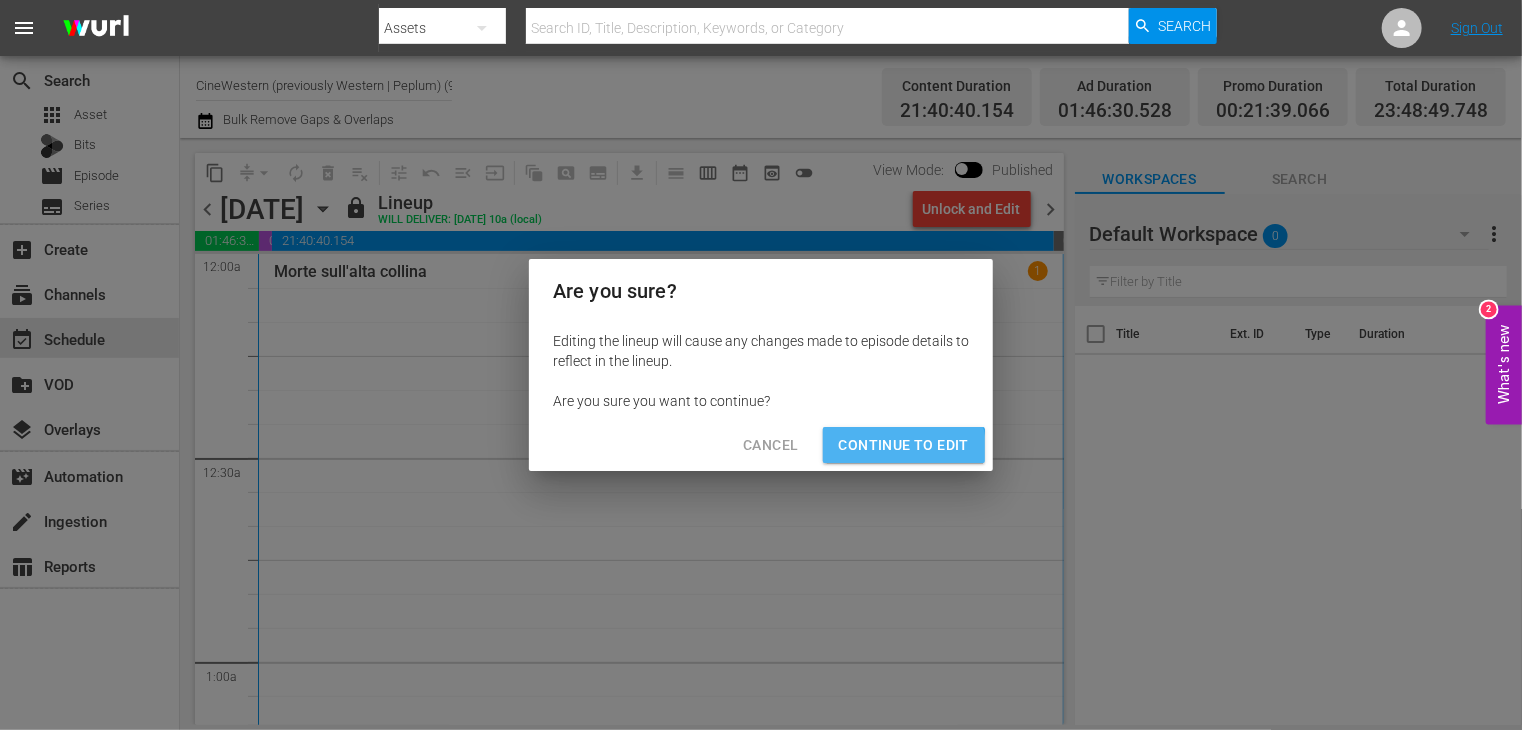 click on "Continue to Edit" at bounding box center [904, 445] 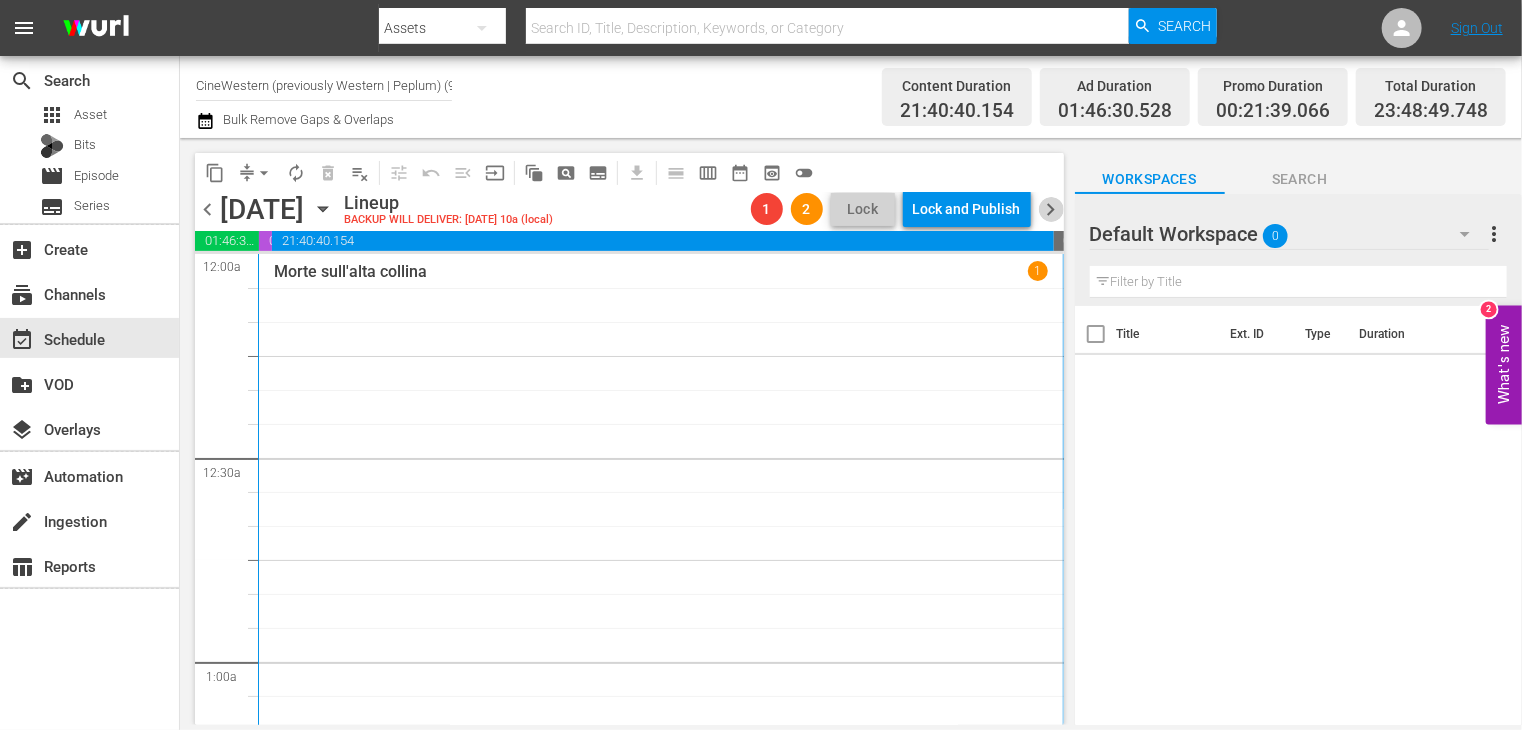 click on "chevron_right" at bounding box center (1051, 209) 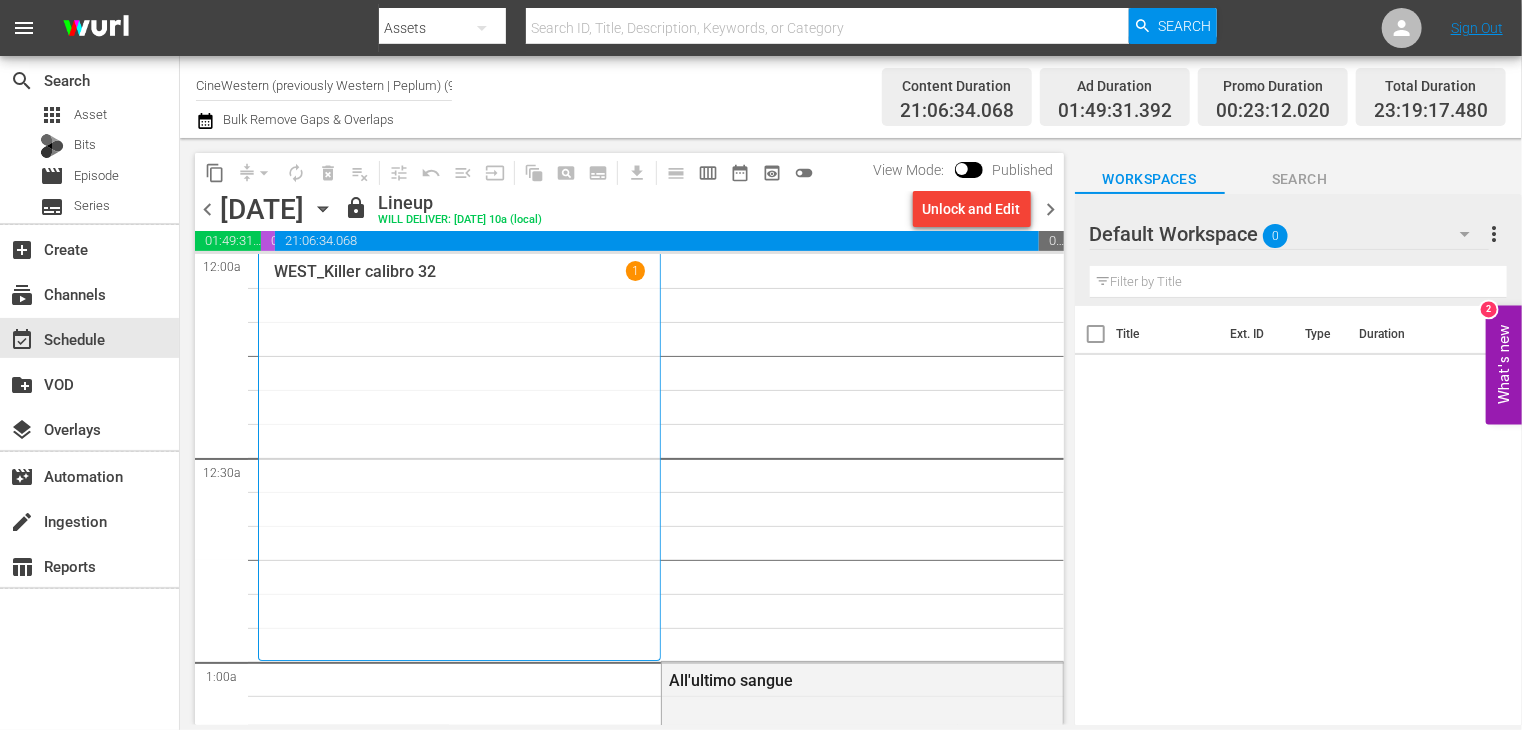 click on "Unlock and Edit" at bounding box center (972, 209) 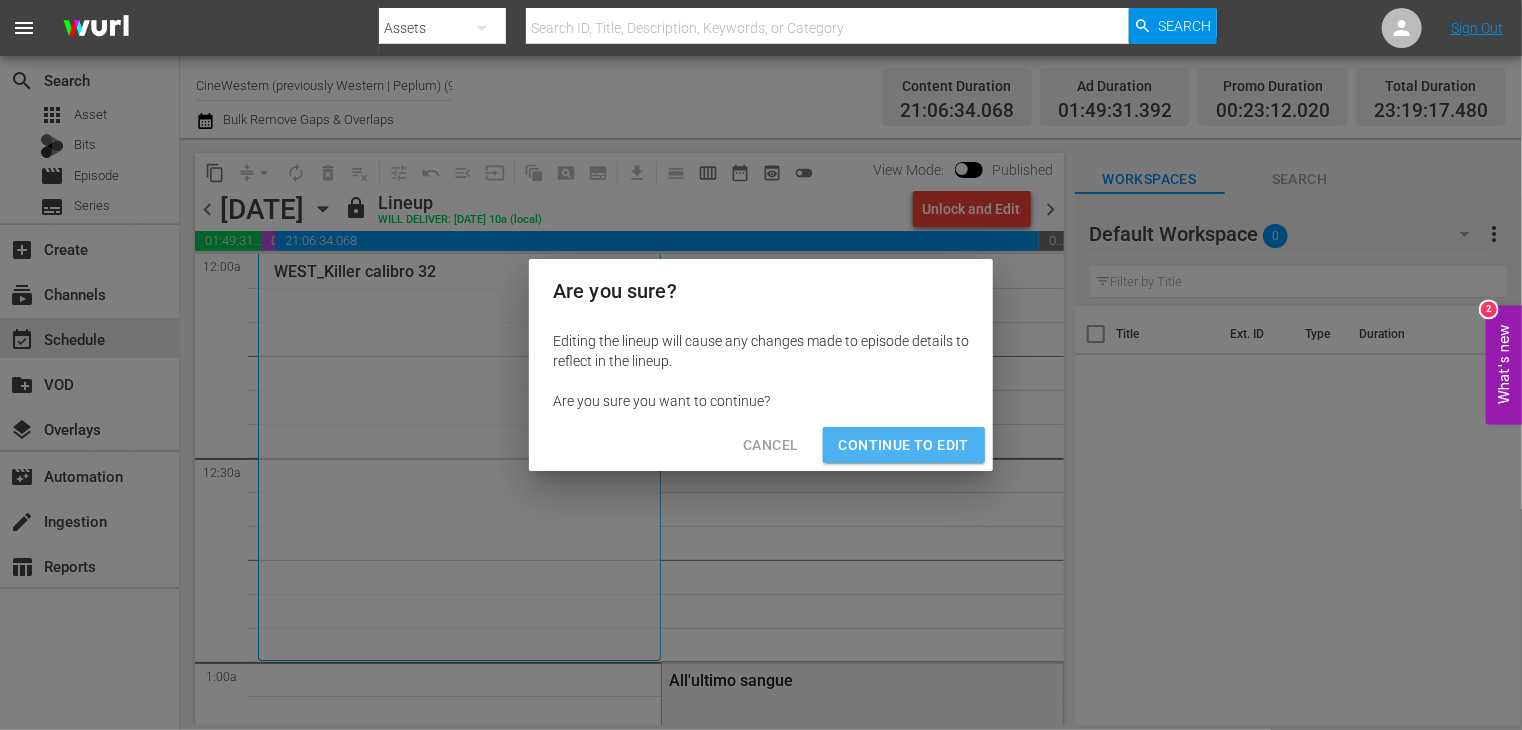 click on "Continue to Edit" at bounding box center [904, 445] 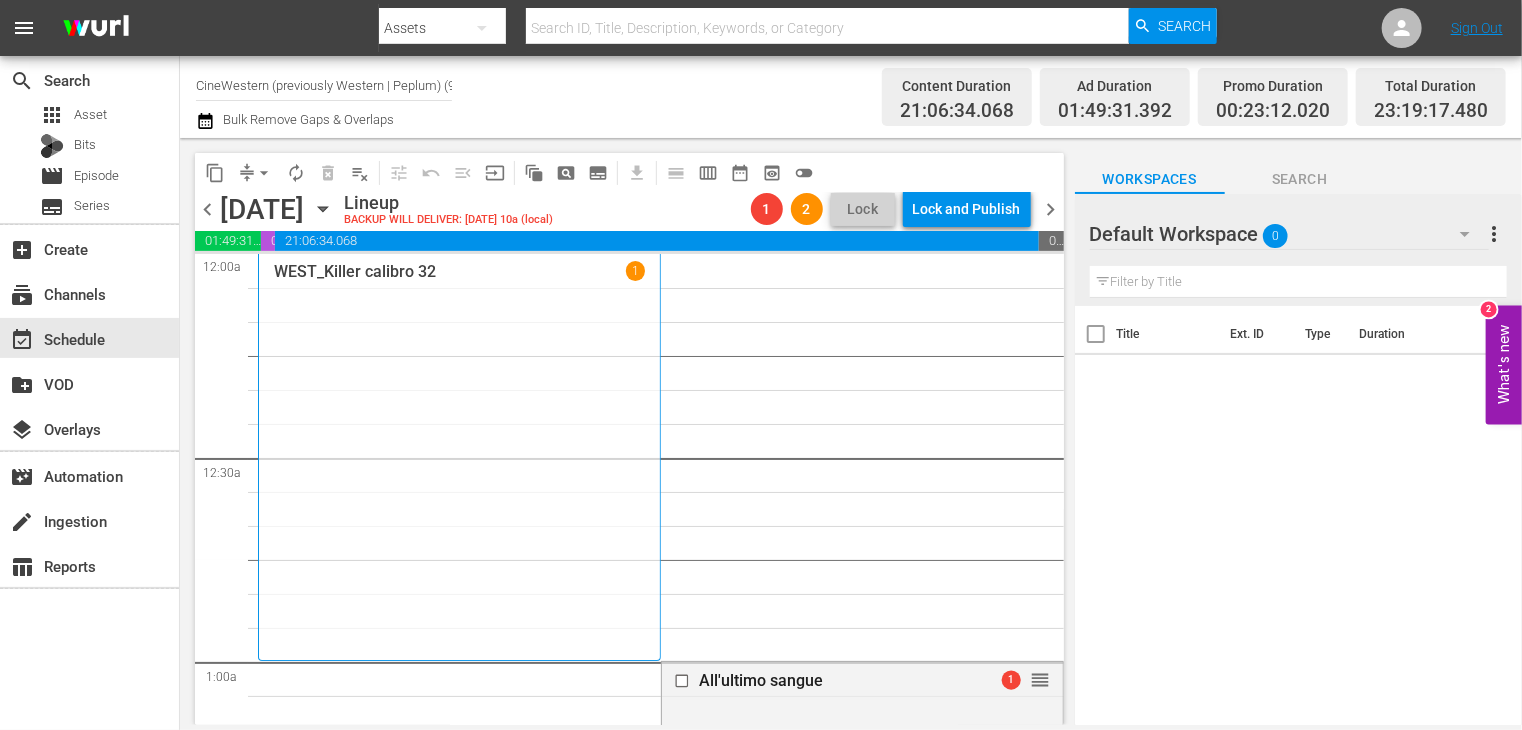 click on "chevron_right" at bounding box center [1051, 209] 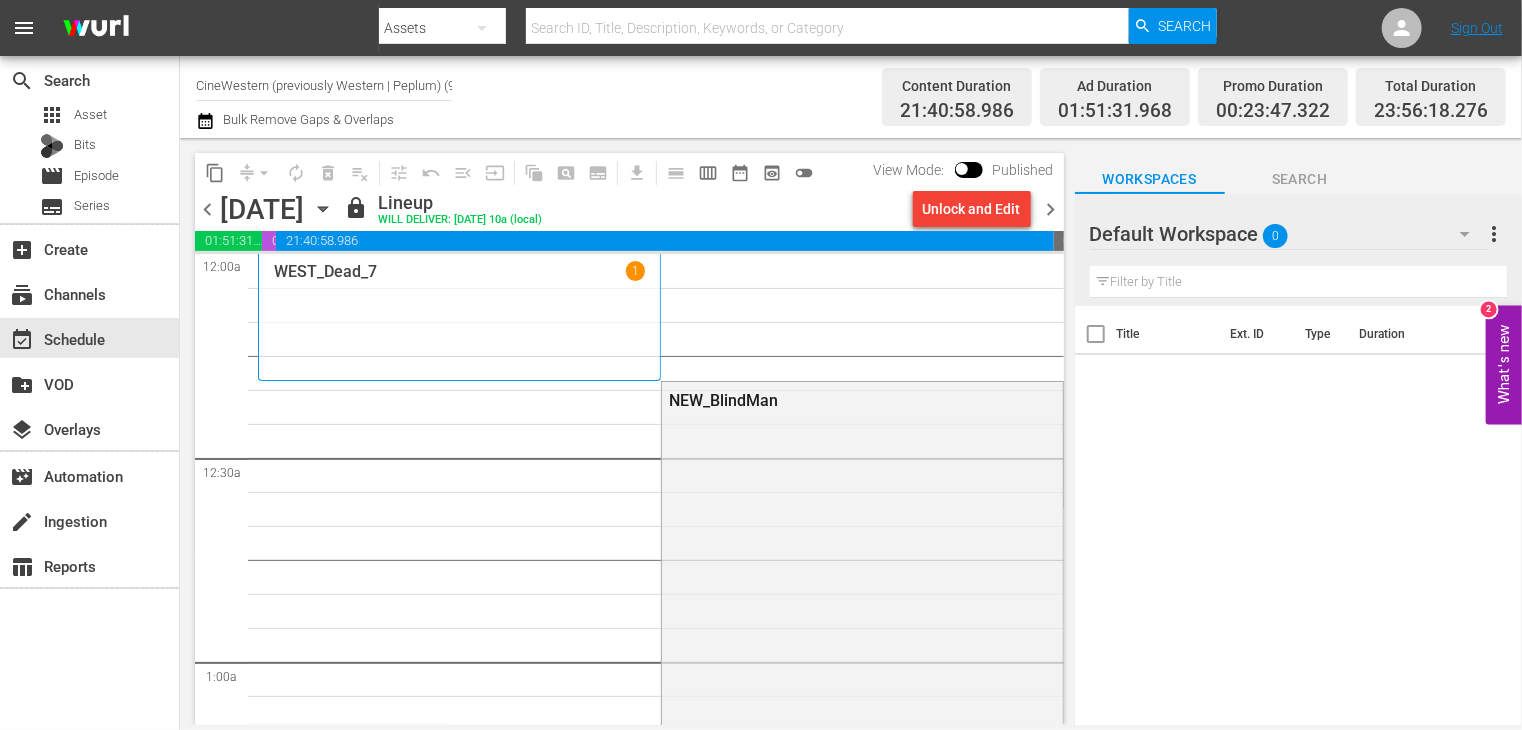 click on "Unlock and Edit" at bounding box center [972, 209] 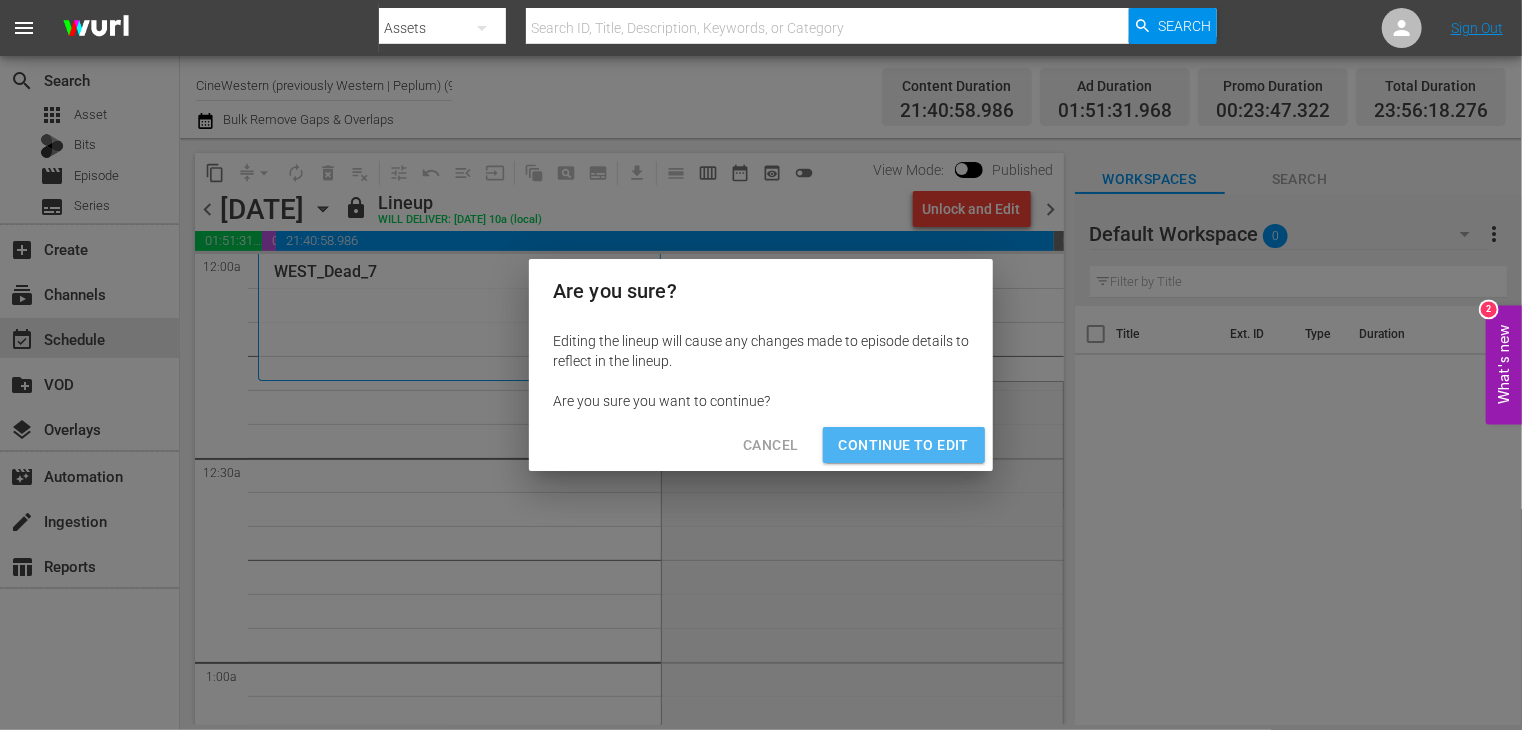 click on "Continue to Edit" at bounding box center [904, 445] 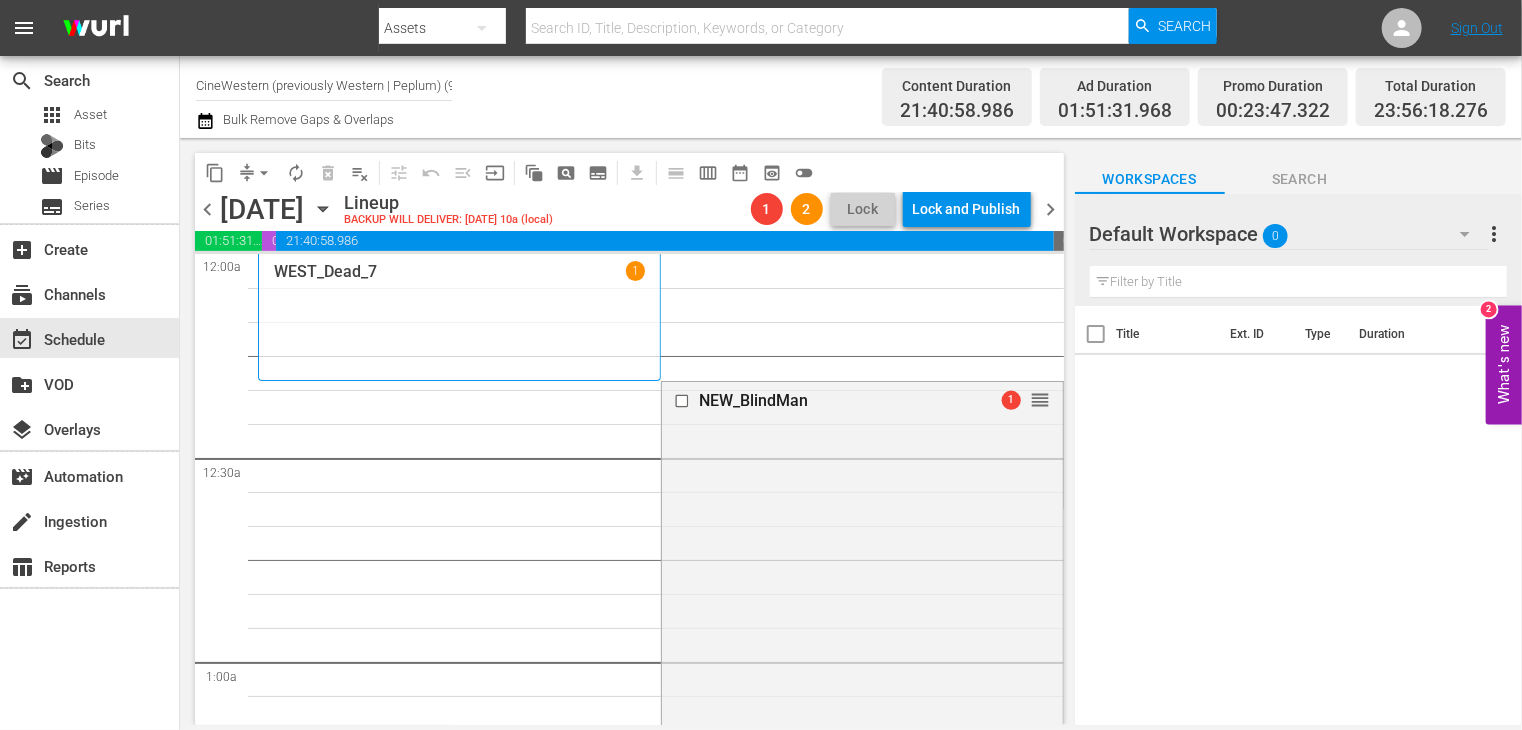 click on "chevron_right" at bounding box center (1051, 209) 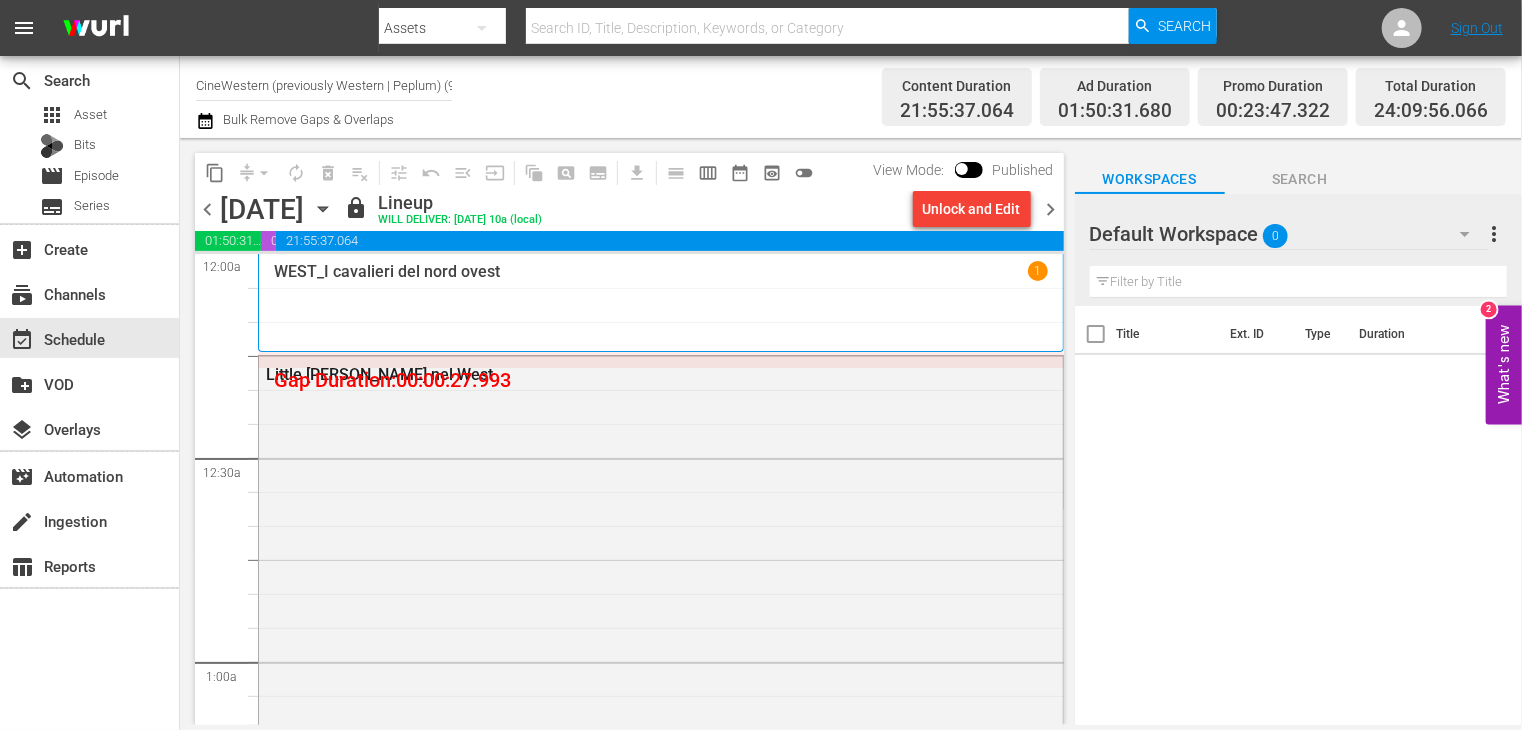click on "Unlock and Edit" at bounding box center (972, 209) 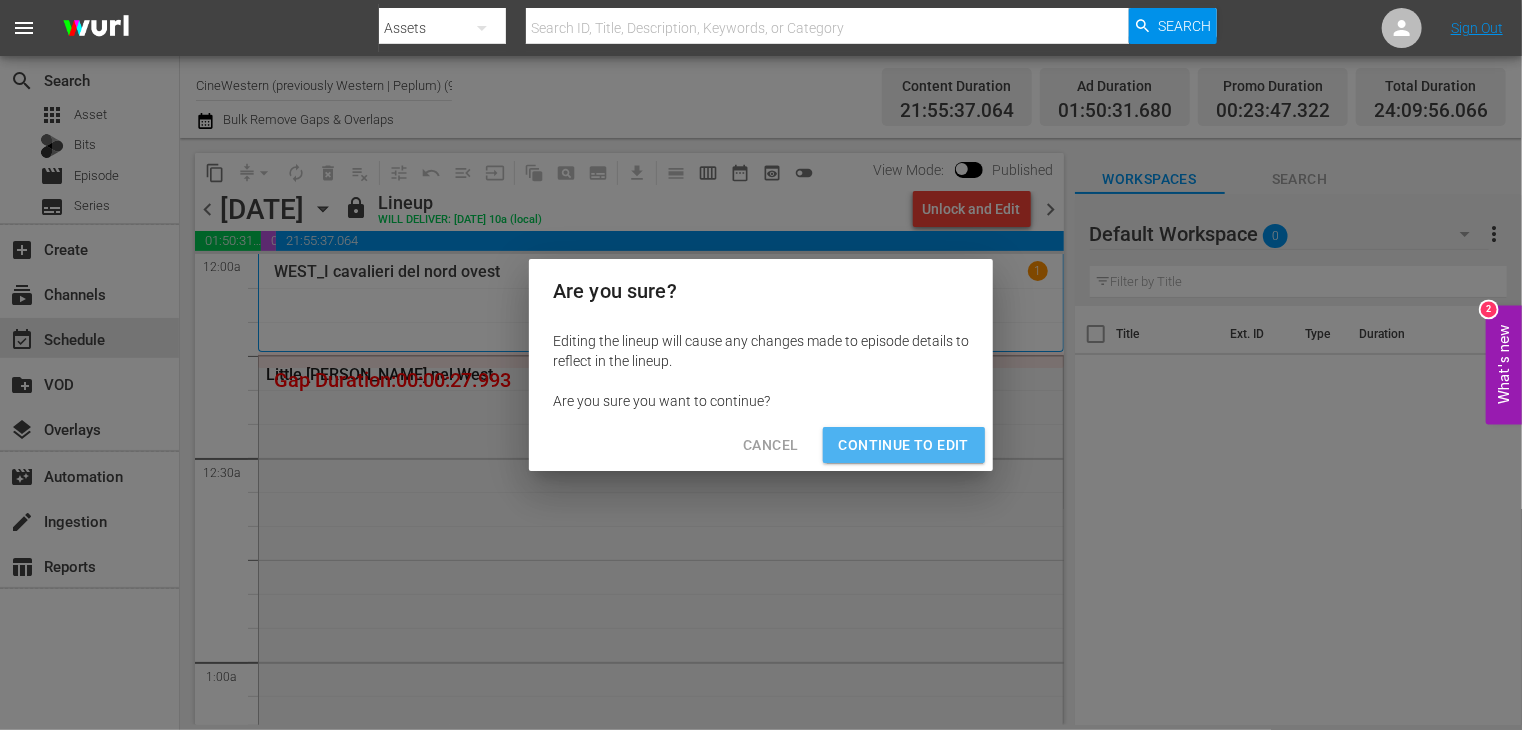 click on "Continue to Edit" at bounding box center [904, 445] 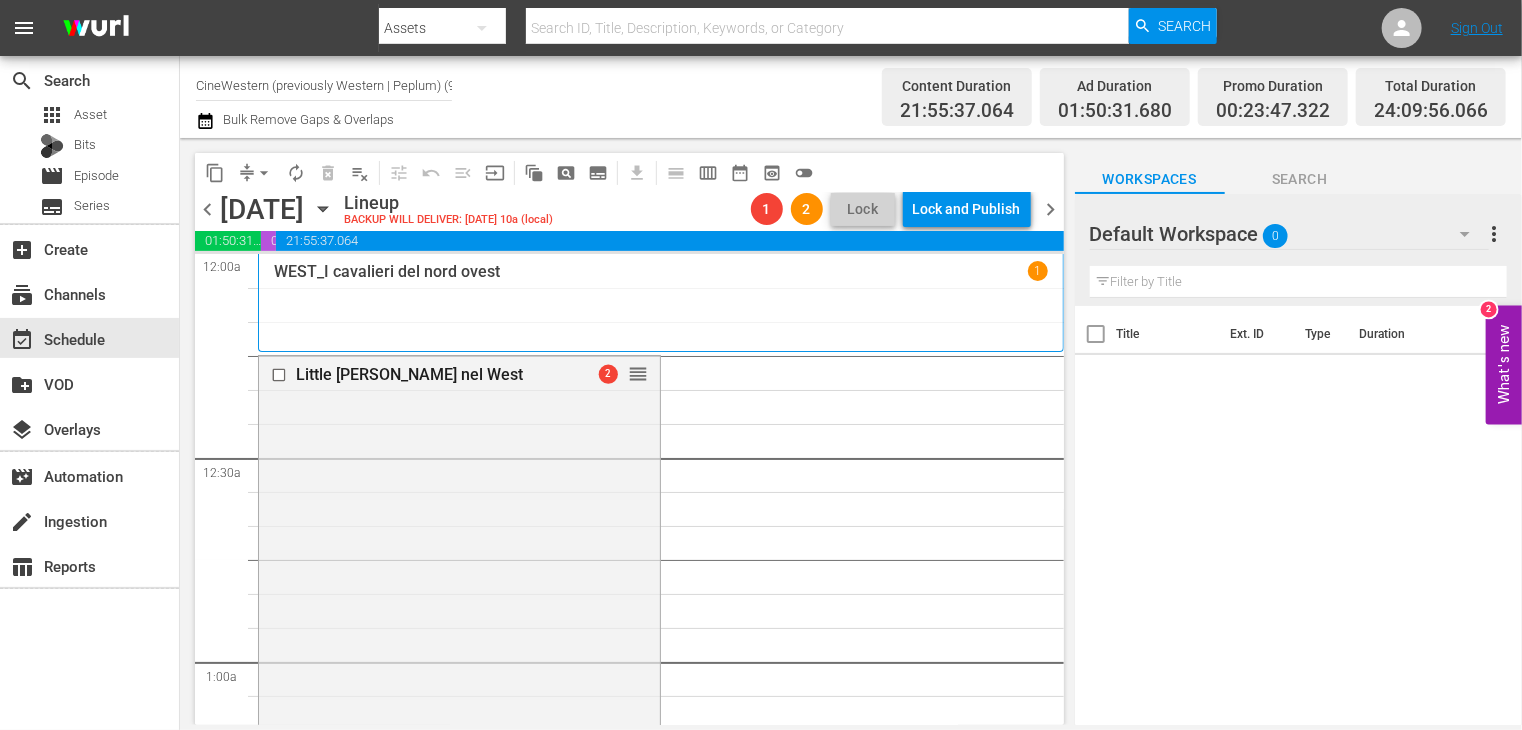click on "chevron_right" at bounding box center [1051, 209] 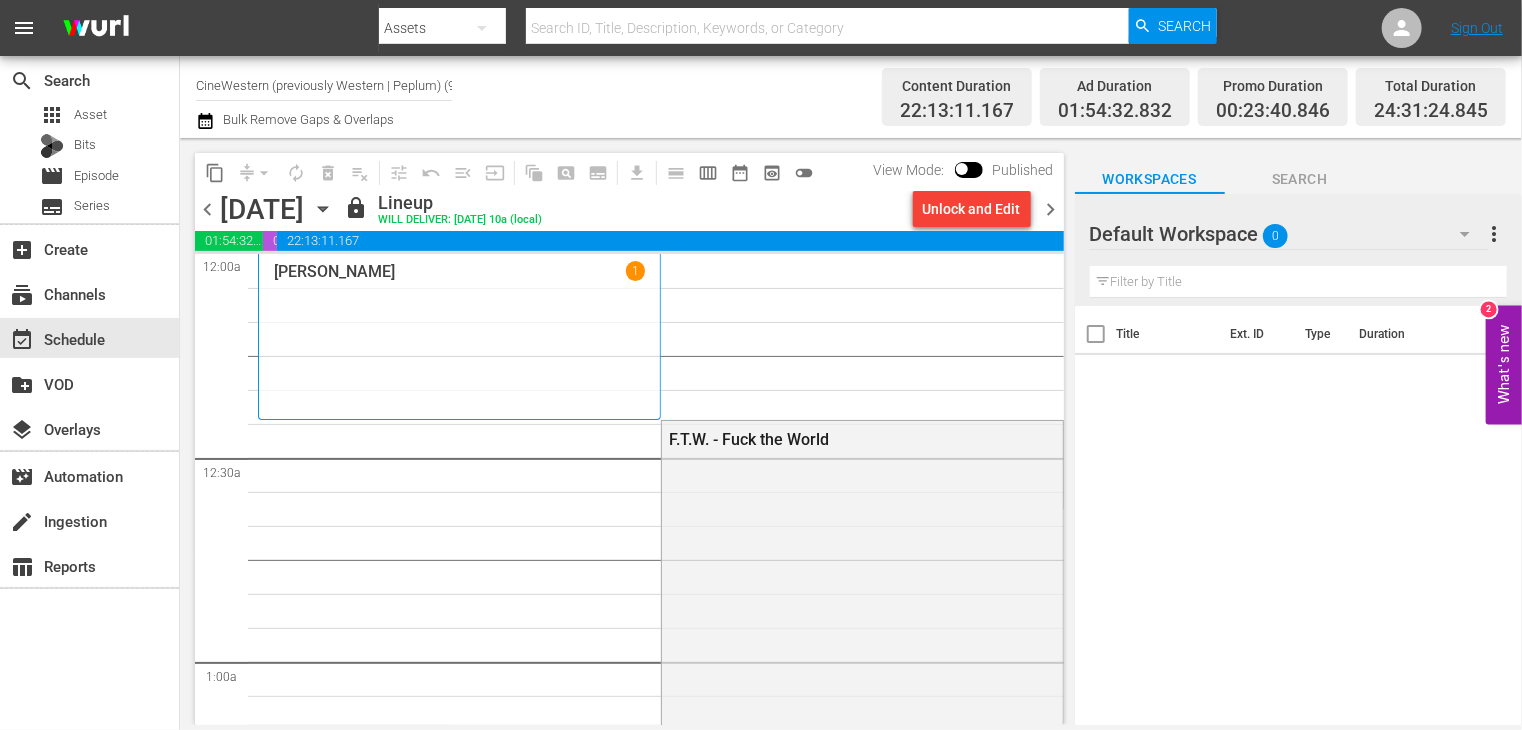 click on "Unlock and Edit" at bounding box center (972, 209) 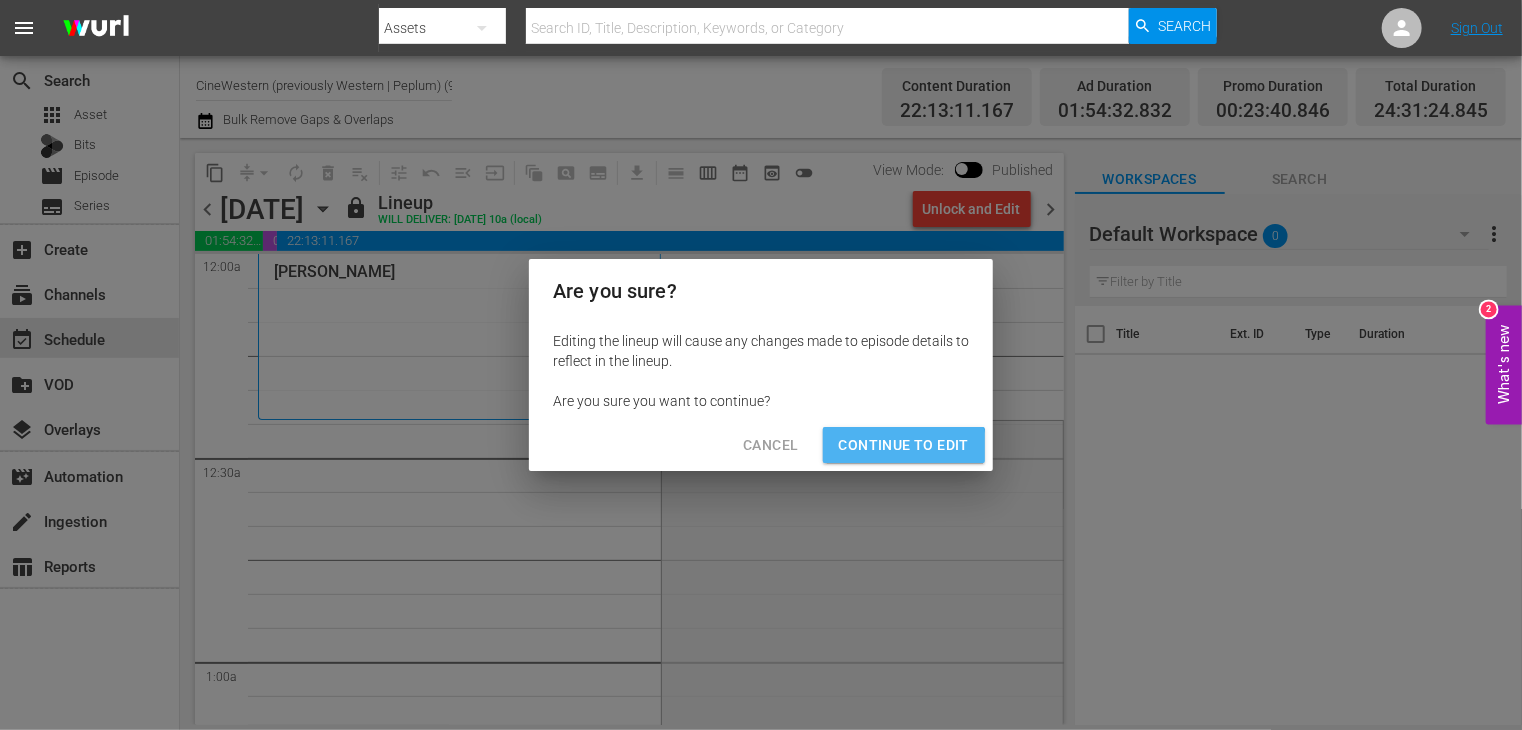click on "Continue to Edit" at bounding box center (904, 445) 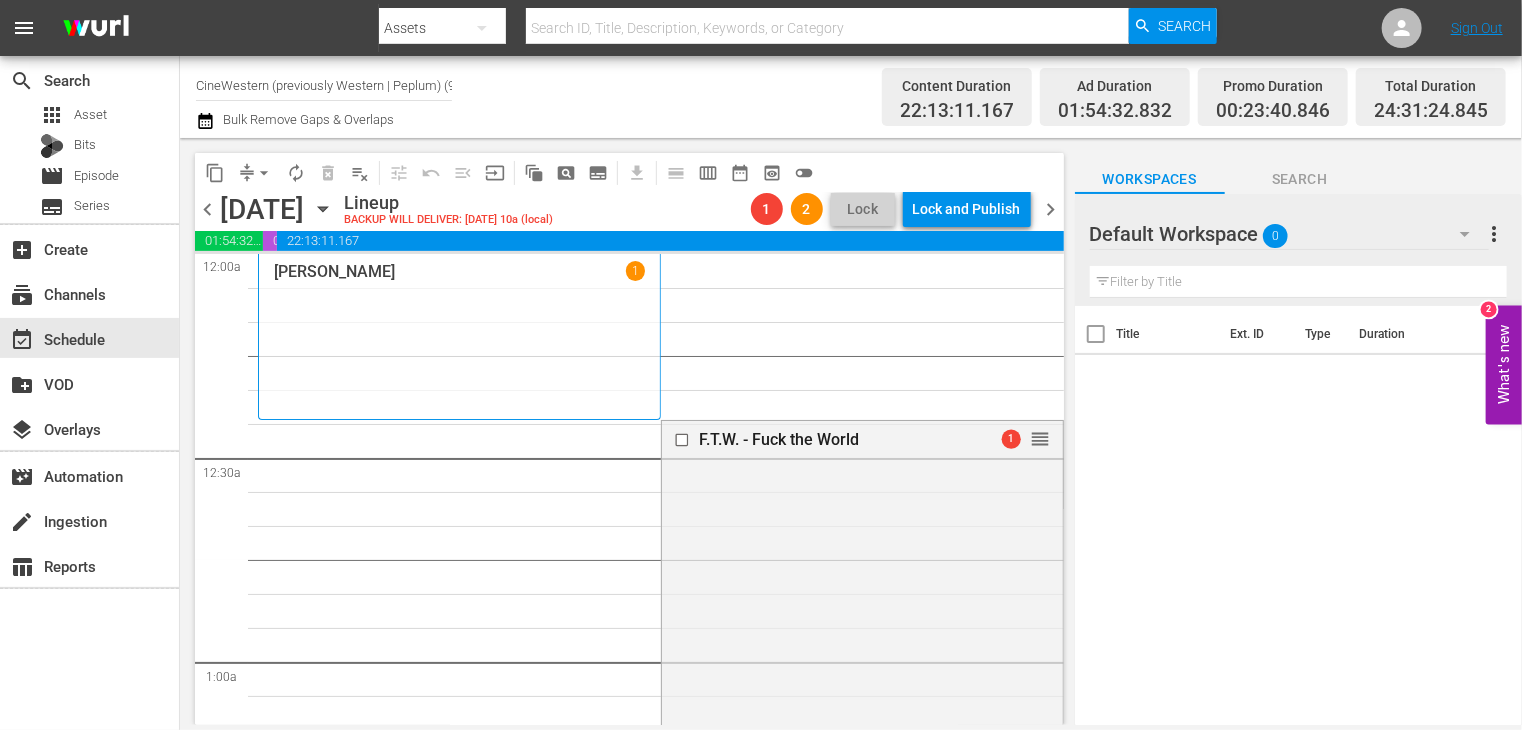 click on "chevron_right" at bounding box center (1051, 209) 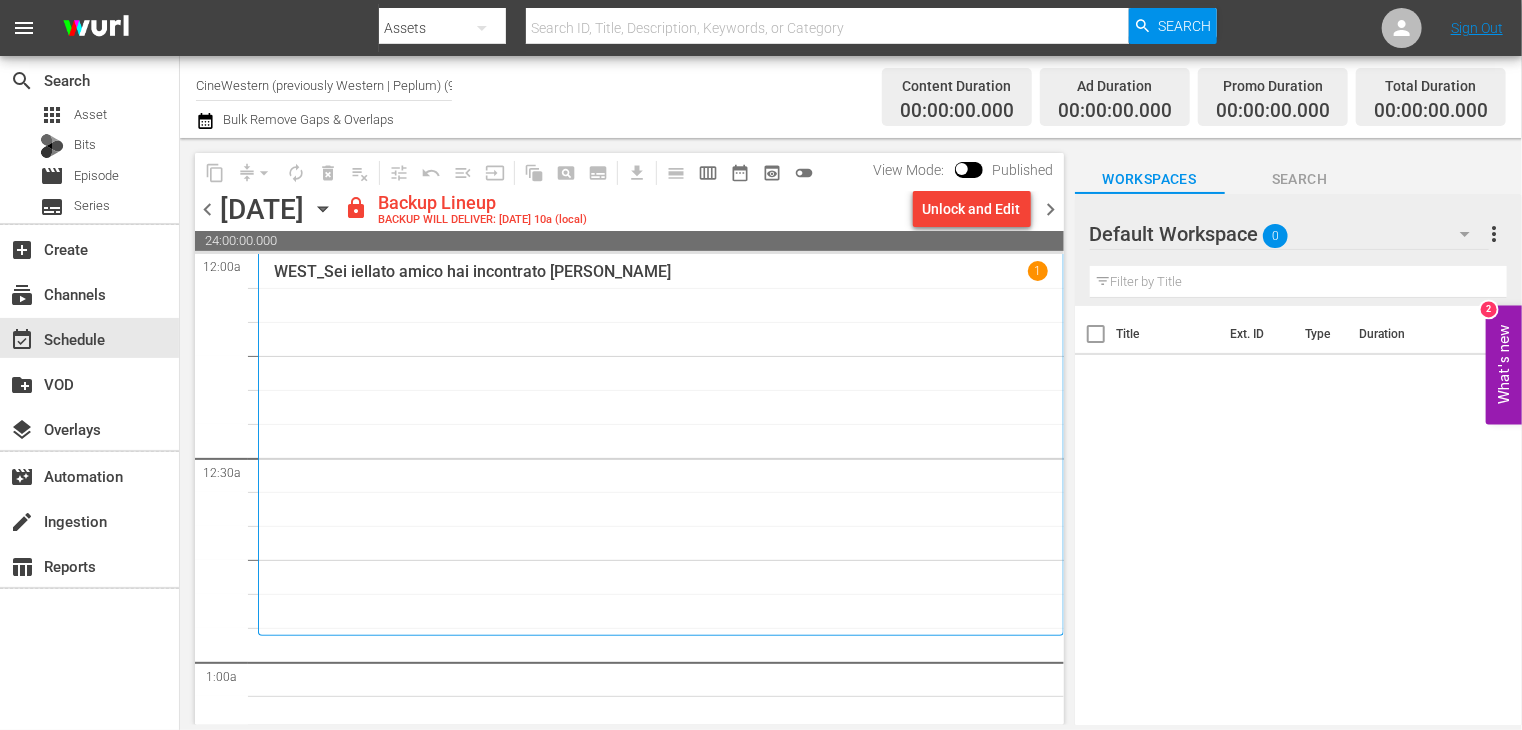 click on "Unlock and Edit" at bounding box center [972, 209] 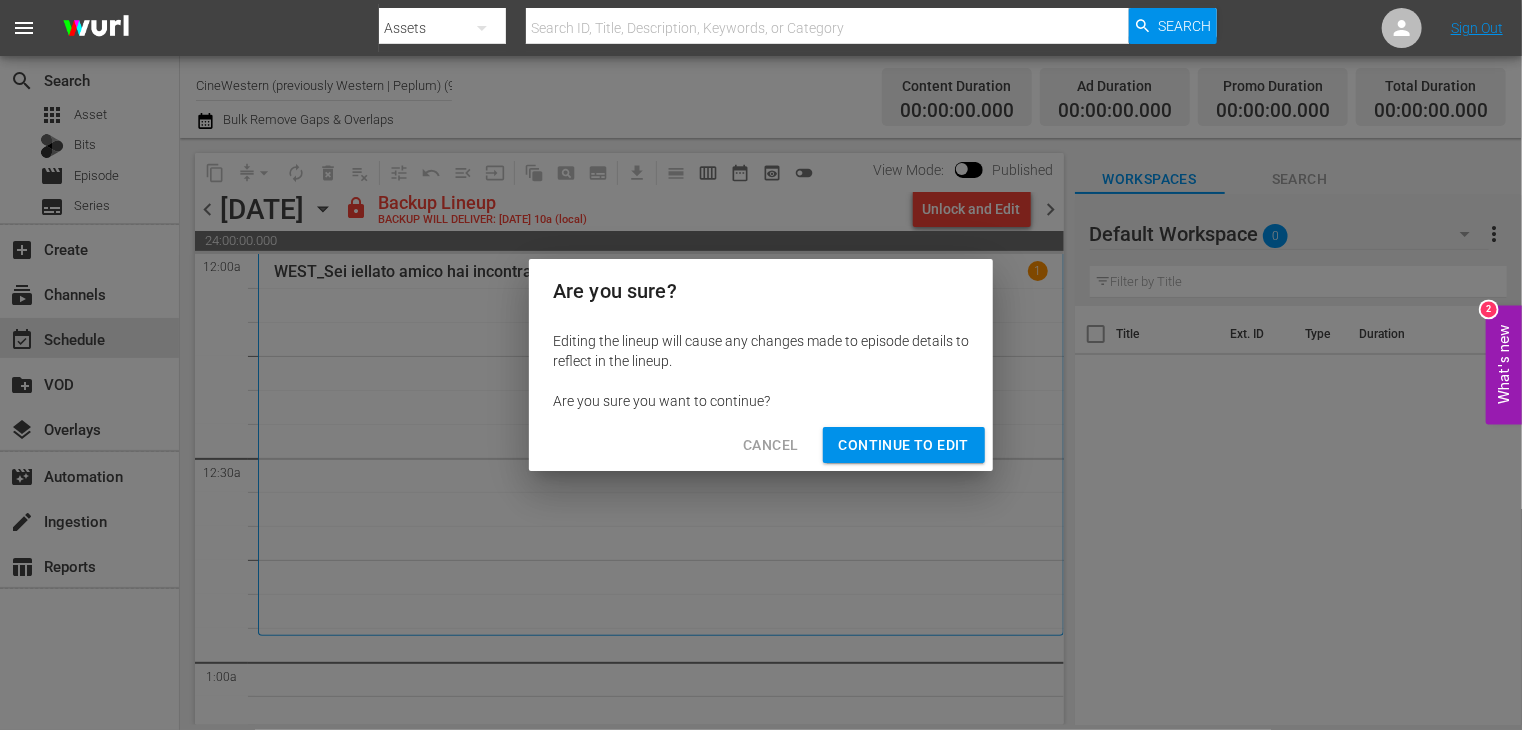 click on "Continue to Edit" at bounding box center (904, 445) 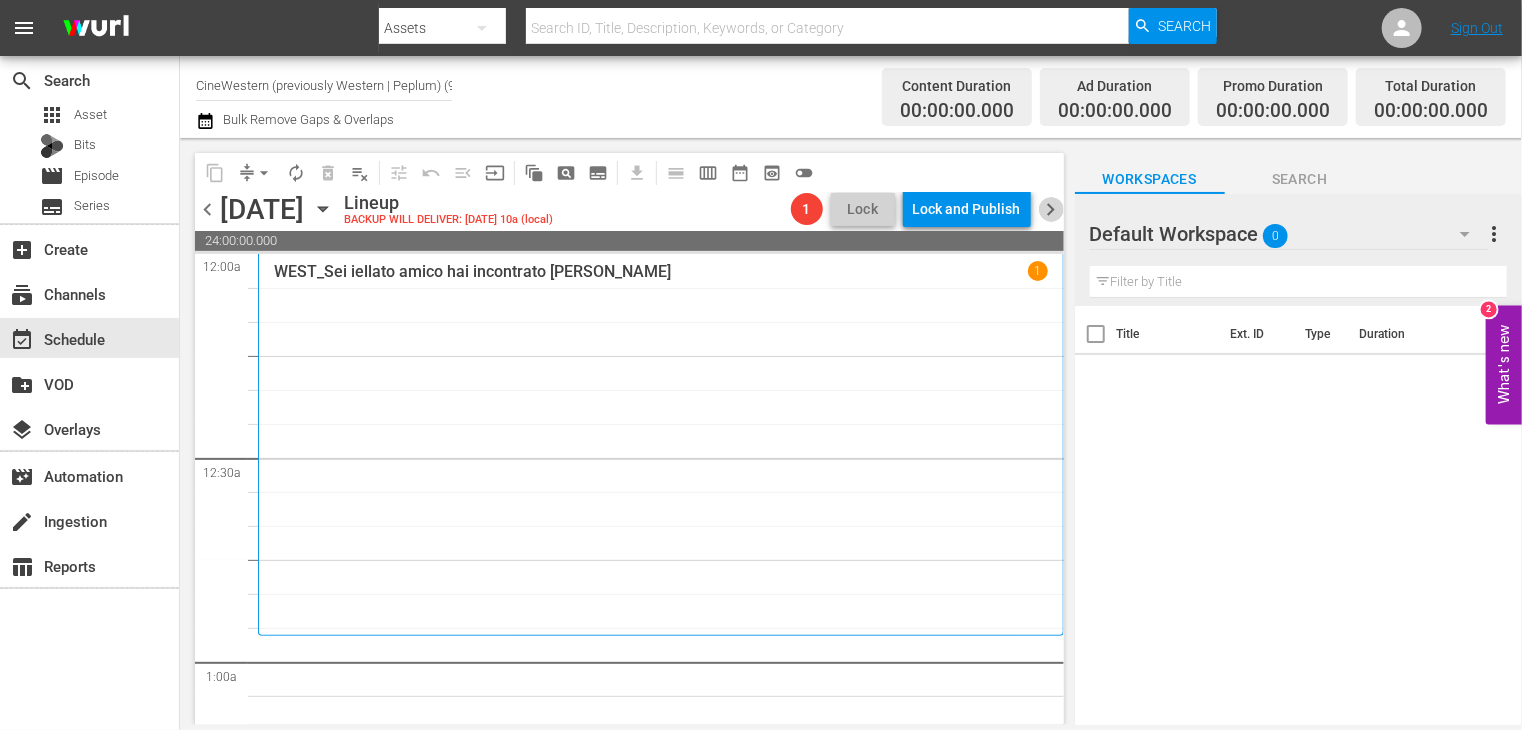 click on "chevron_right" at bounding box center [1051, 209] 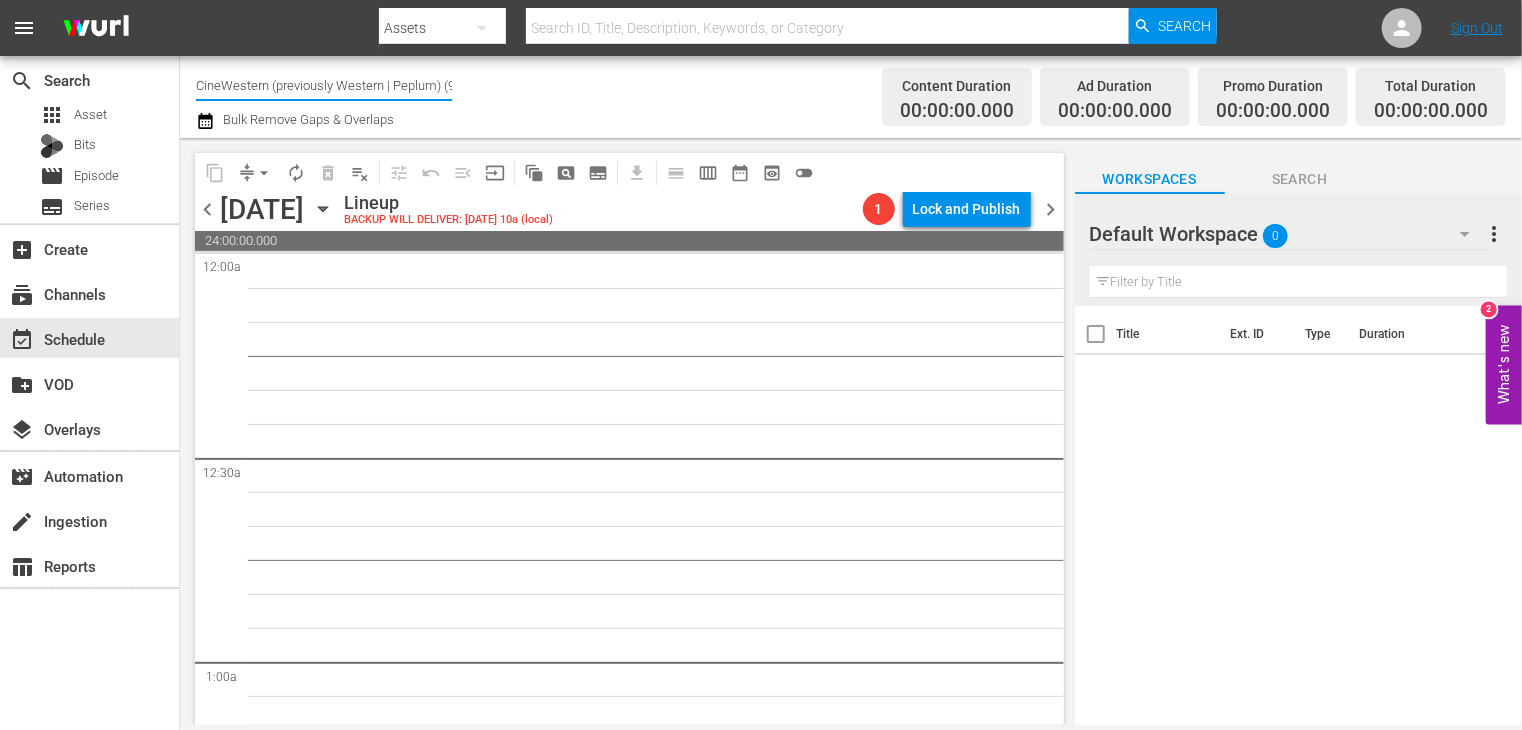 click on "CineWestern (previously Western | Peplum) (933)" at bounding box center [324, 85] 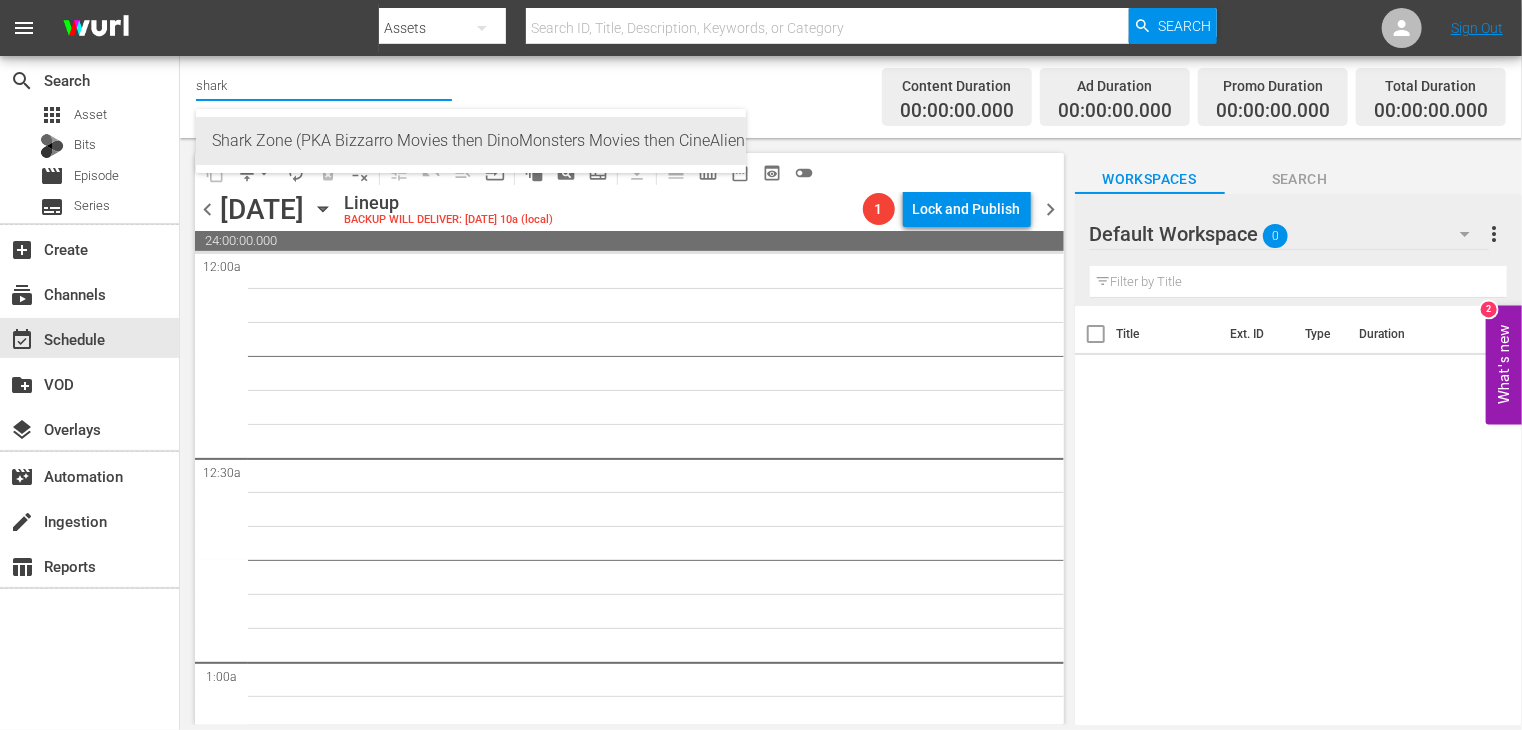 click on "Shark Zone (PKA Bizzarro Movies then DinoMonsters Movies then CineAliens) (607 - minerva_bizzarromovies_1)" at bounding box center (471, 141) 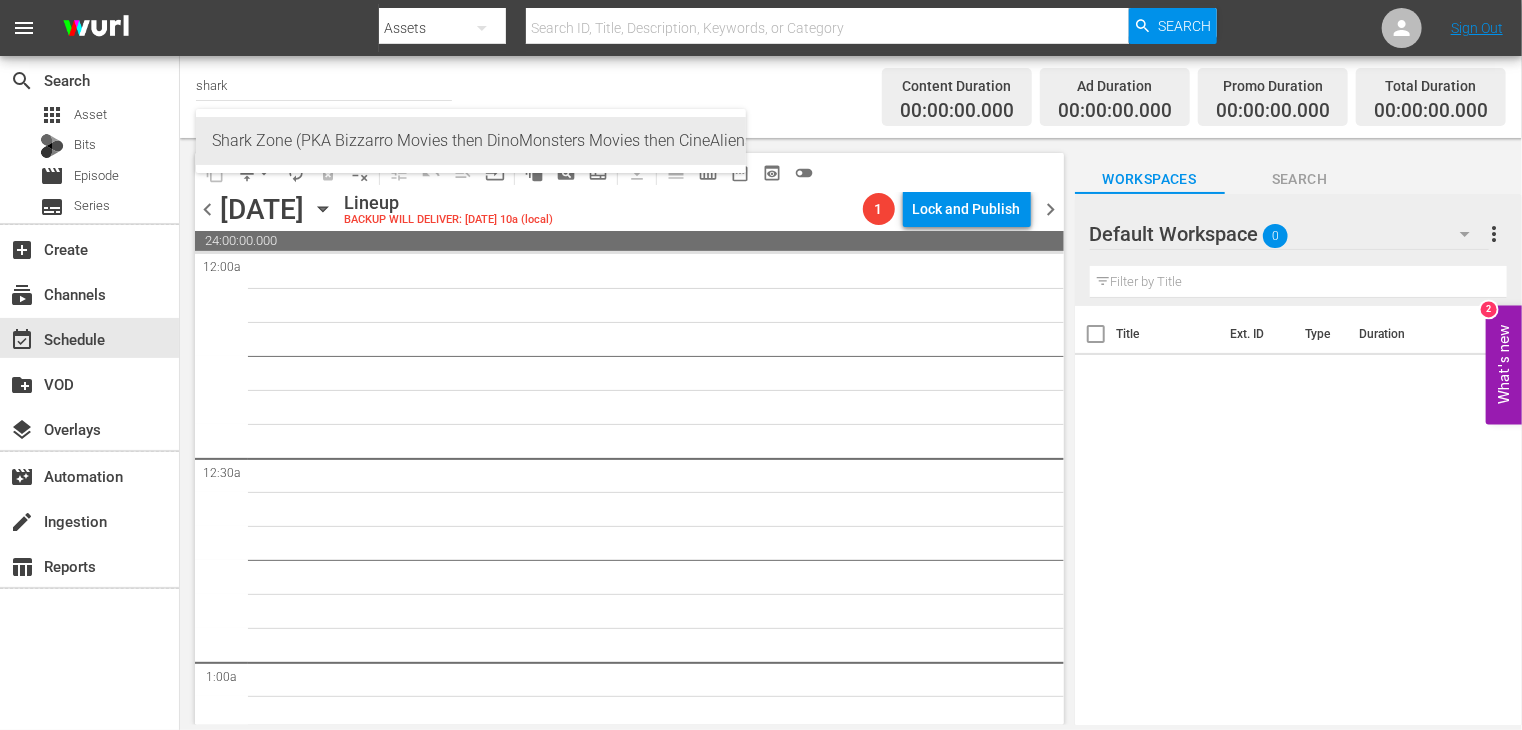 type on "Shark Zone (PKA Bizzarro Movies then DinoMonsters Movies then CineAliens) (607 - minerva_bizzarromovies_1)" 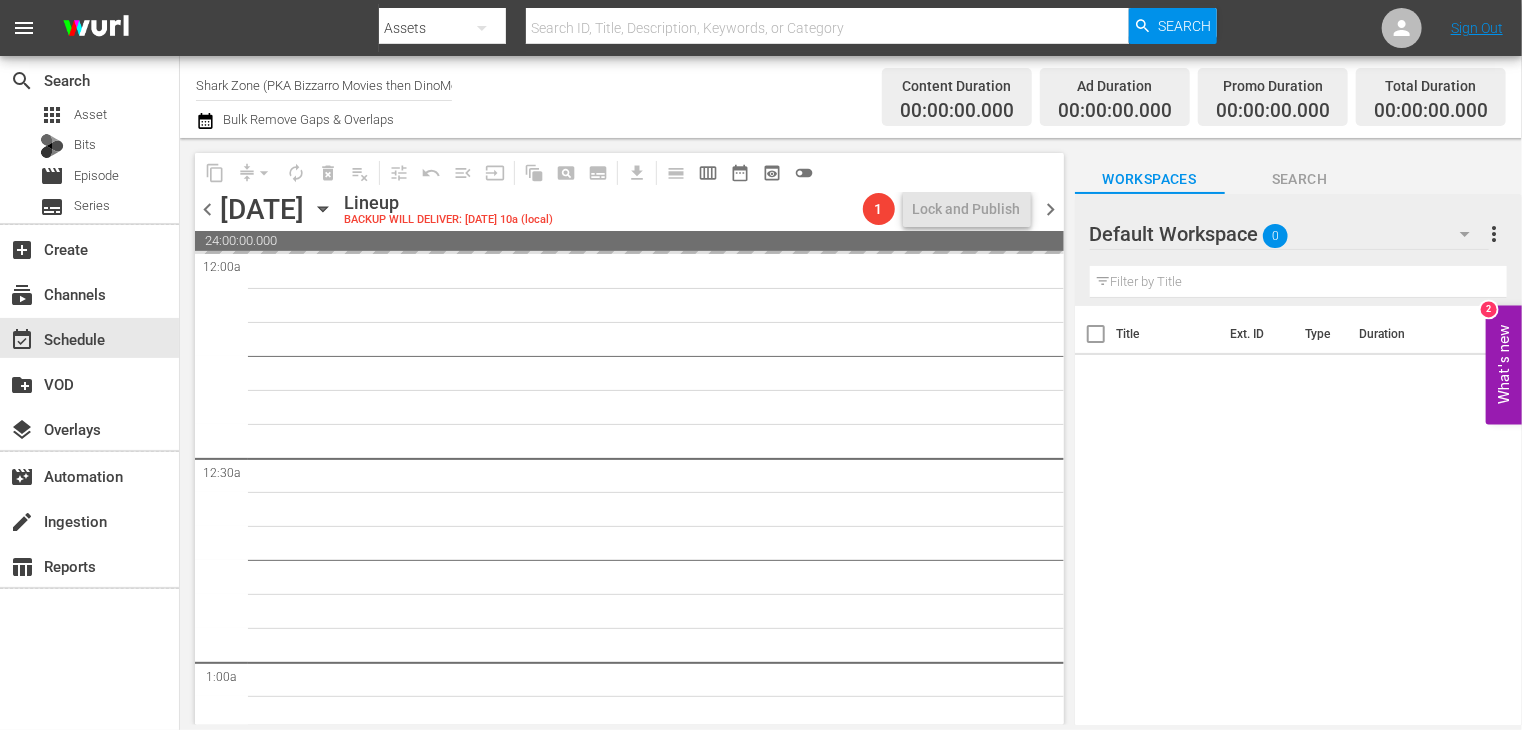 click on "chevron_right" at bounding box center (1051, 209) 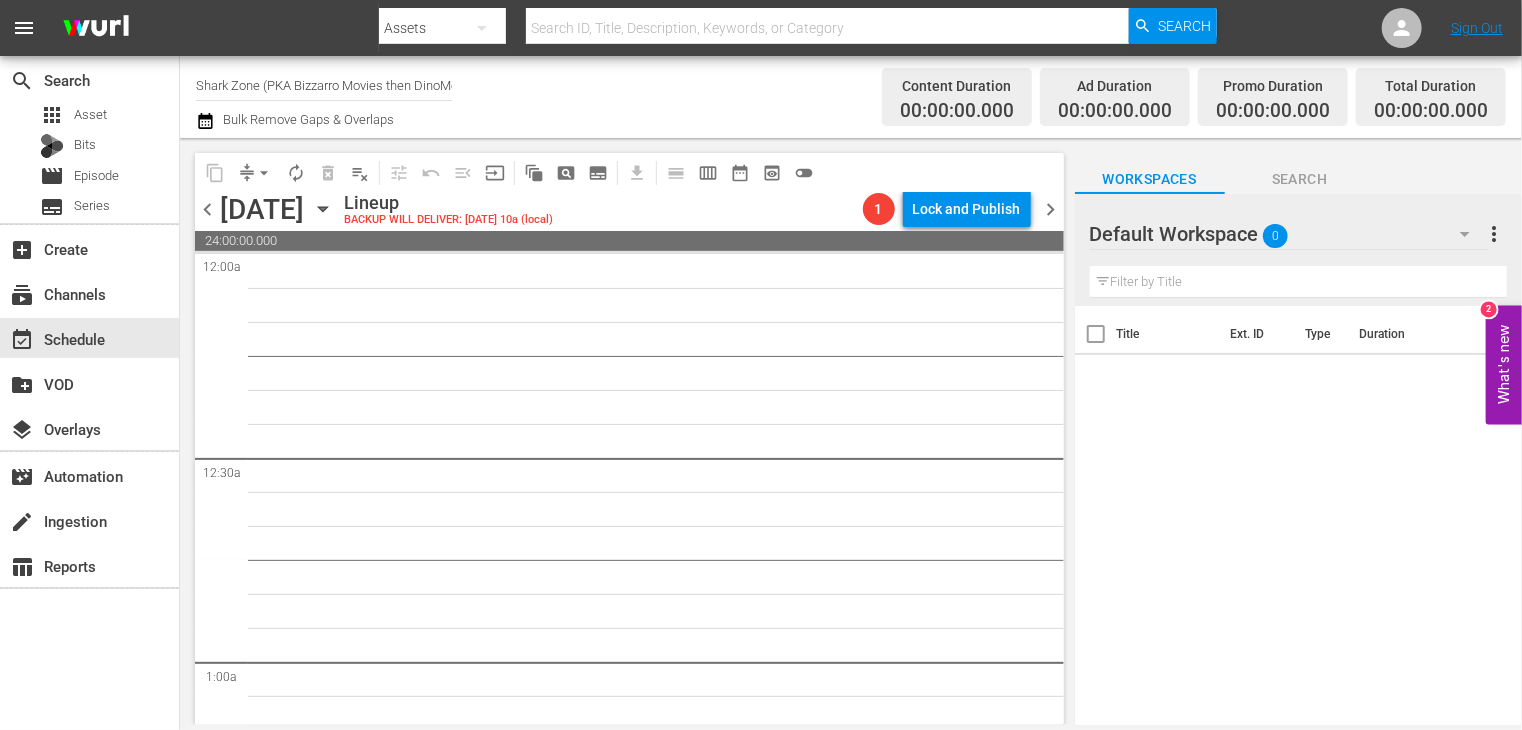 click on "chevron_left" at bounding box center [207, 209] 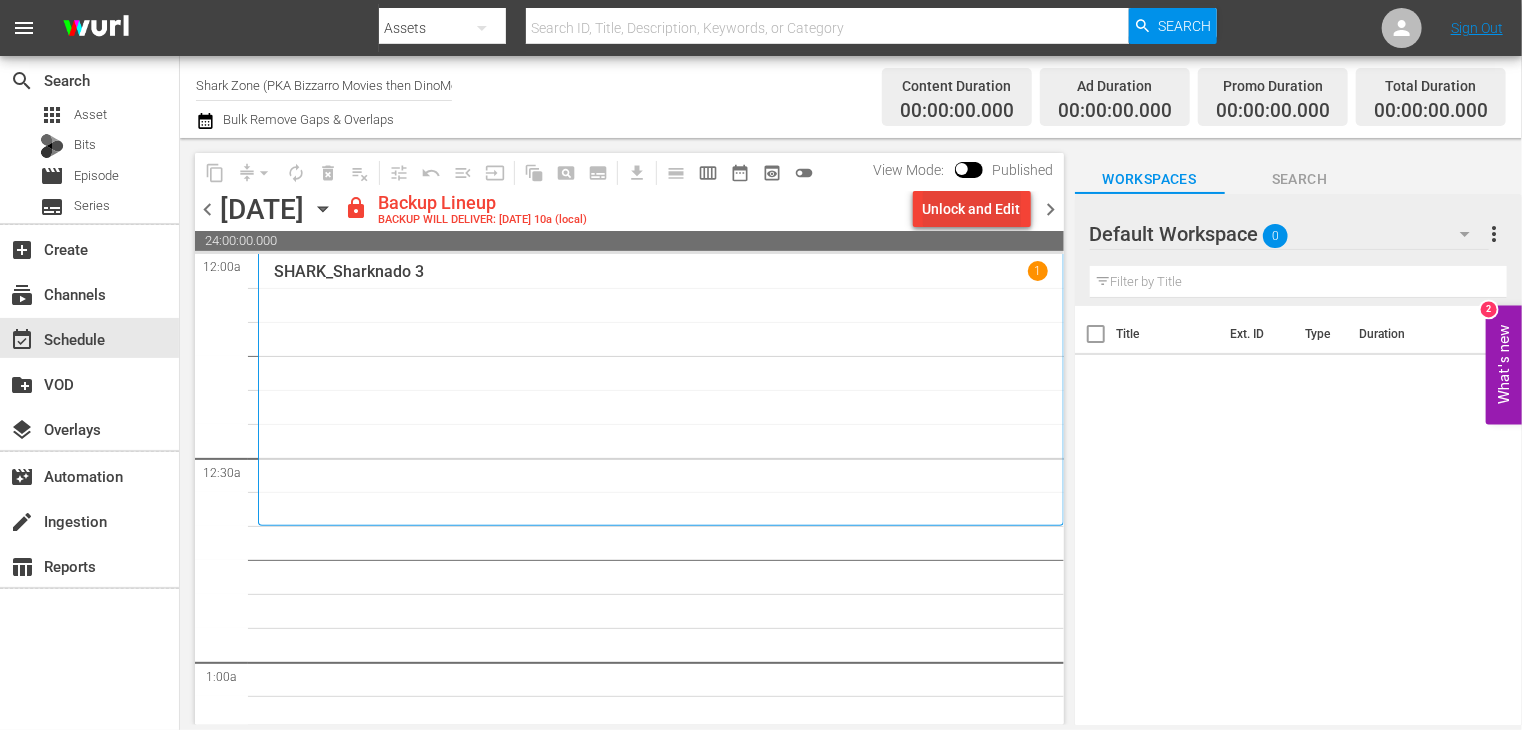click on "Unlock and Edit" at bounding box center (972, 209) 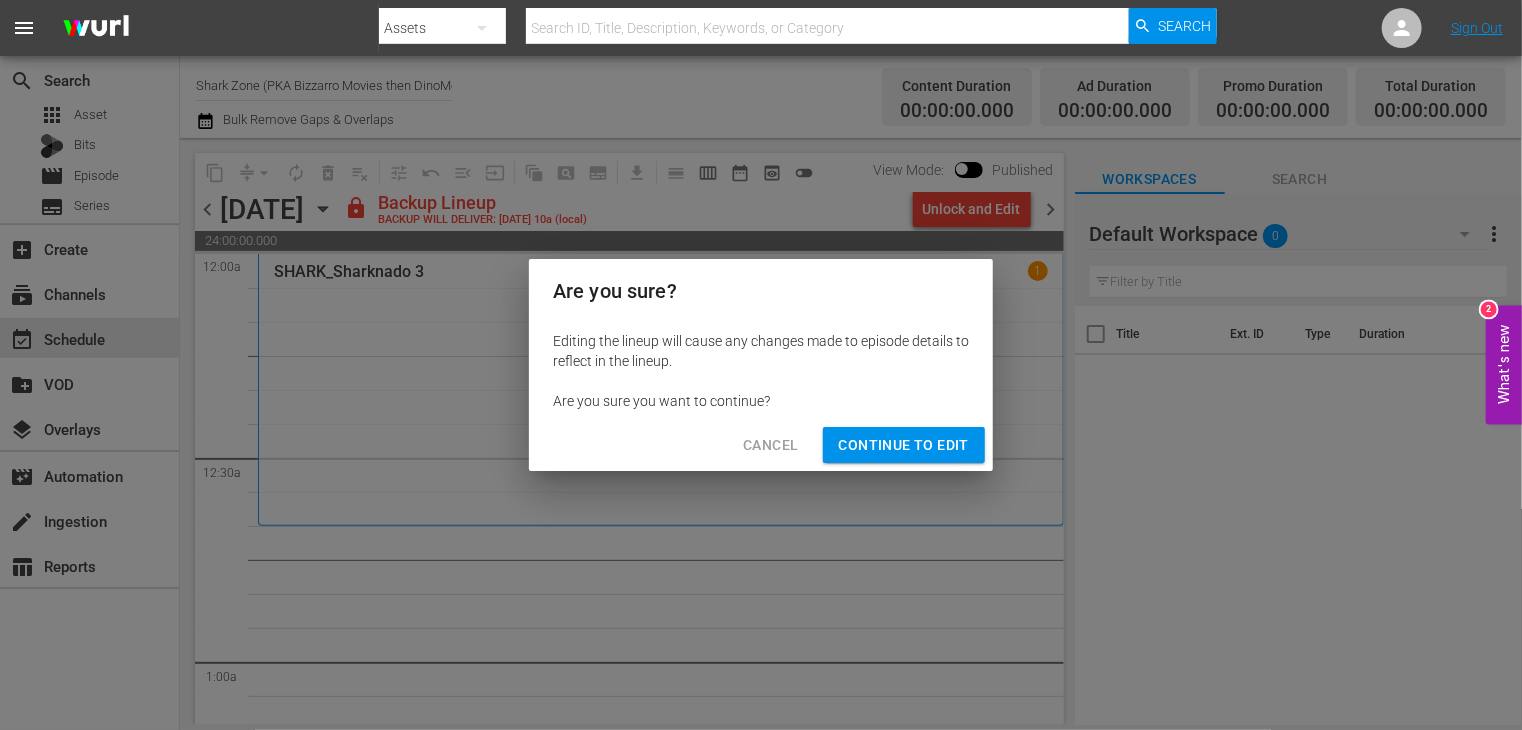 click on "Continue to Edit" at bounding box center [904, 445] 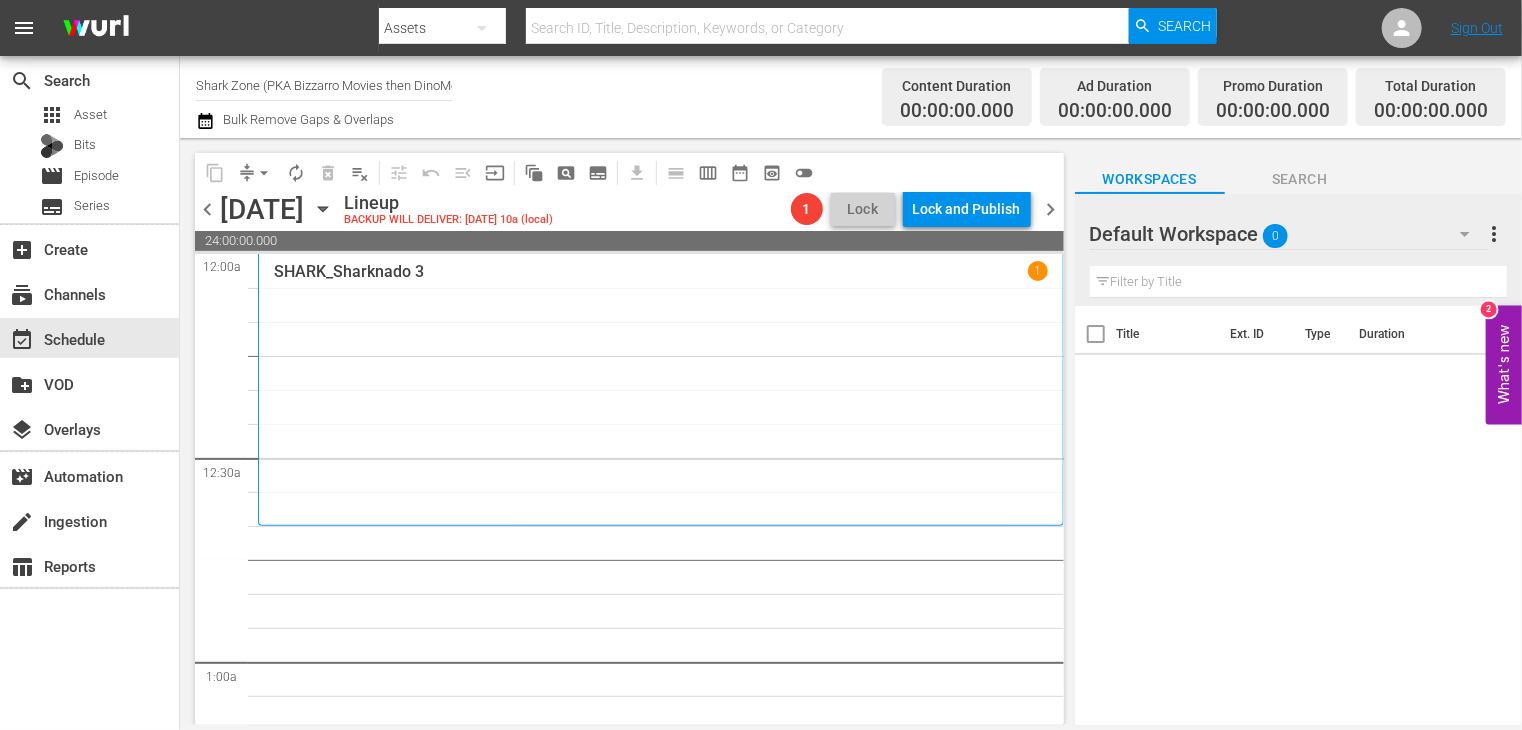 click on "chevron_left" at bounding box center [207, 209] 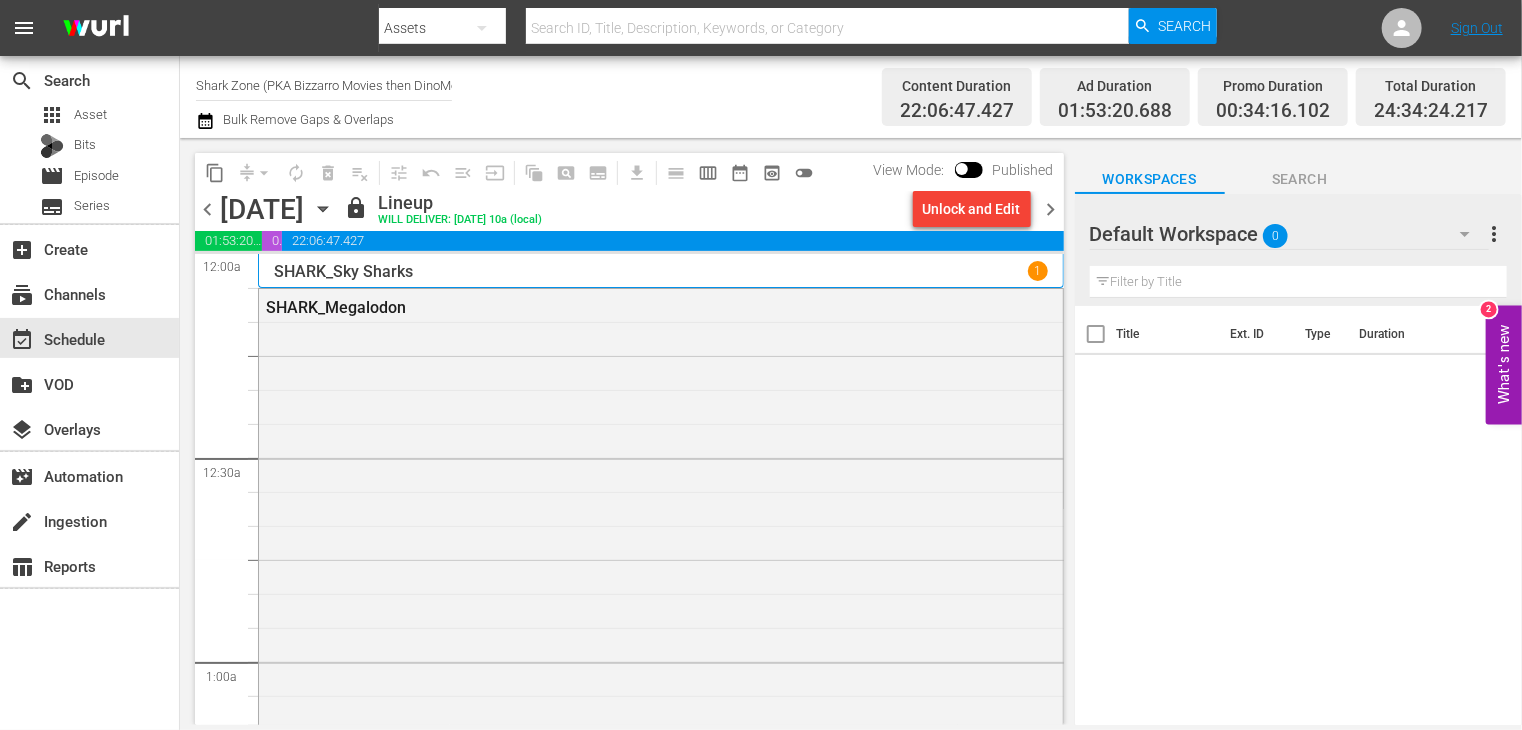 click on "Unlock and Edit" at bounding box center [972, 209] 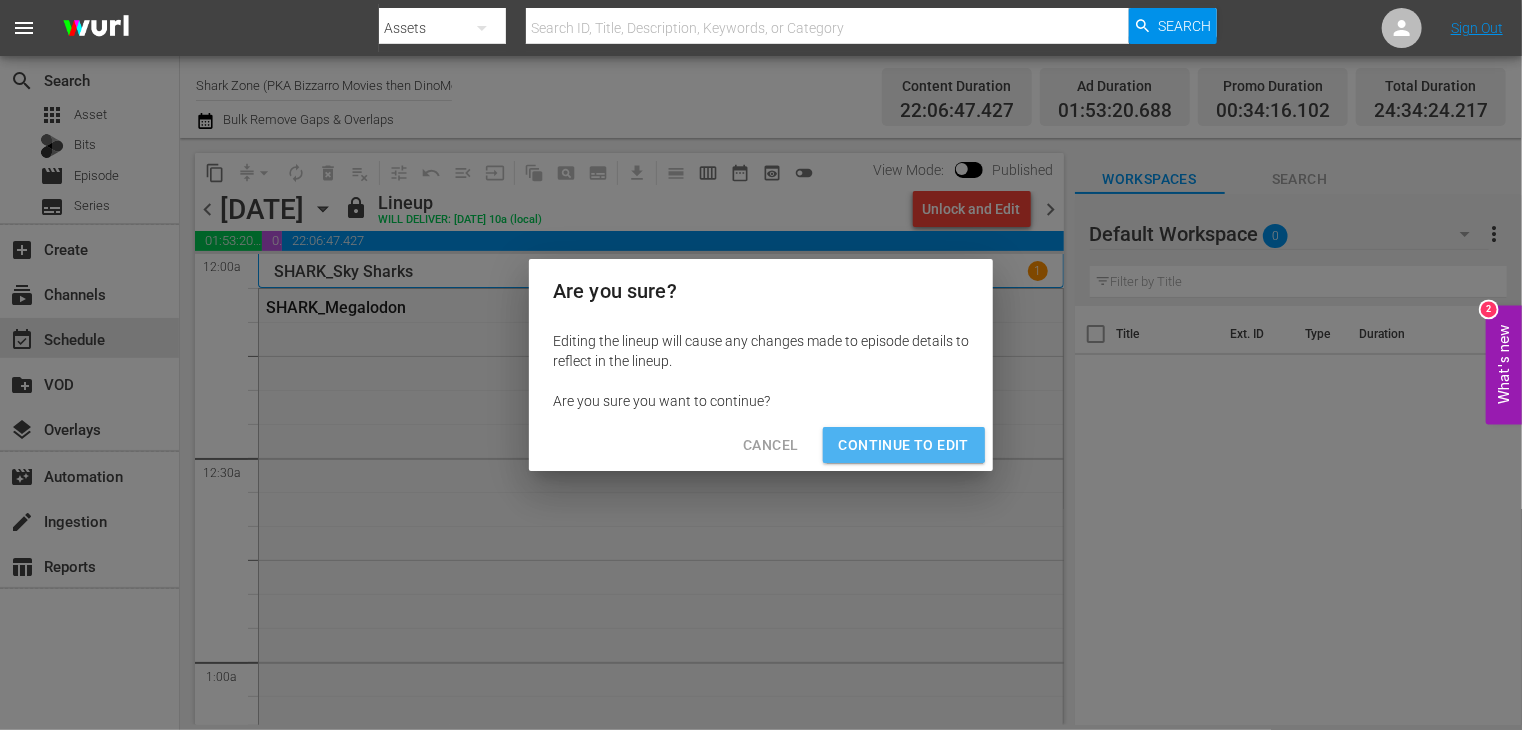 click on "Continue to Edit" at bounding box center [904, 445] 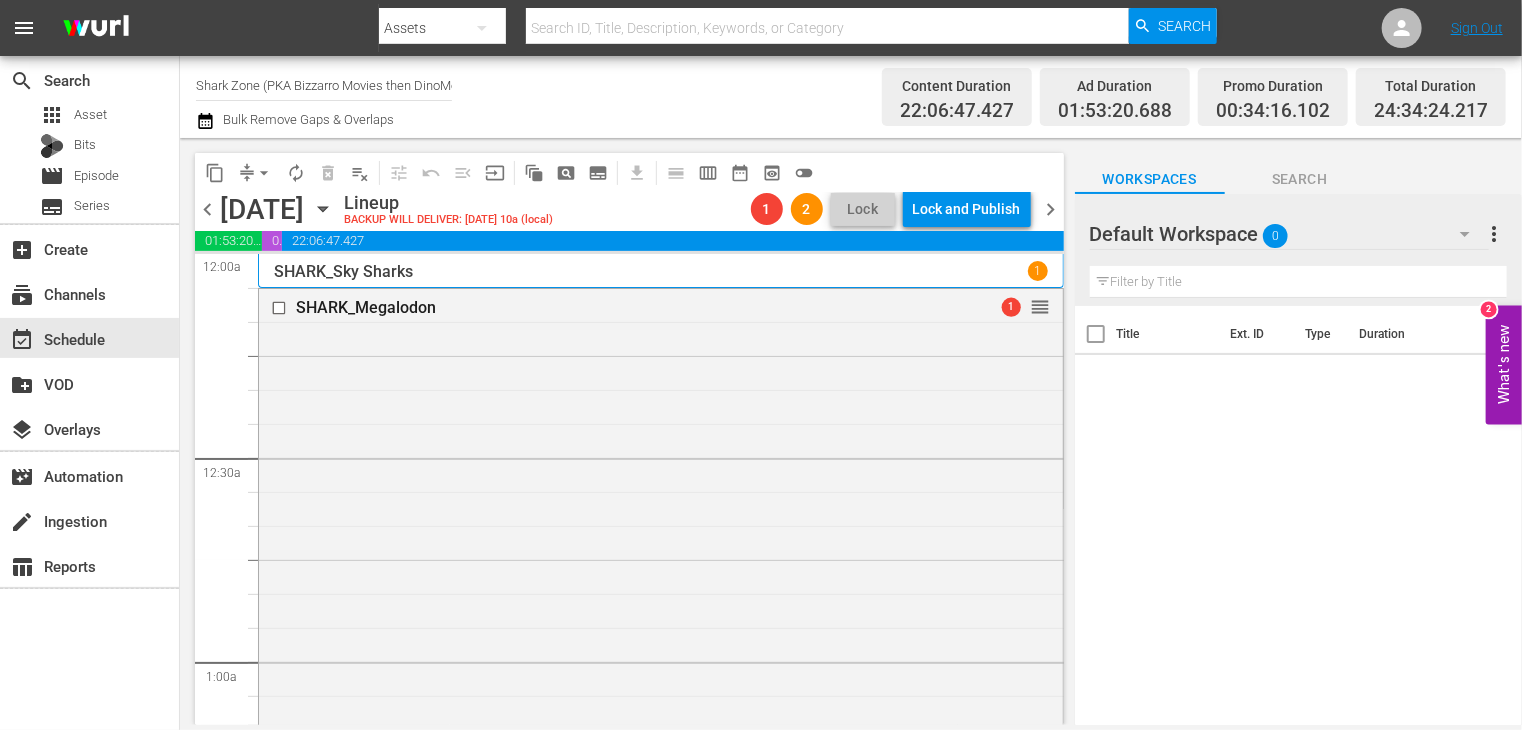 click on "chevron_left" at bounding box center [207, 209] 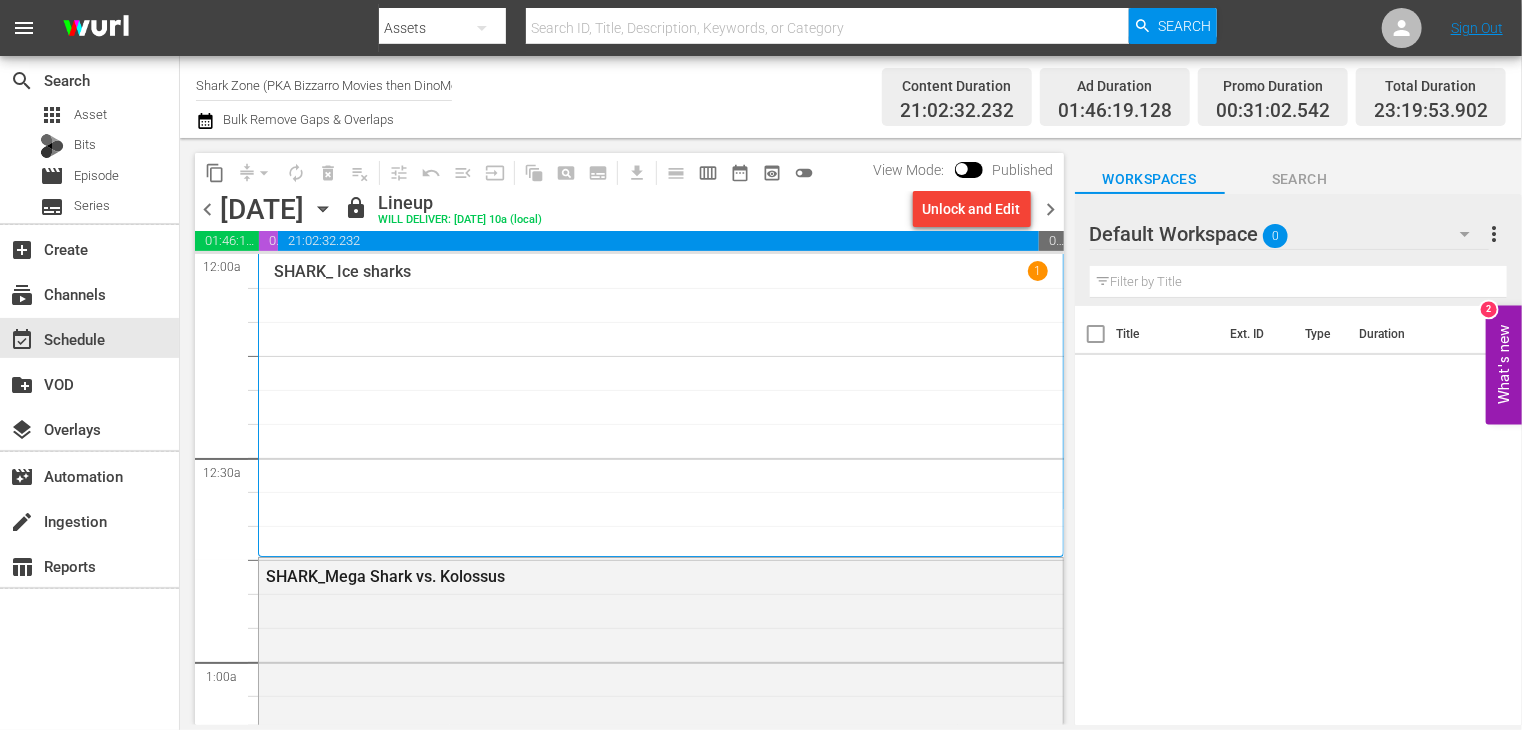 click on "Unlock and Edit" at bounding box center (972, 209) 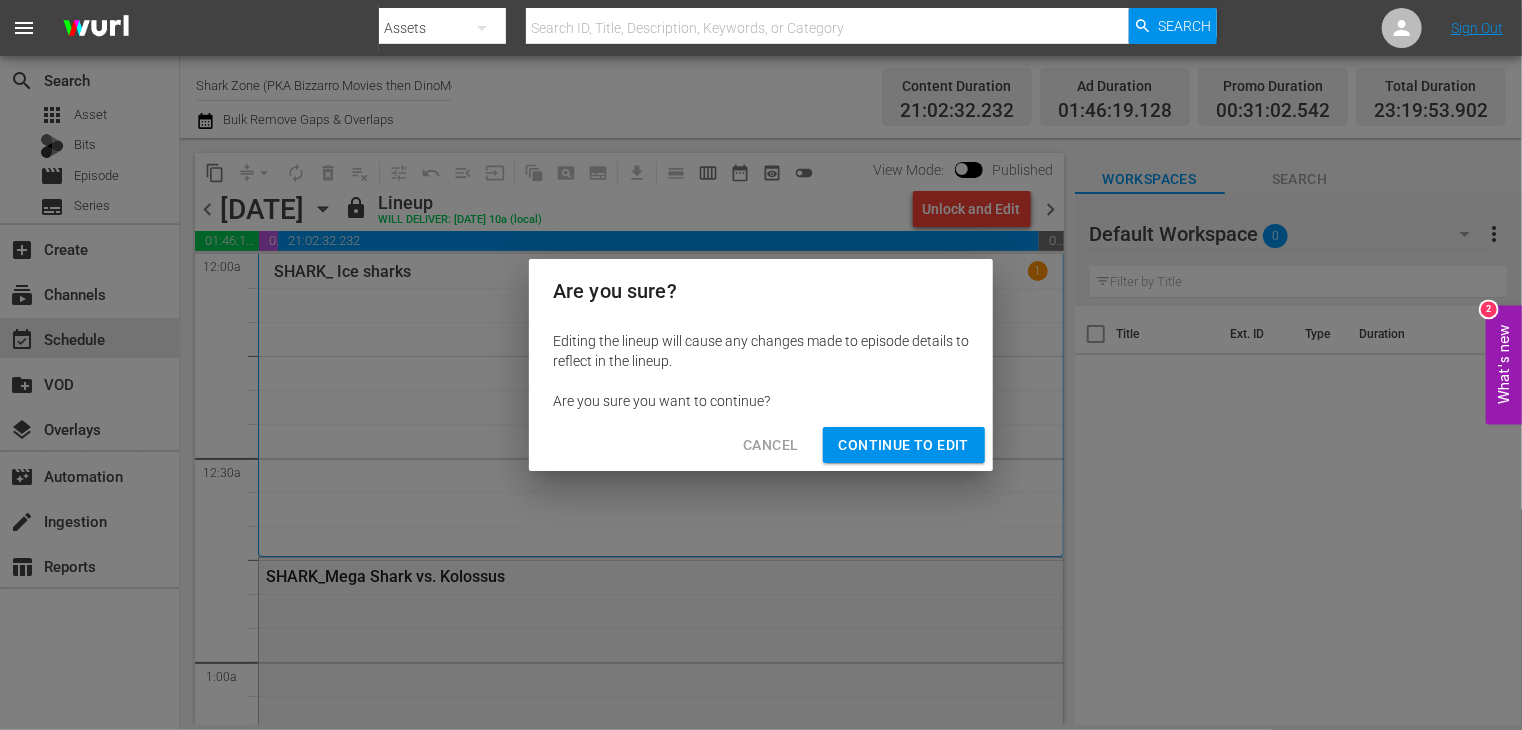 click on "Cancel Continue to Edit" at bounding box center [761, 445] 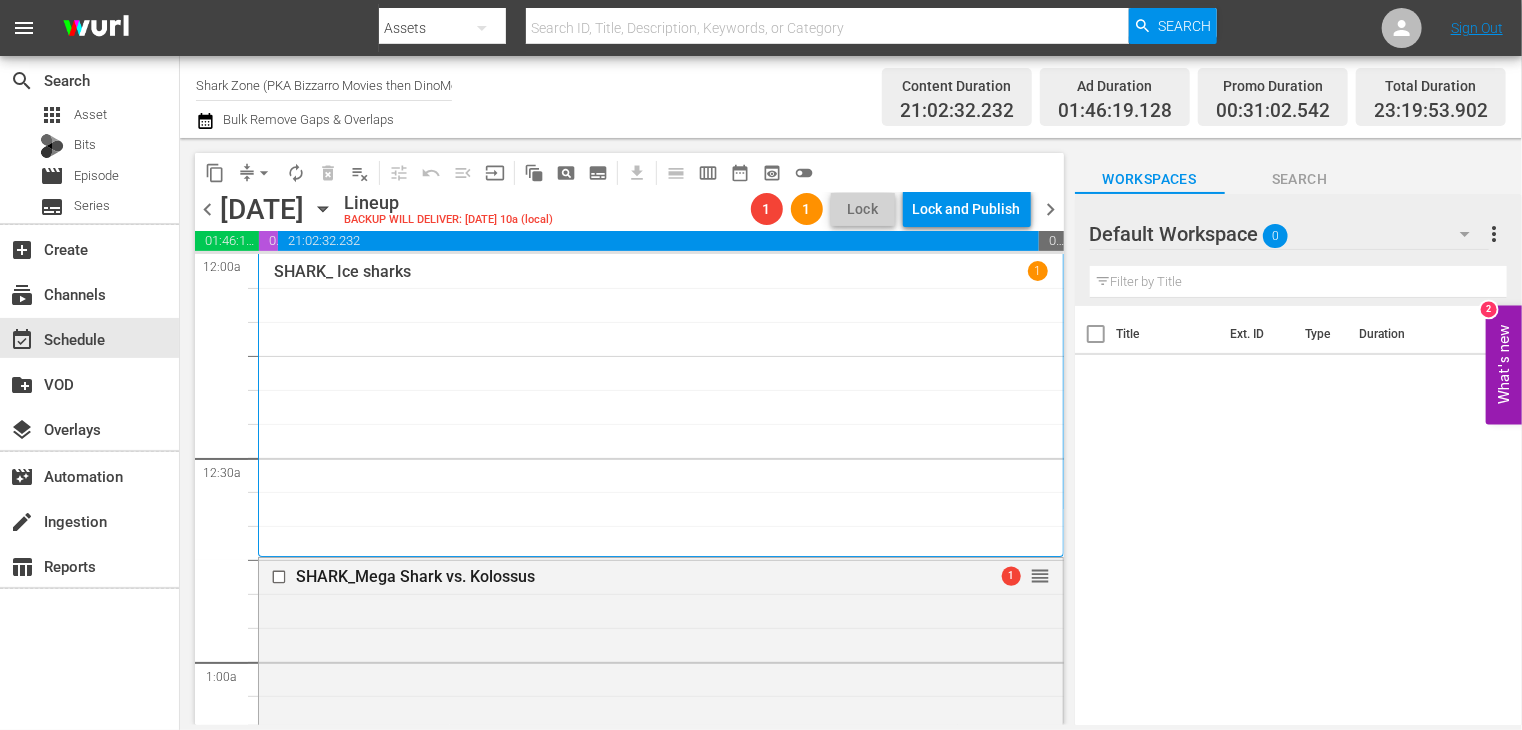 click on "chevron_left" at bounding box center (207, 209) 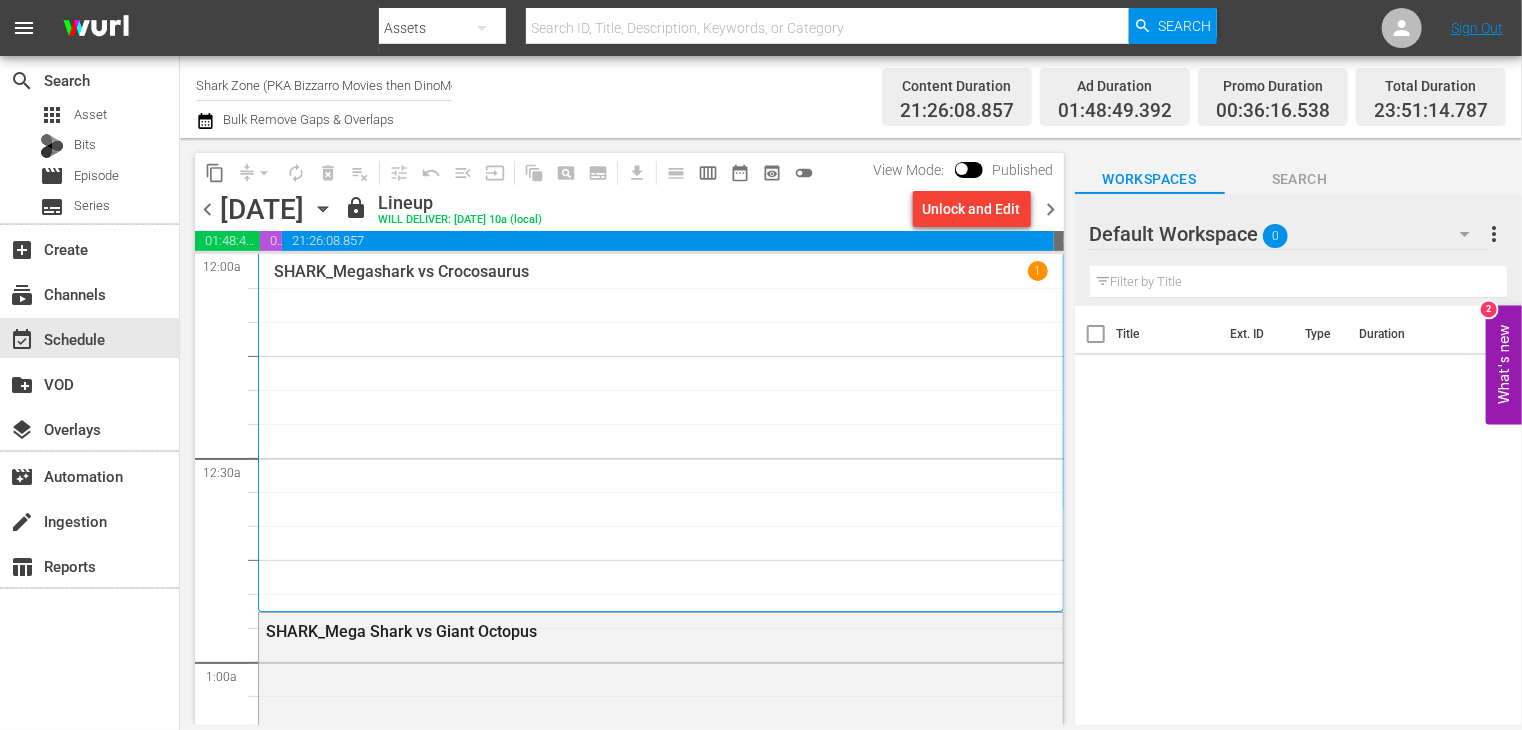 click on "Unlock and Edit" at bounding box center [972, 209] 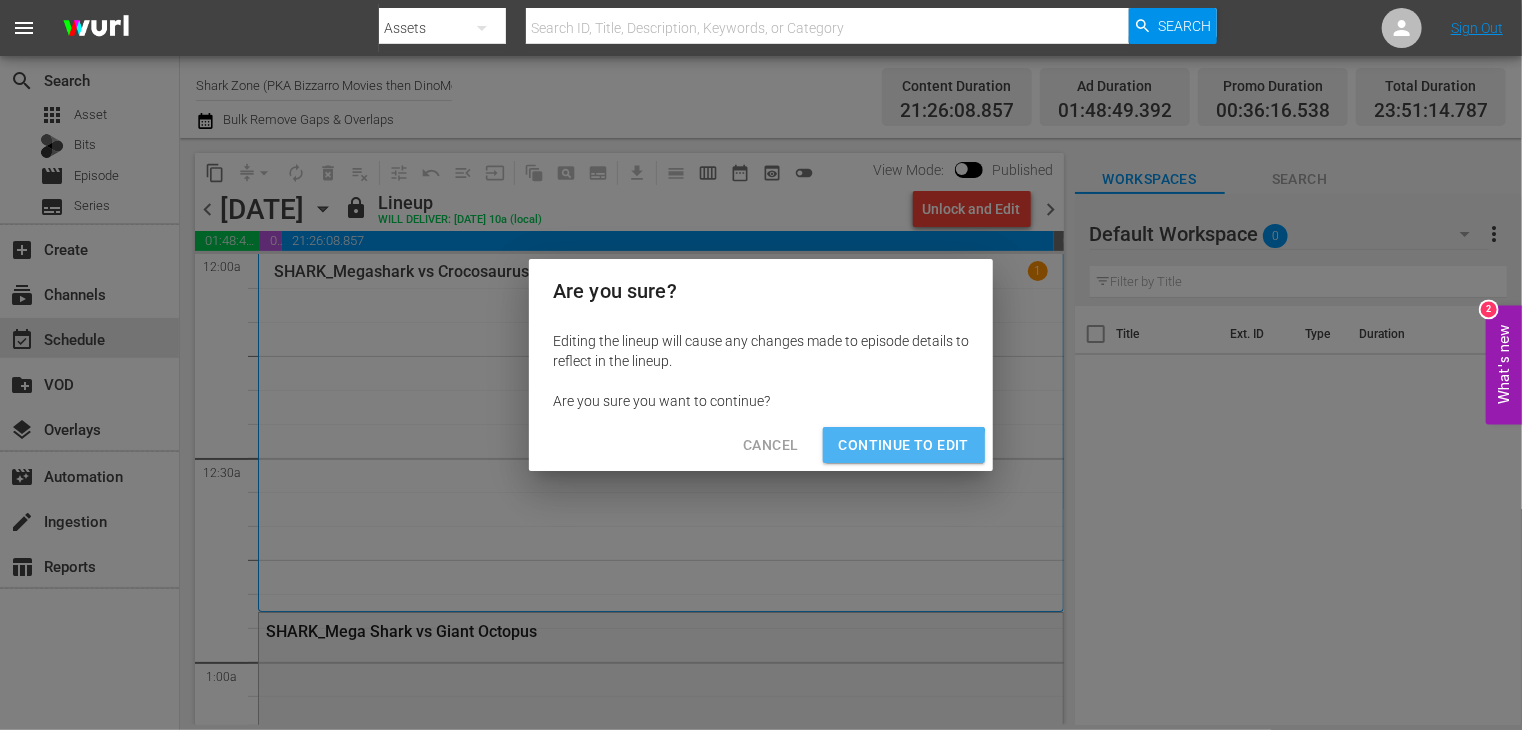 click on "Continue to Edit" at bounding box center (904, 445) 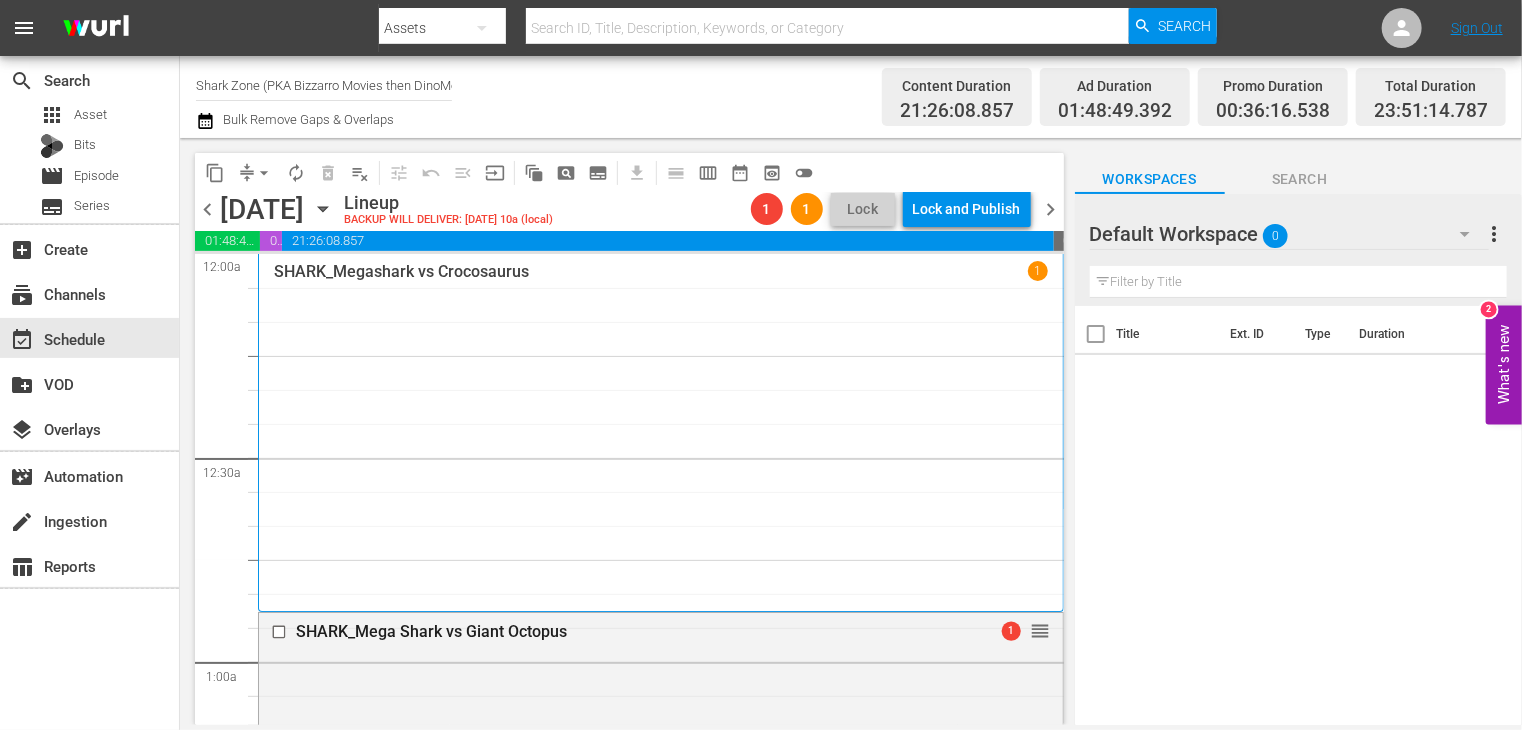 click on "chevron_left" at bounding box center [207, 209] 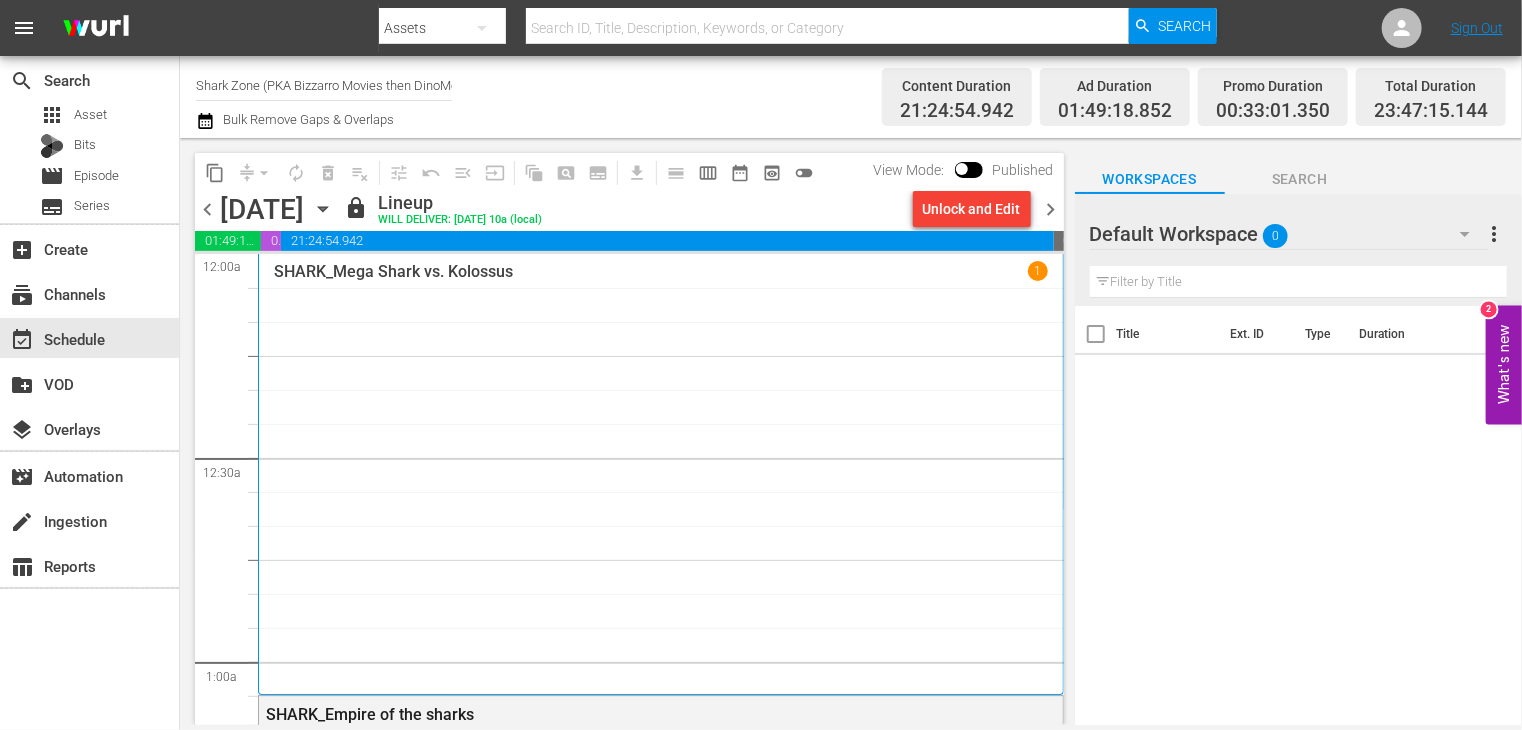 click on "Unlock and Edit" at bounding box center [972, 209] 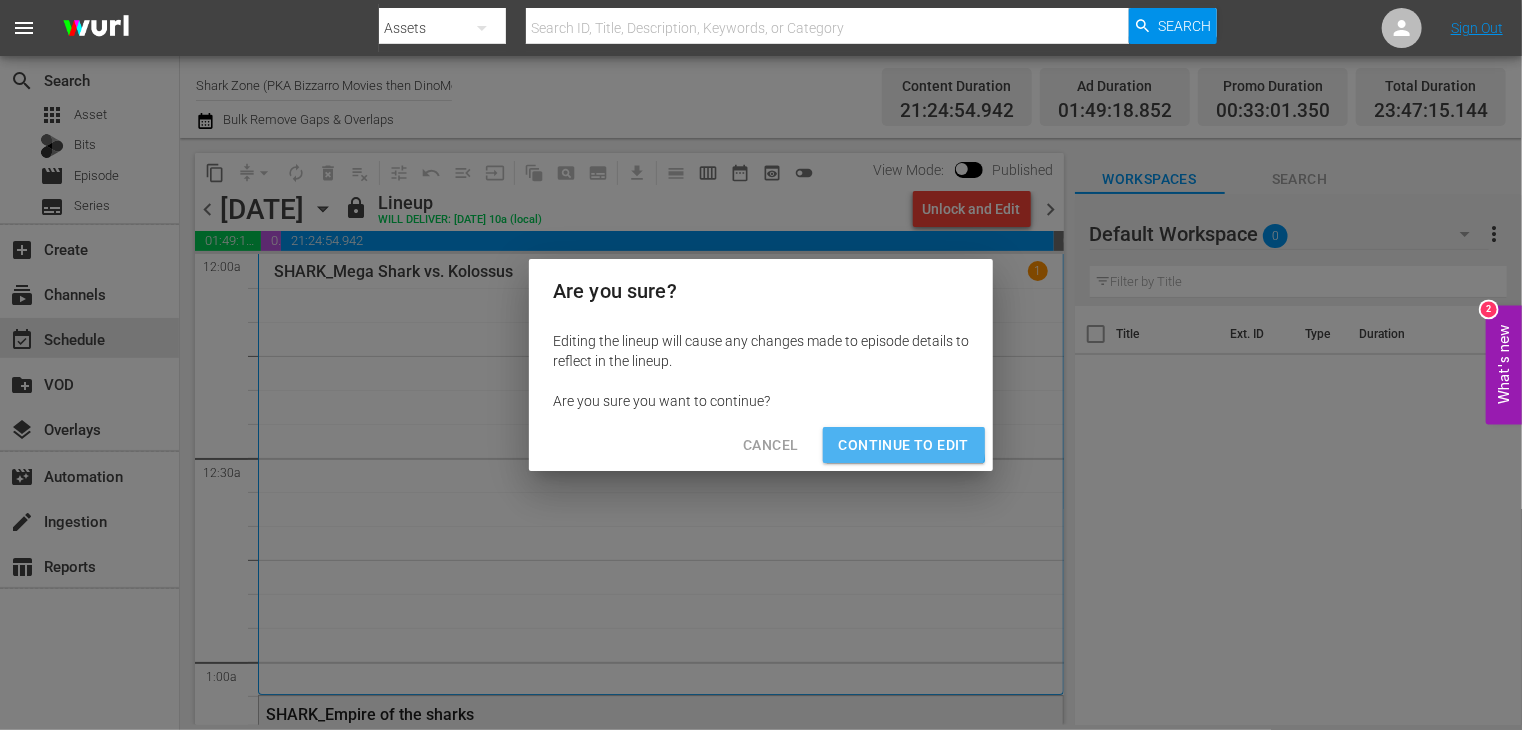 click on "Continue to Edit" at bounding box center [904, 445] 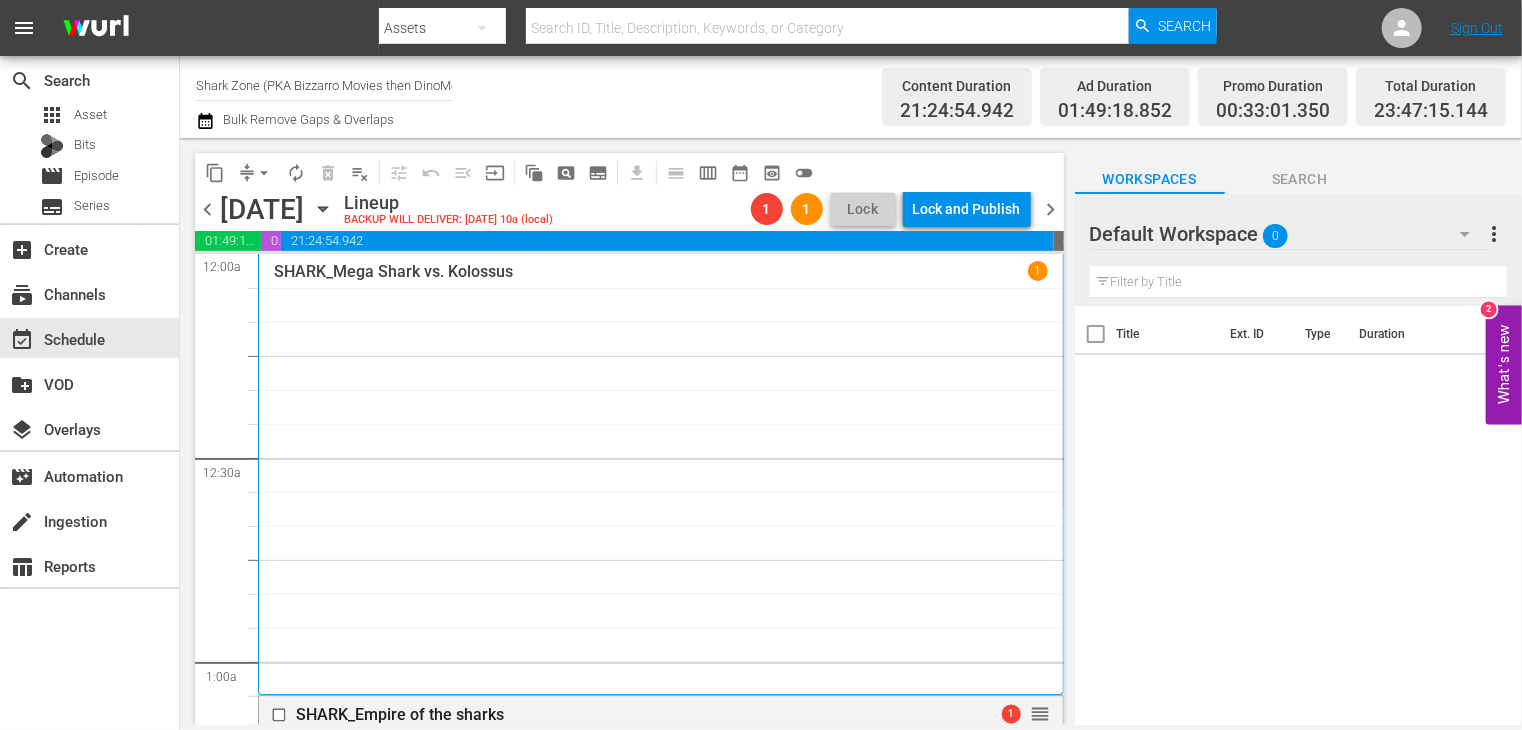 click on "chevron_left" at bounding box center (207, 209) 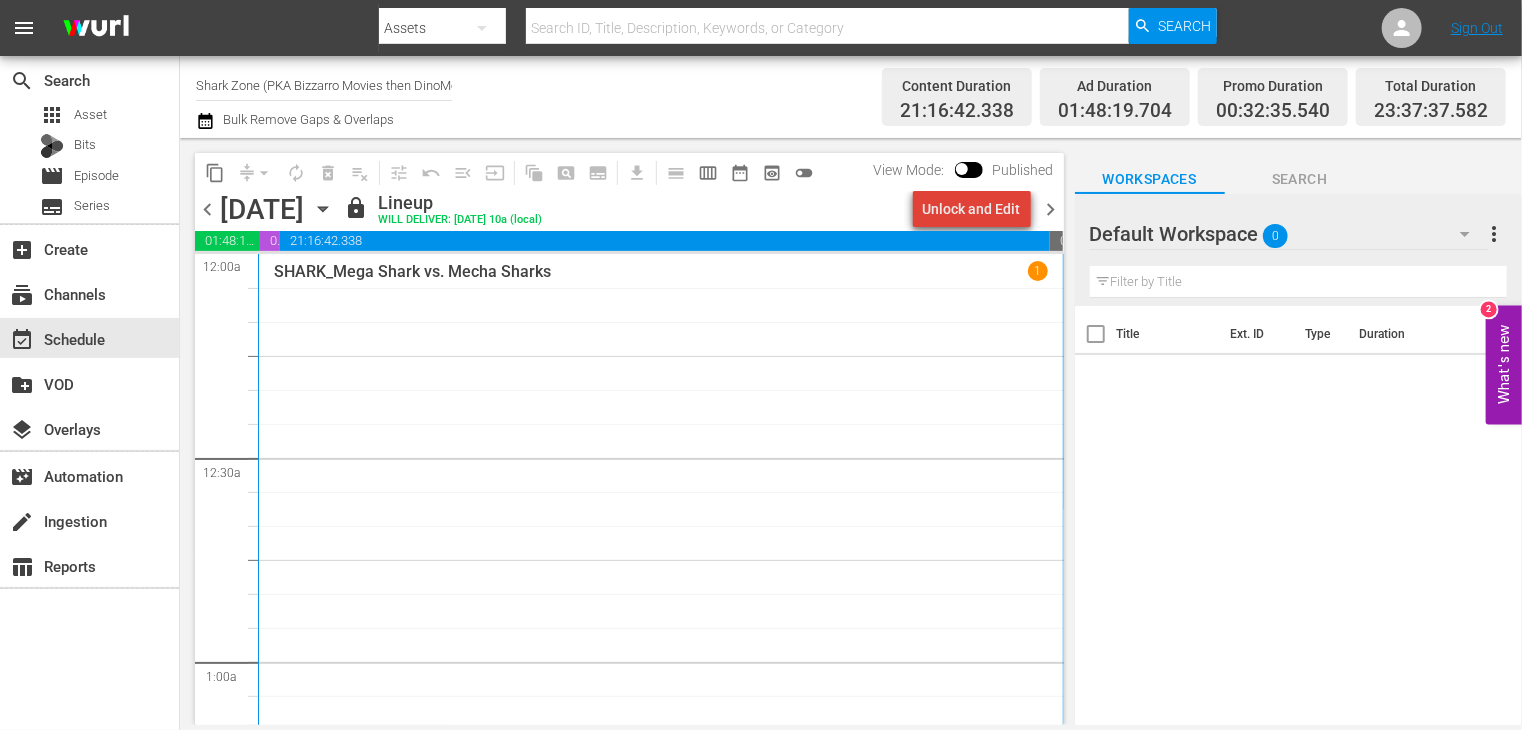 click on "Unlock and Edit" at bounding box center [972, 209] 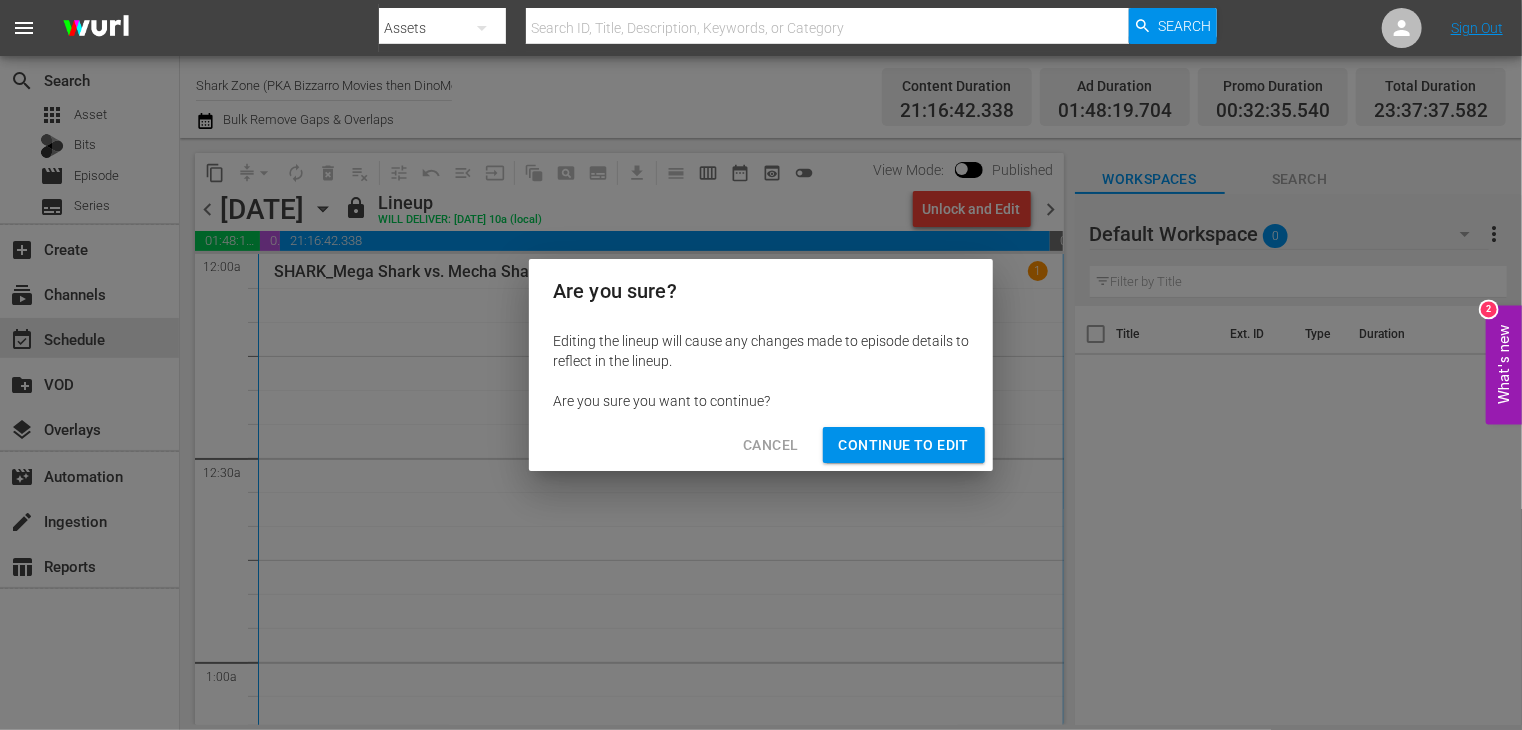 click on "Editing the lineup will cause any changes made to
episode details to reflect in the lineup. Are you sure you want to continue?" at bounding box center (761, 371) 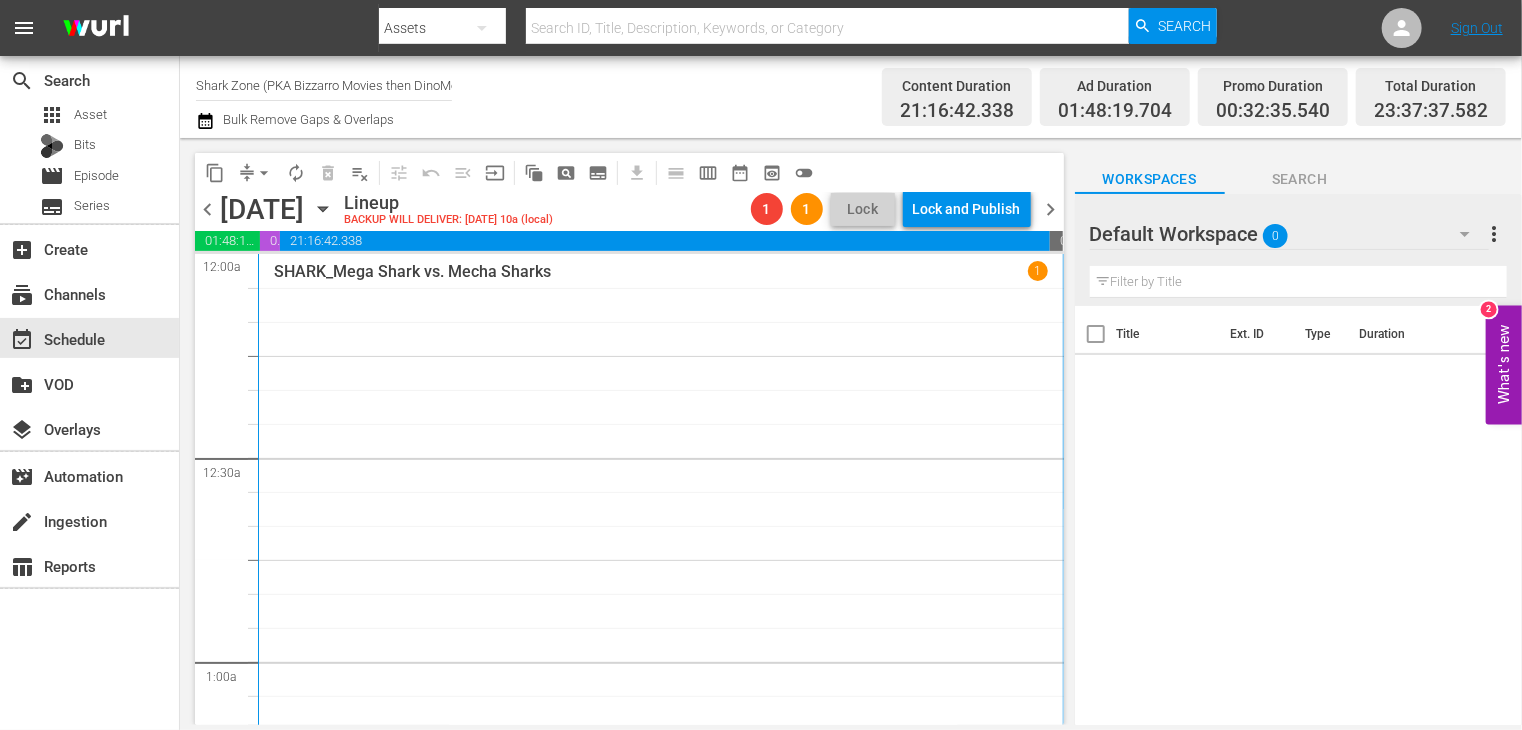 click on "chevron_left" at bounding box center (207, 209) 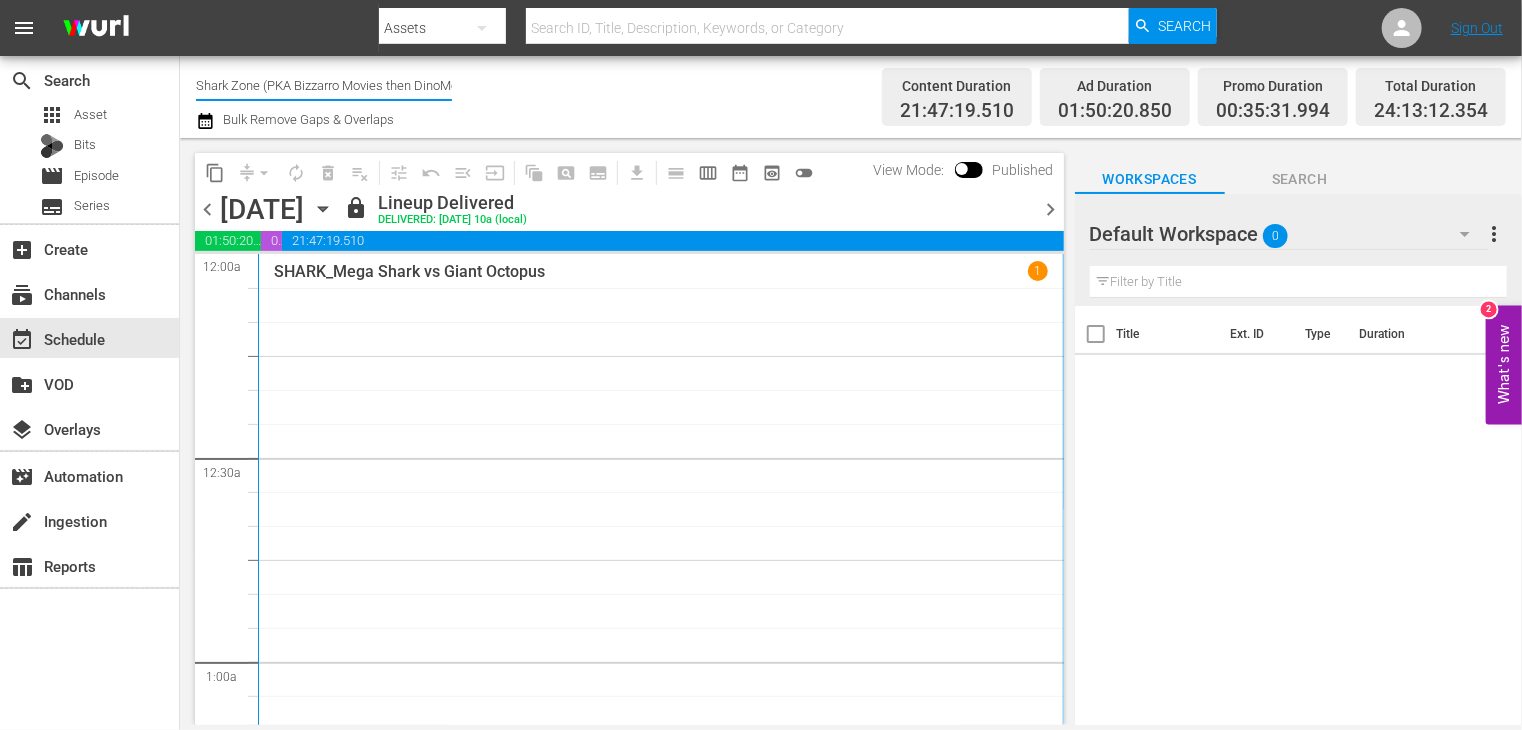 click on "Shark Zone (PKA Bizzarro Movies then DinoMonsters Movies then CineAliens) (607)" at bounding box center [324, 85] 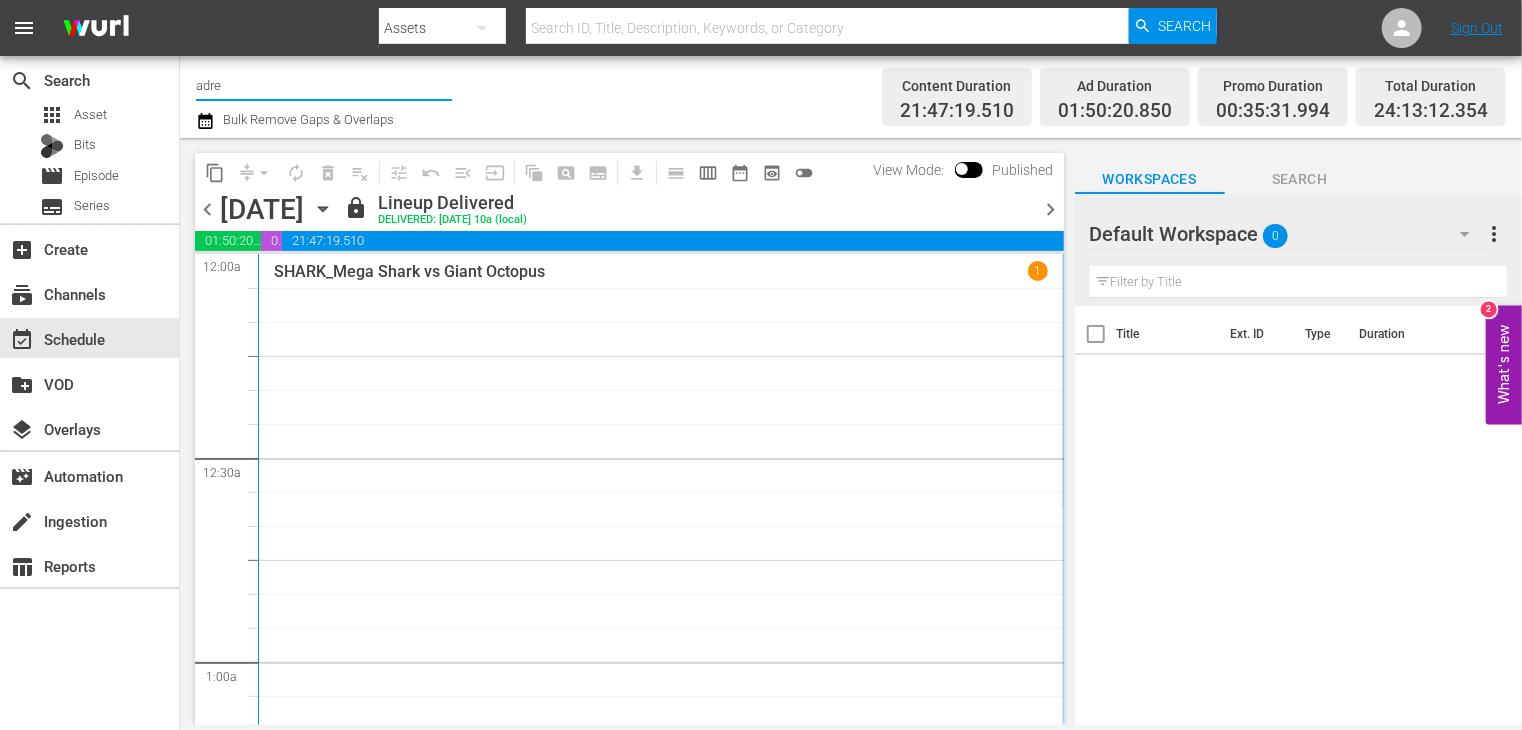 type on "adren" 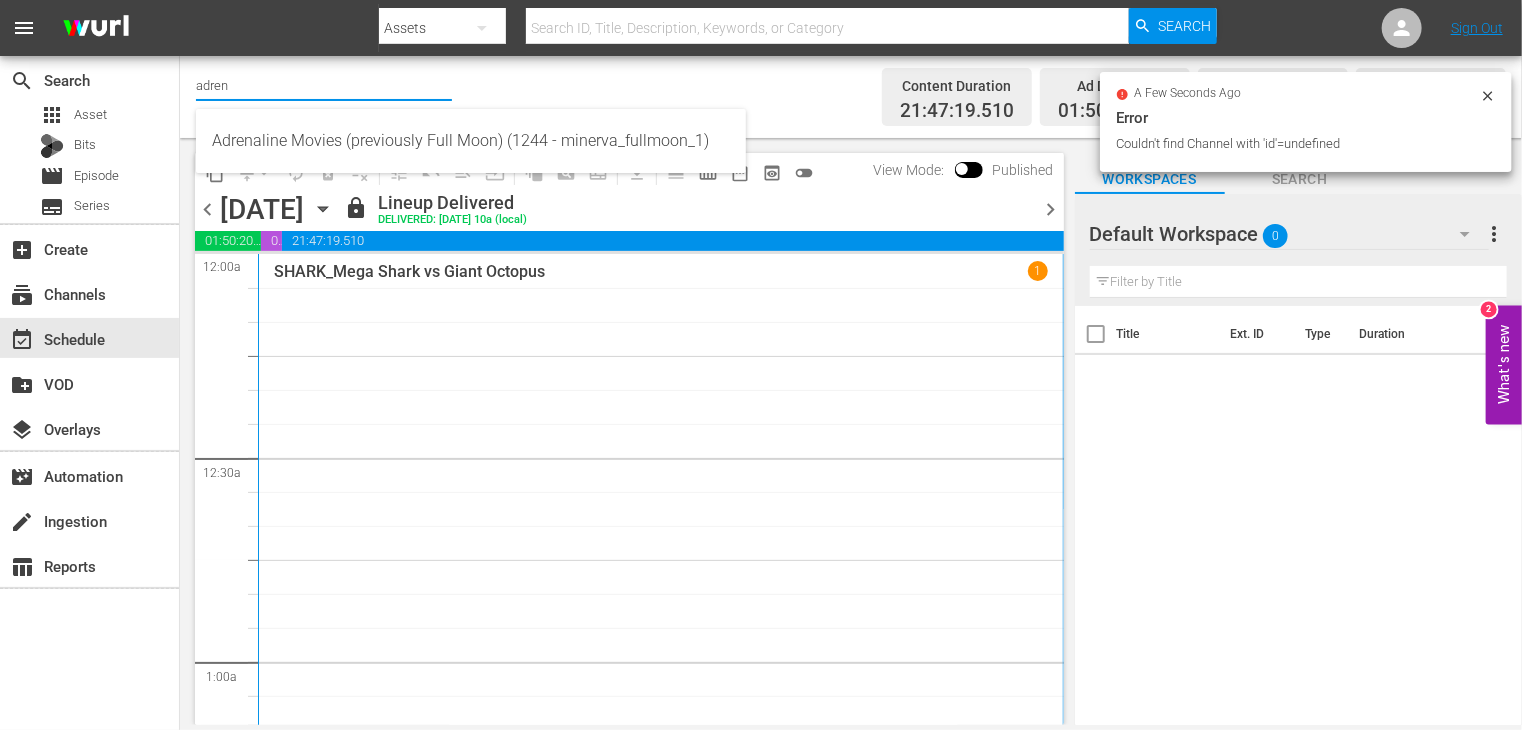 click on "adren" at bounding box center [324, 85] 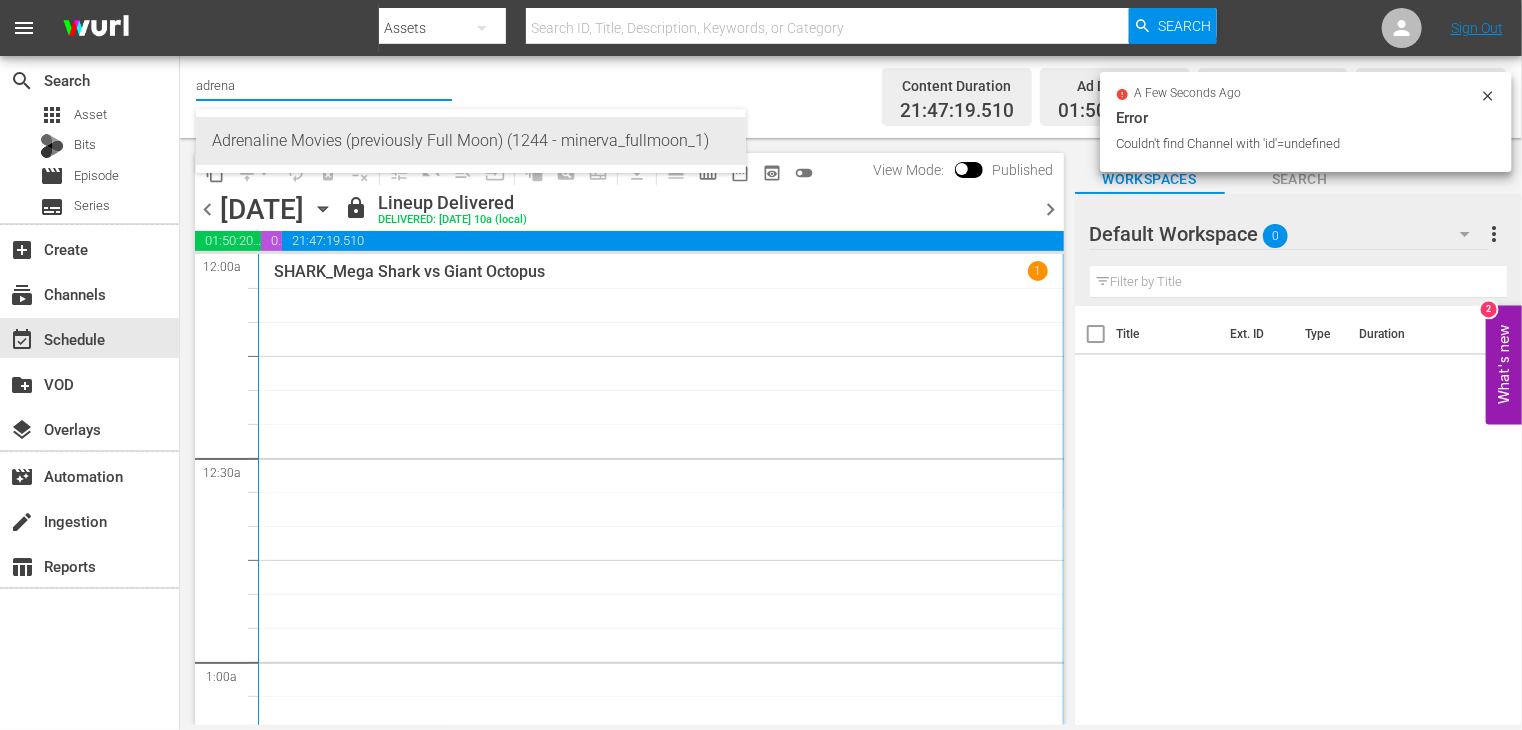 click on "Adrenaline Movies (previously Full Moon) (1244 - minerva_fullmoon_1)" at bounding box center [471, 141] 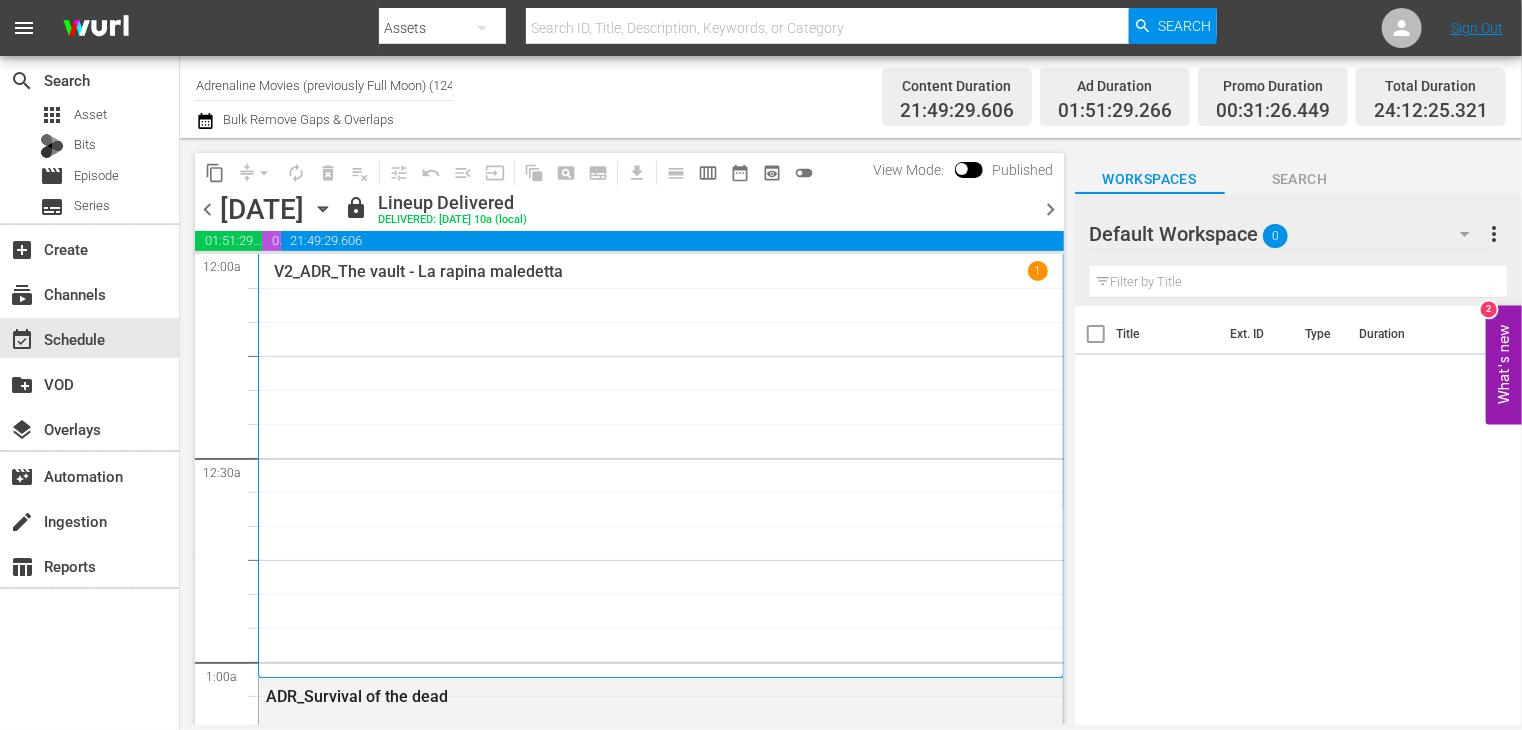 click on "[DATE]" at bounding box center [262, 209] 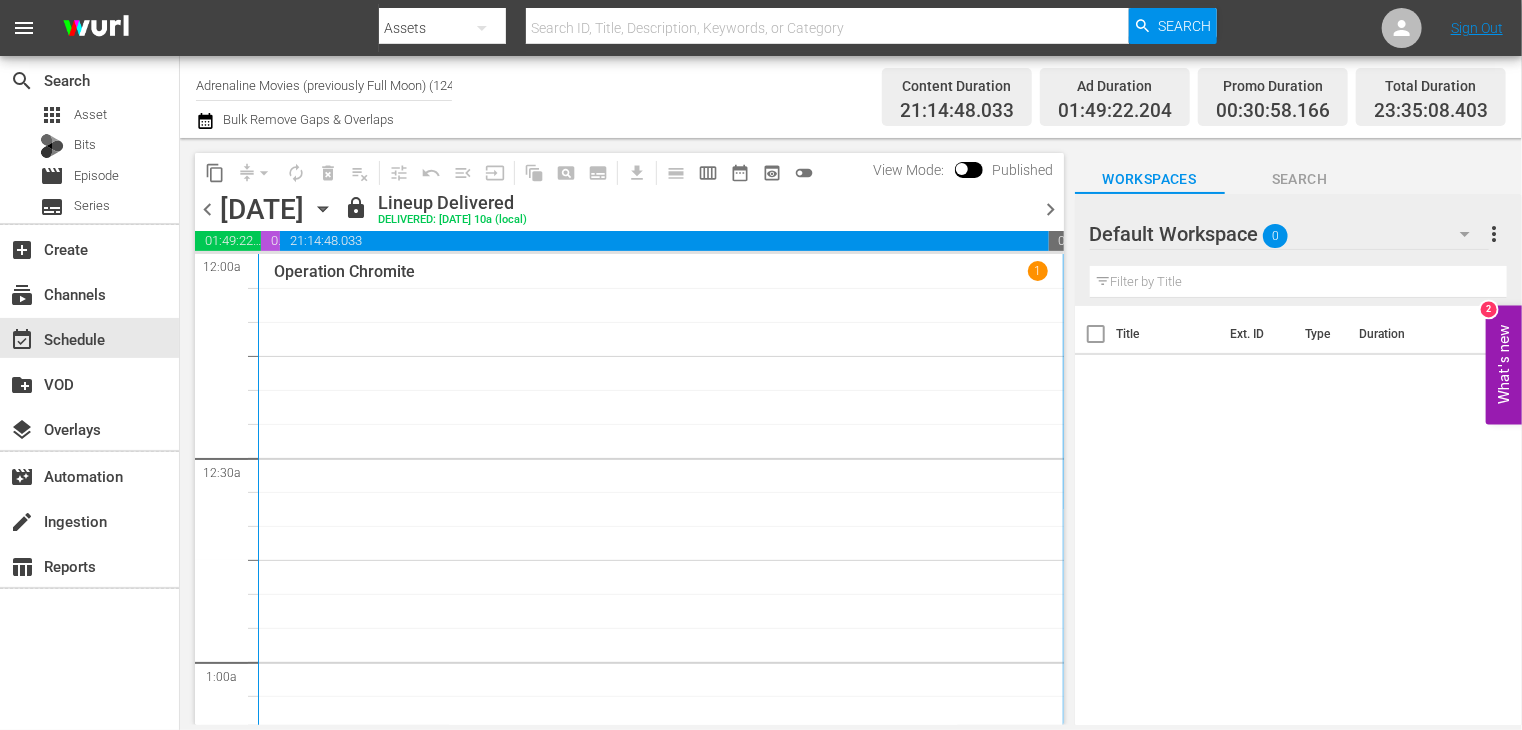 click on "chevron_right" at bounding box center (1051, 209) 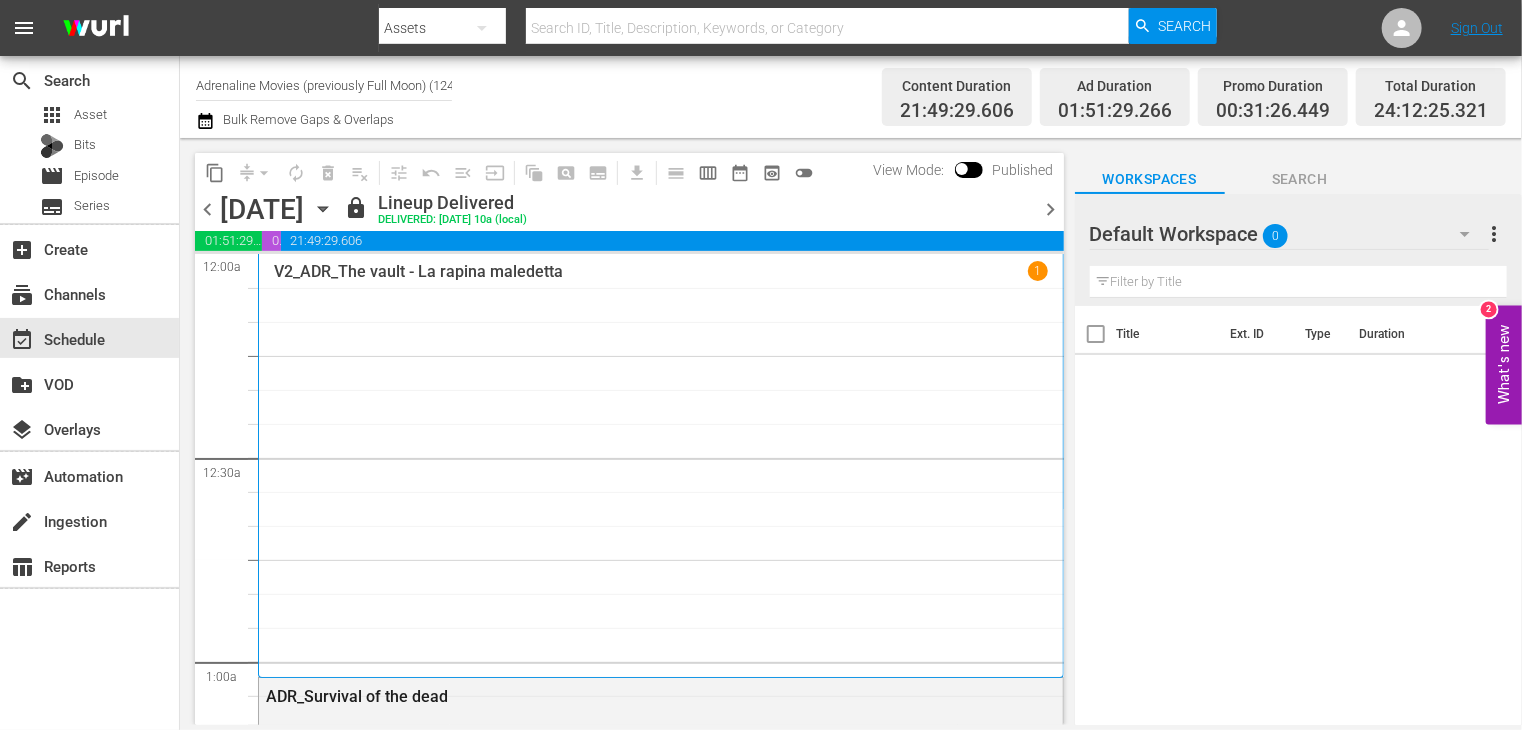 click on "chevron_right" at bounding box center [1051, 209] 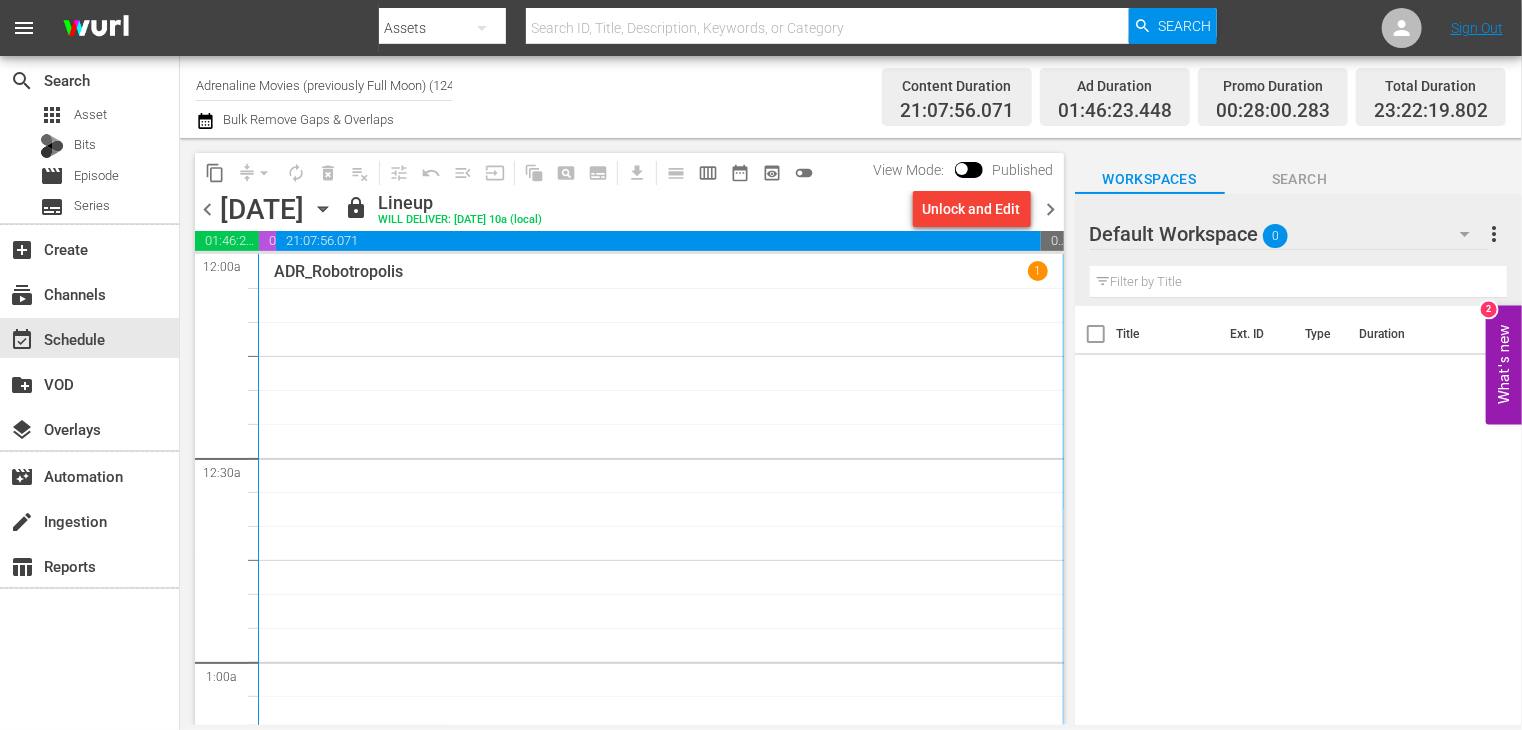 click on "Unlock and Edit" at bounding box center (972, 209) 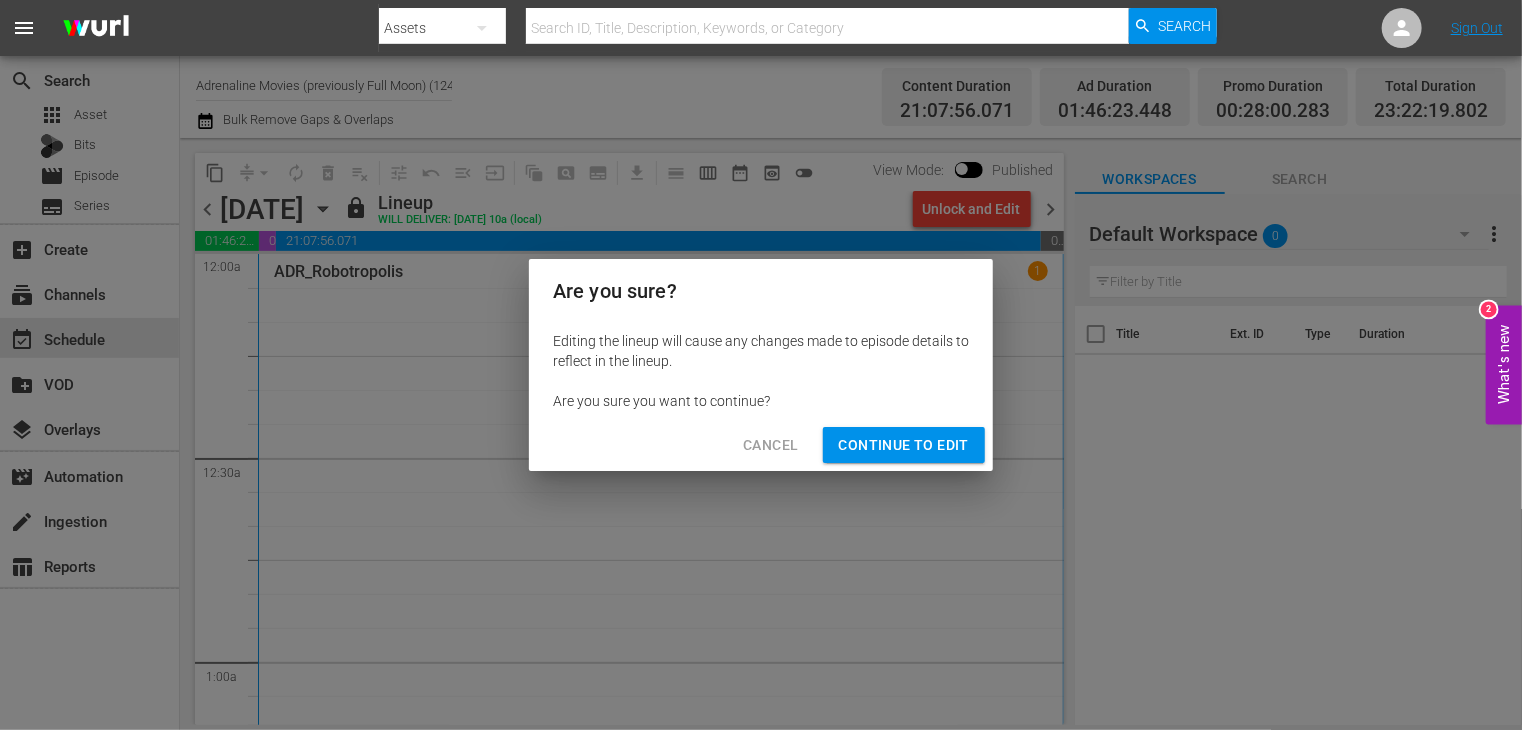 click on "Continue to Edit" at bounding box center (904, 445) 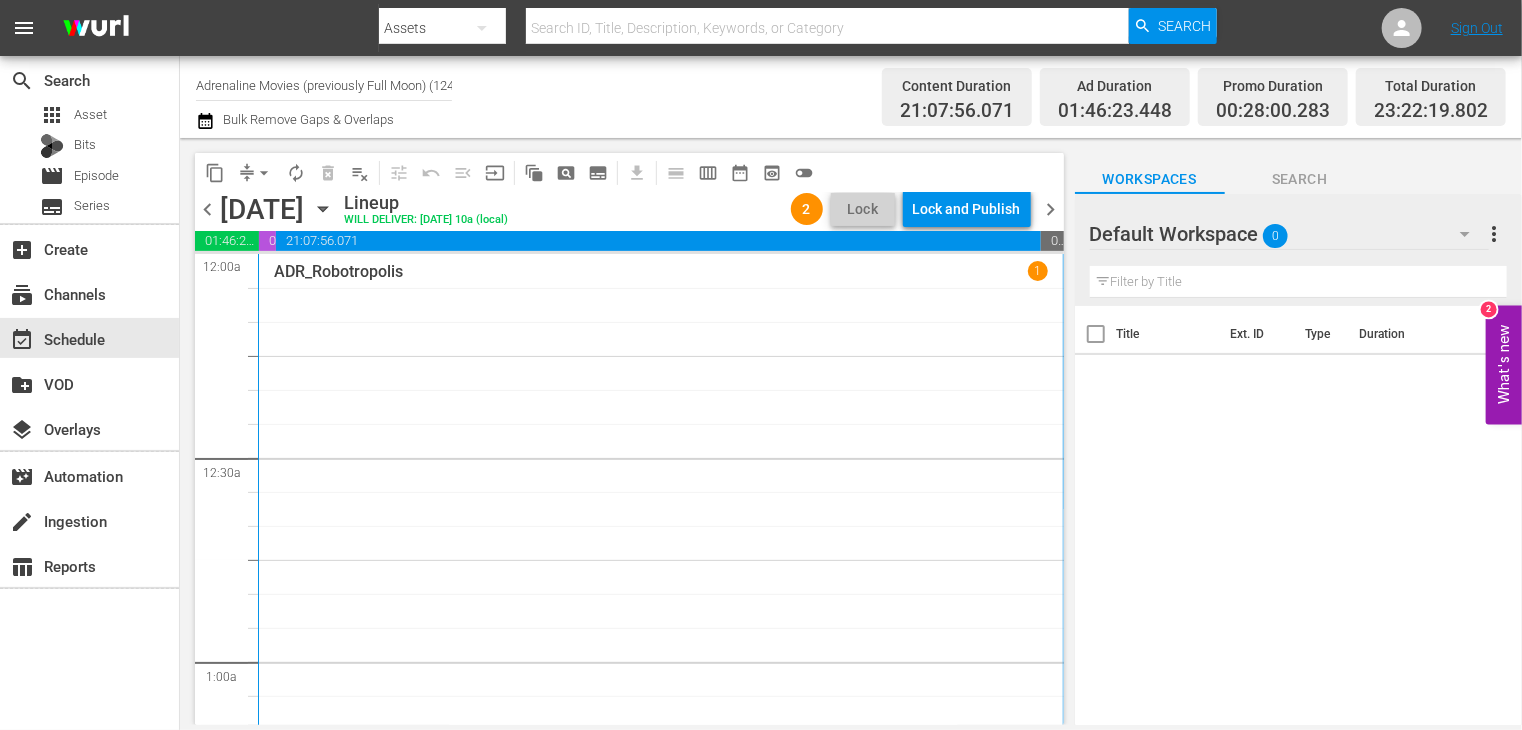 click on "chevron_right" at bounding box center (1051, 209) 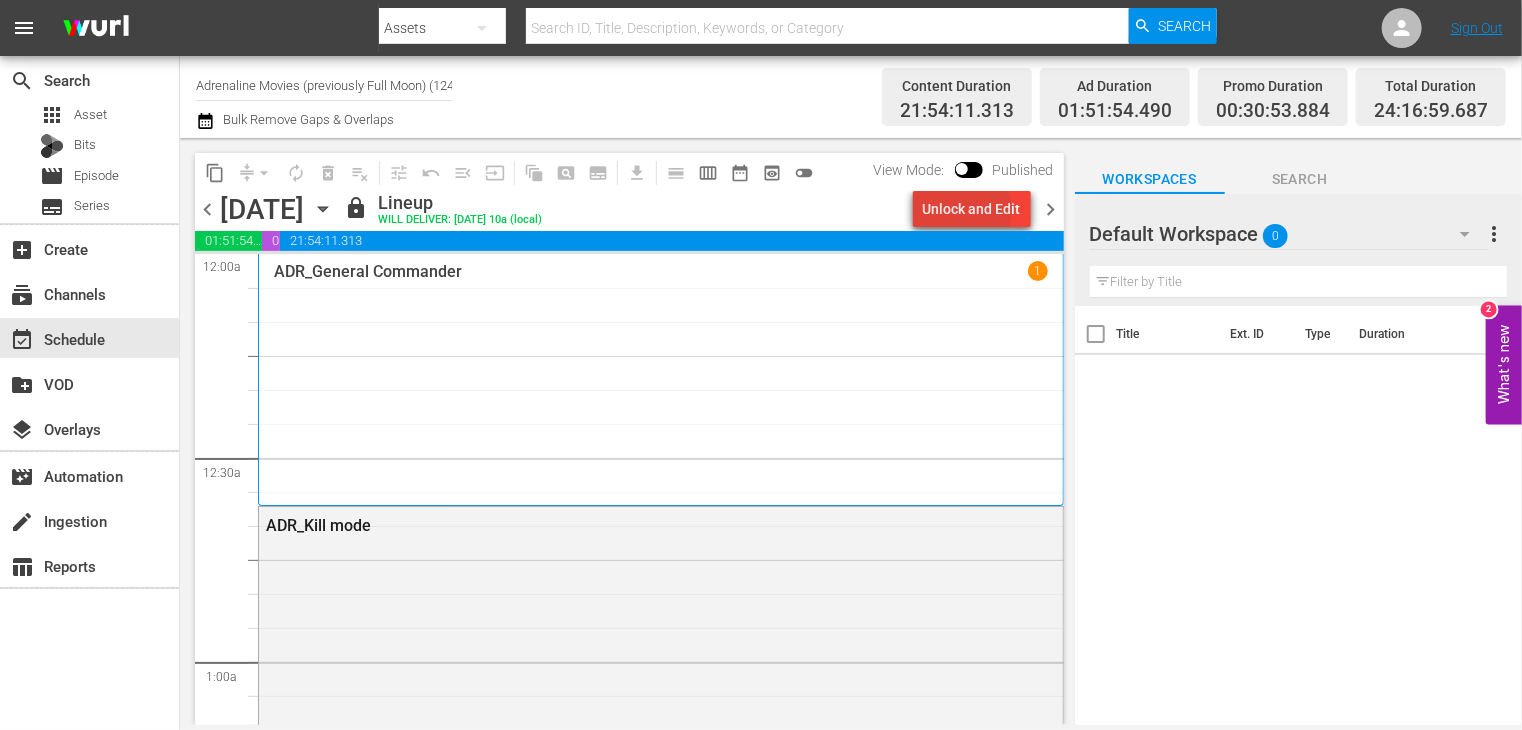 click on "Unlock and Edit" at bounding box center (972, 209) 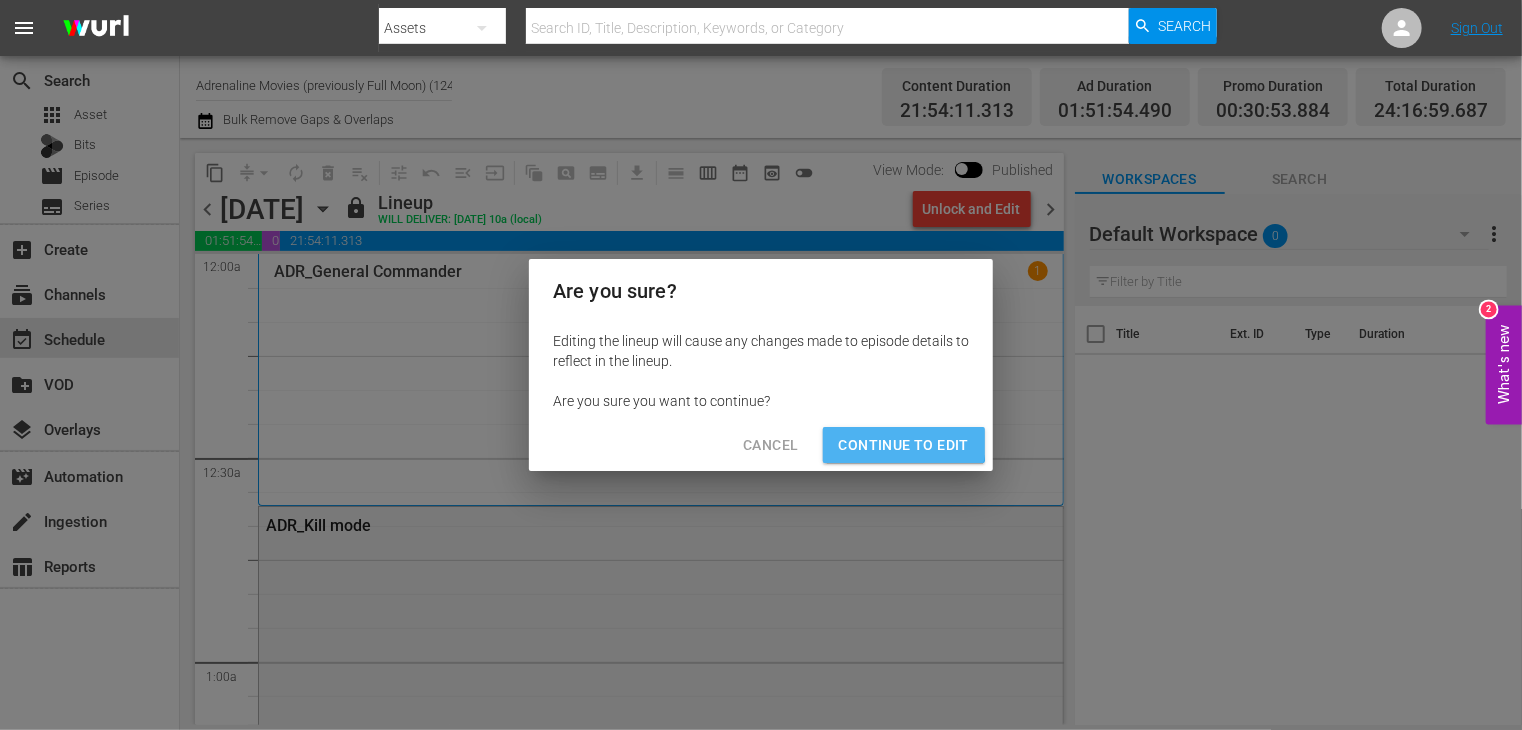 click on "Continue to Edit" at bounding box center (904, 445) 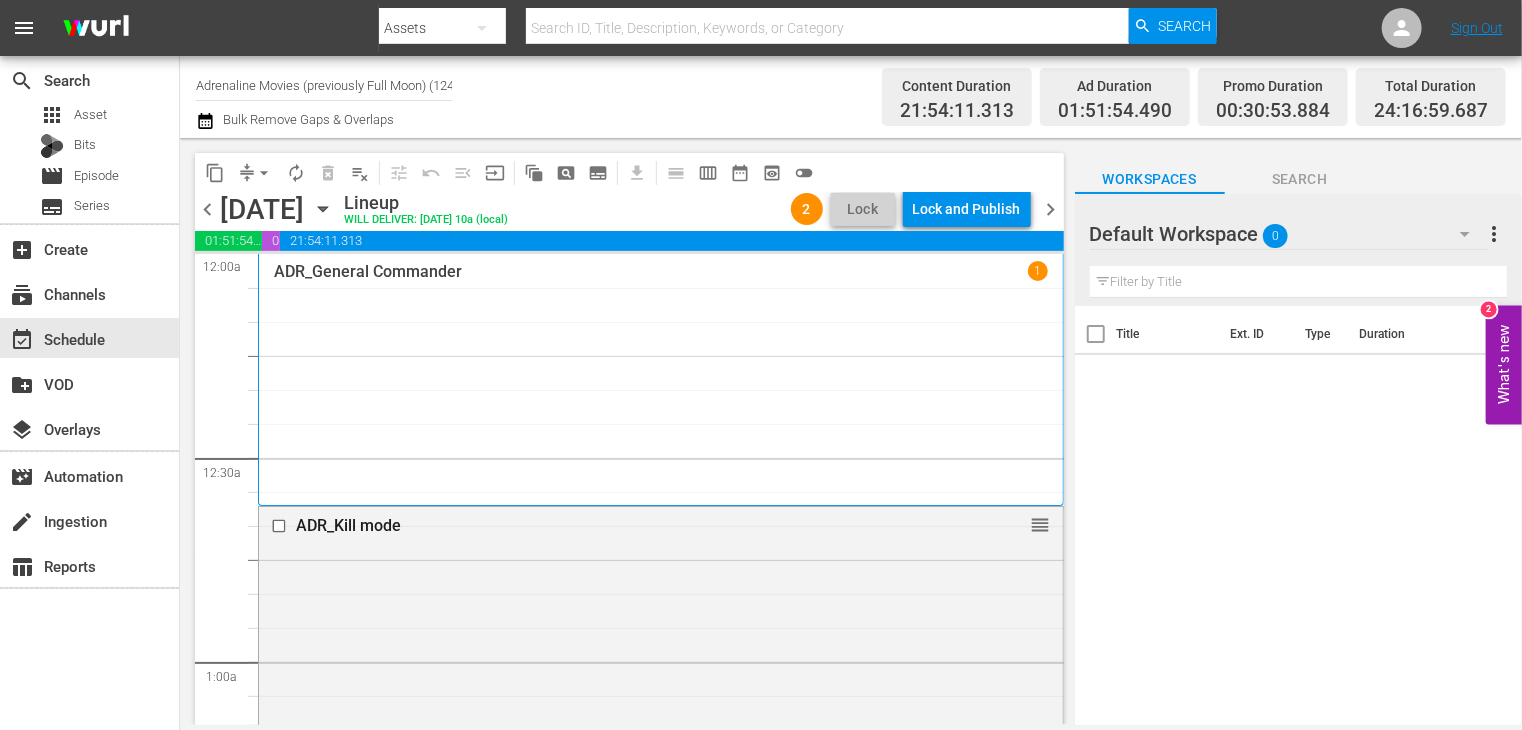click on "chevron_right" at bounding box center (1051, 209) 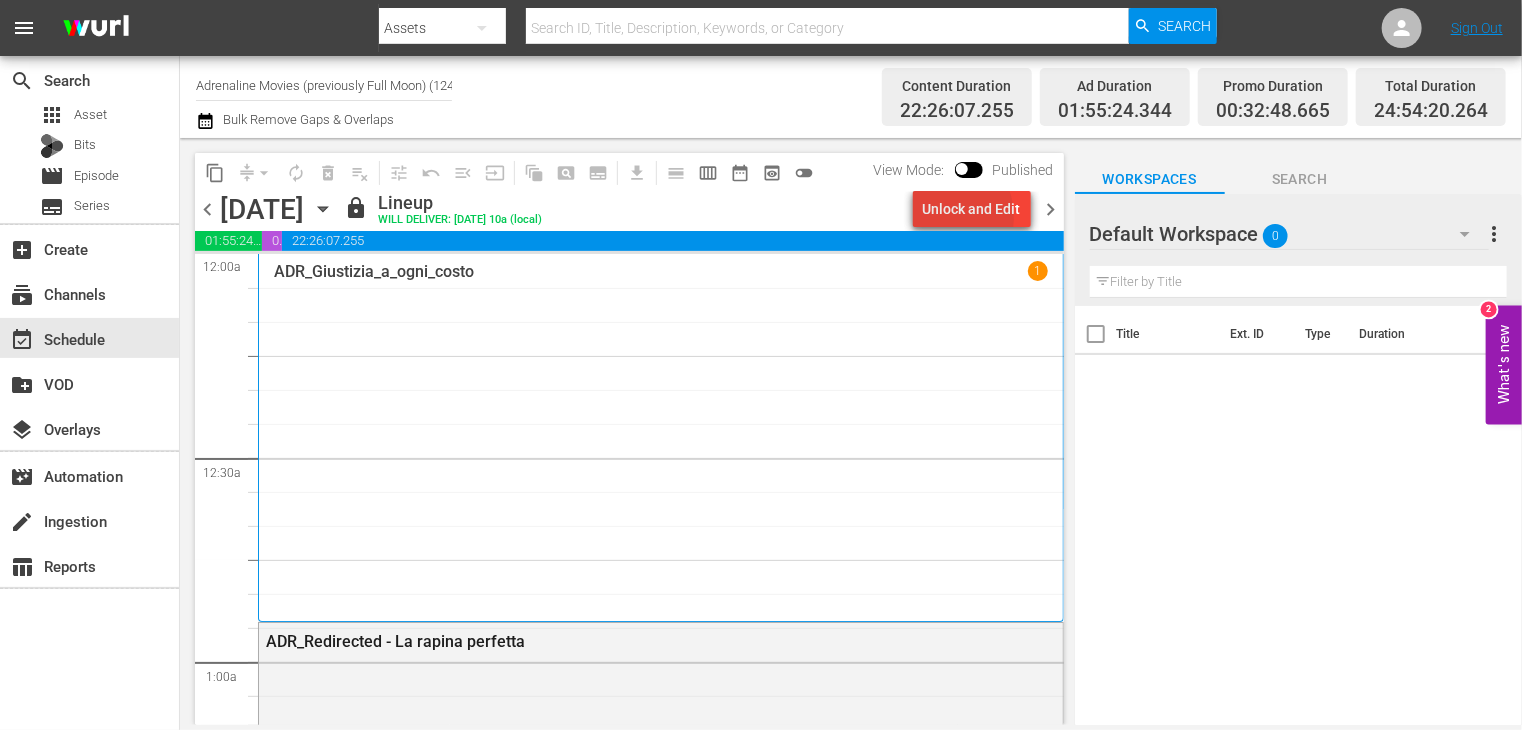 click on "Unlock and Edit" at bounding box center [972, 209] 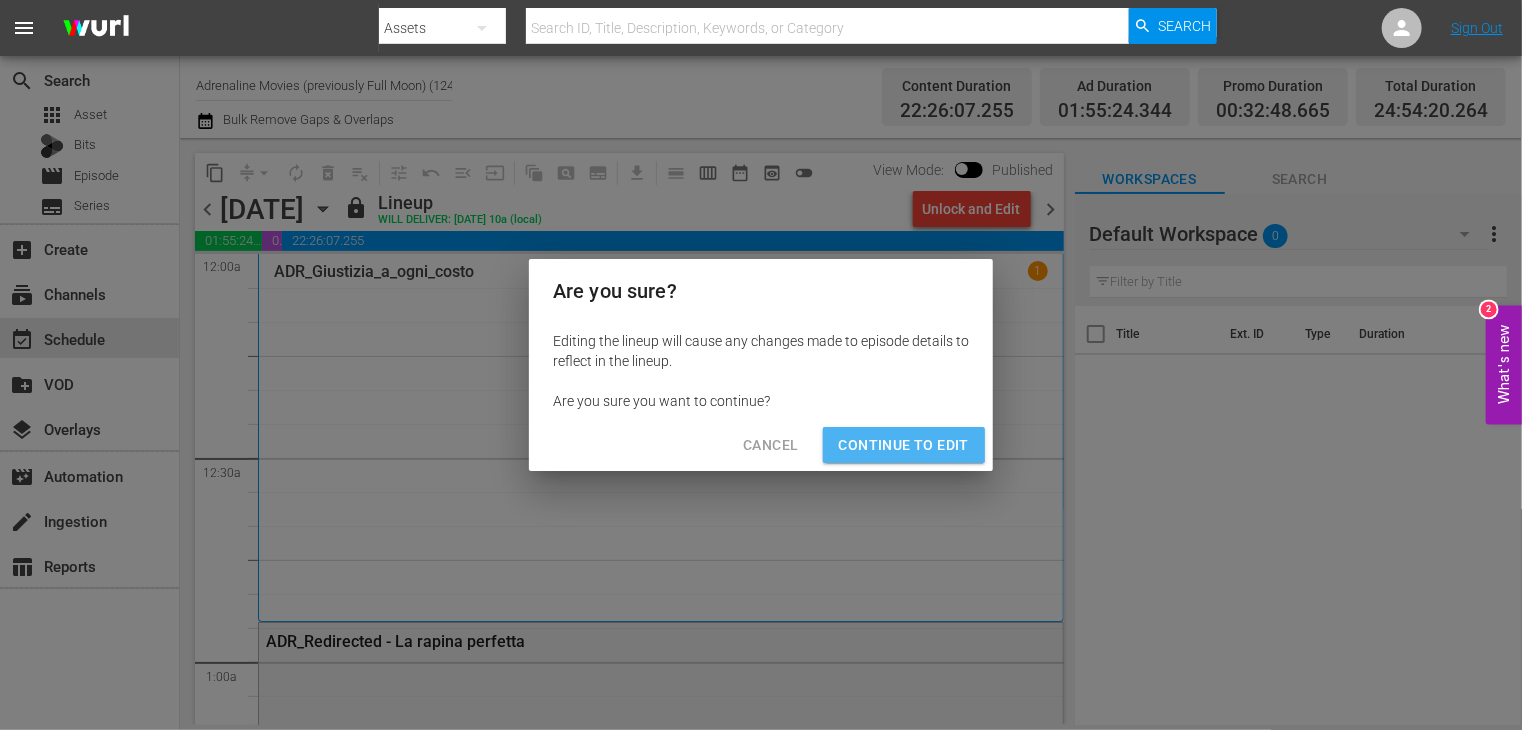 click on "Continue to Edit" at bounding box center (904, 445) 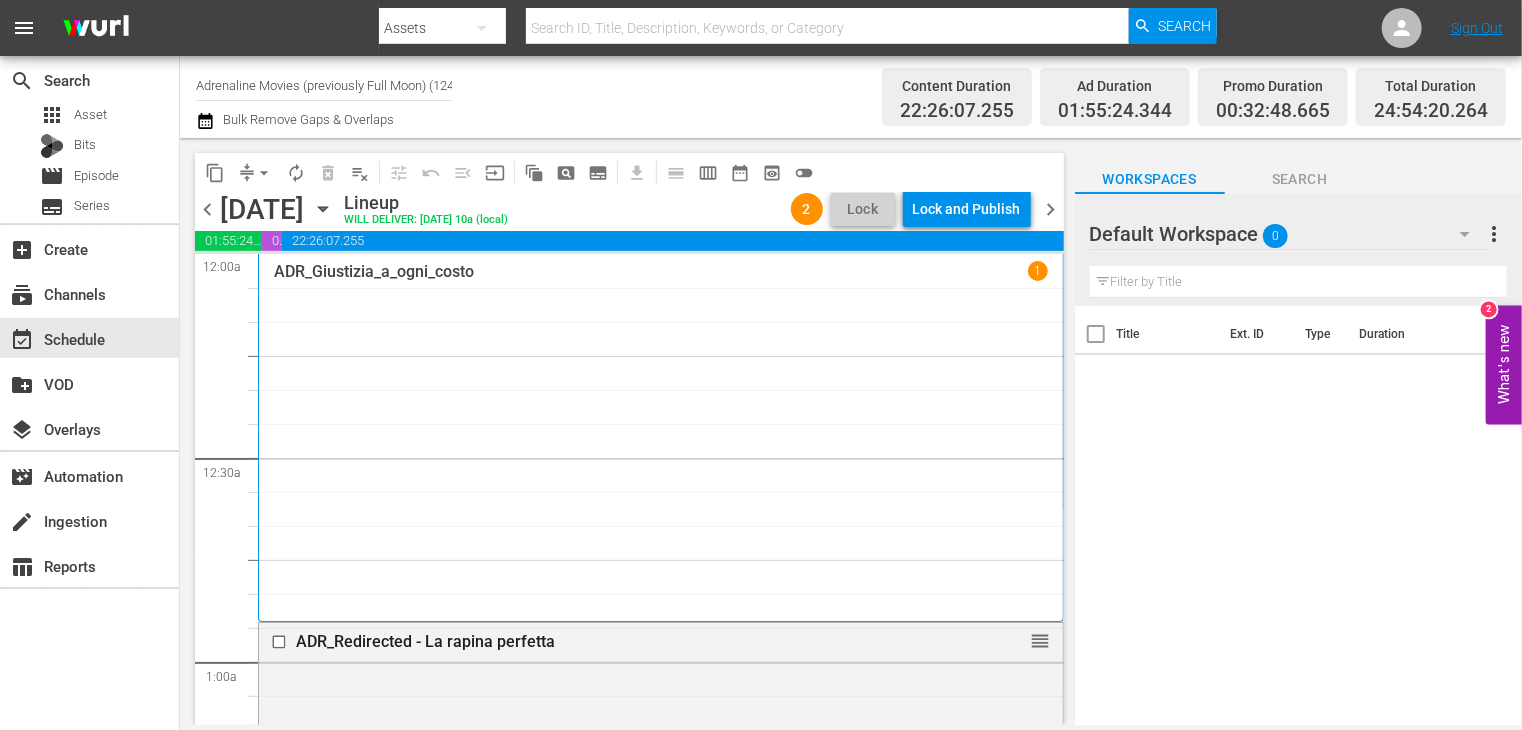 click on "chevron_right" at bounding box center [1051, 209] 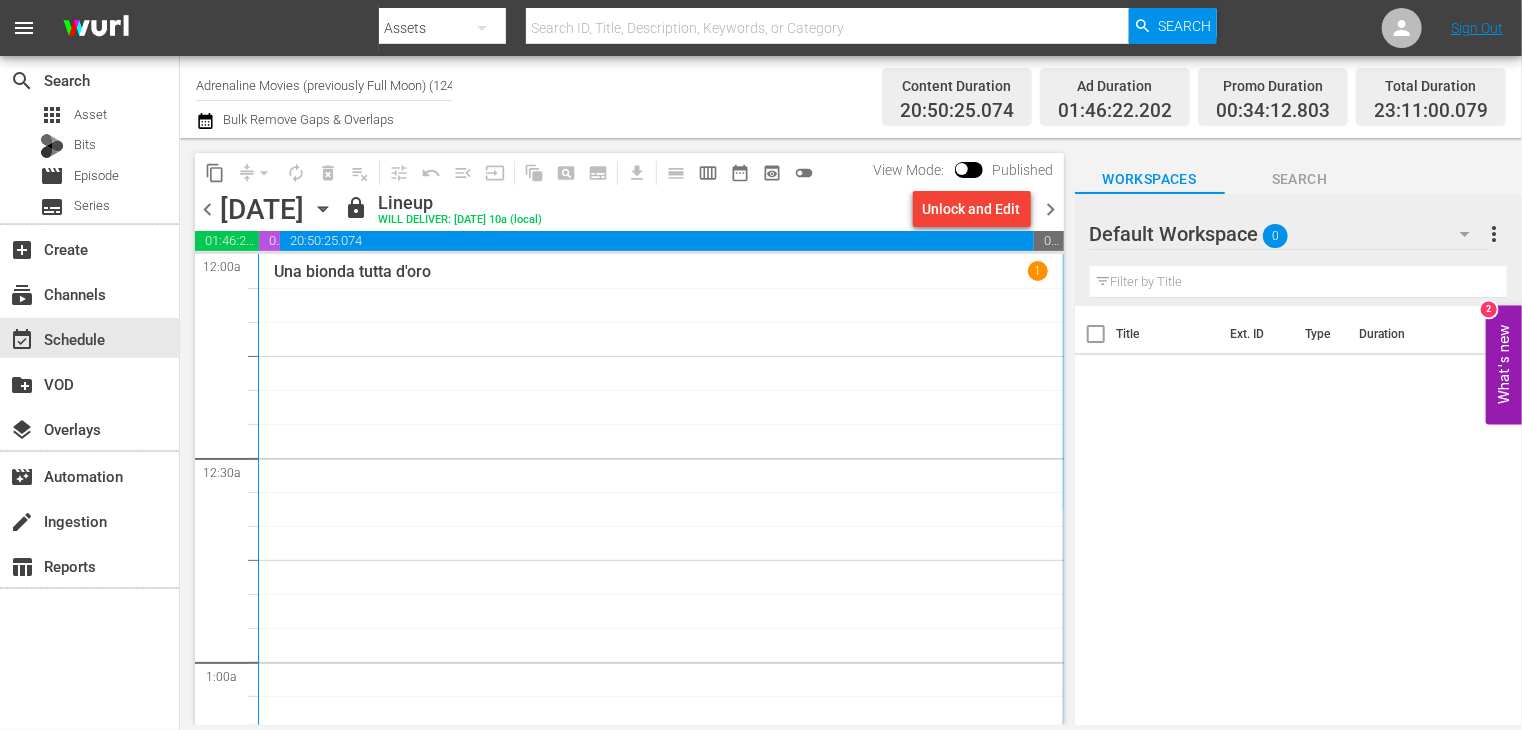 click on "Unlock and Edit" at bounding box center [972, 209] 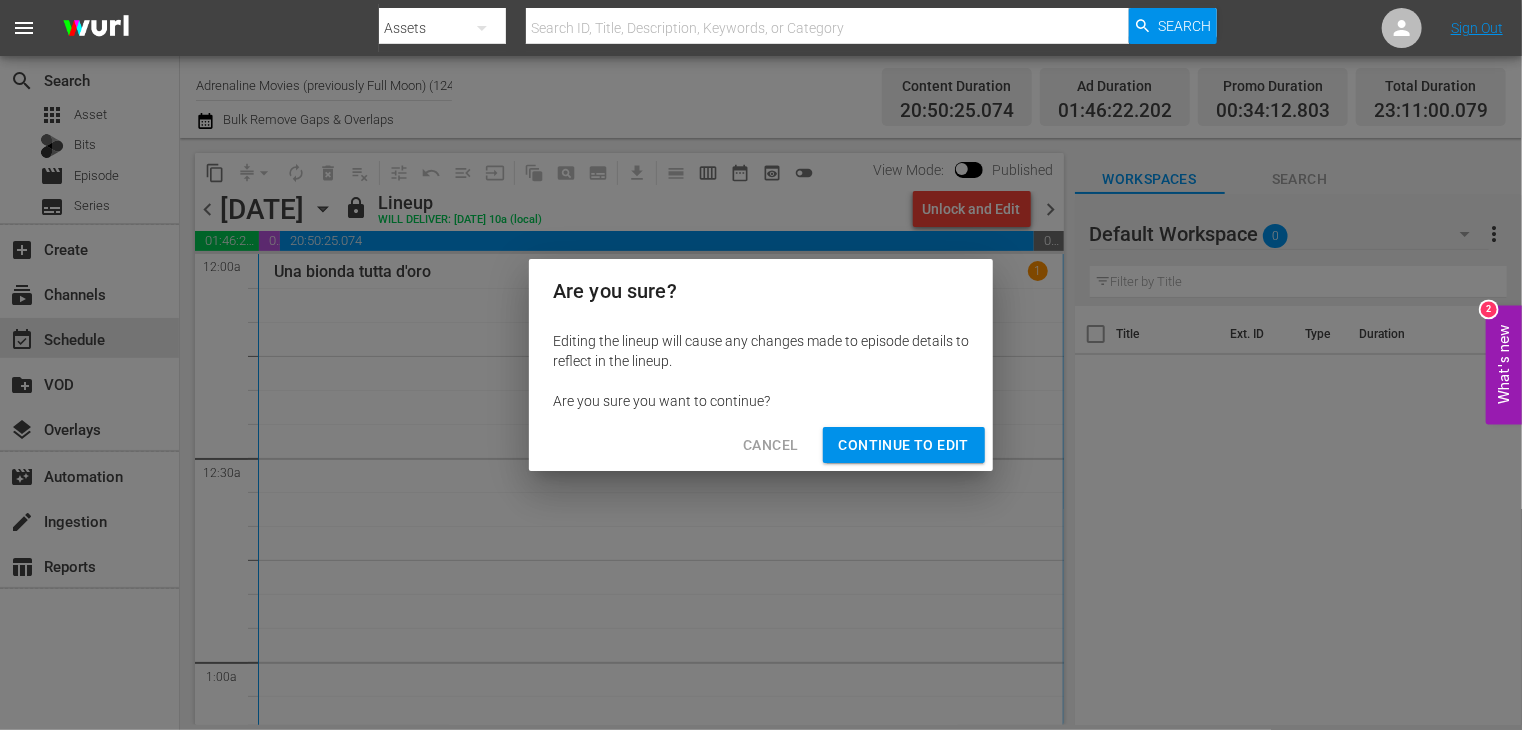 click on "Continue to Edit" at bounding box center [904, 445] 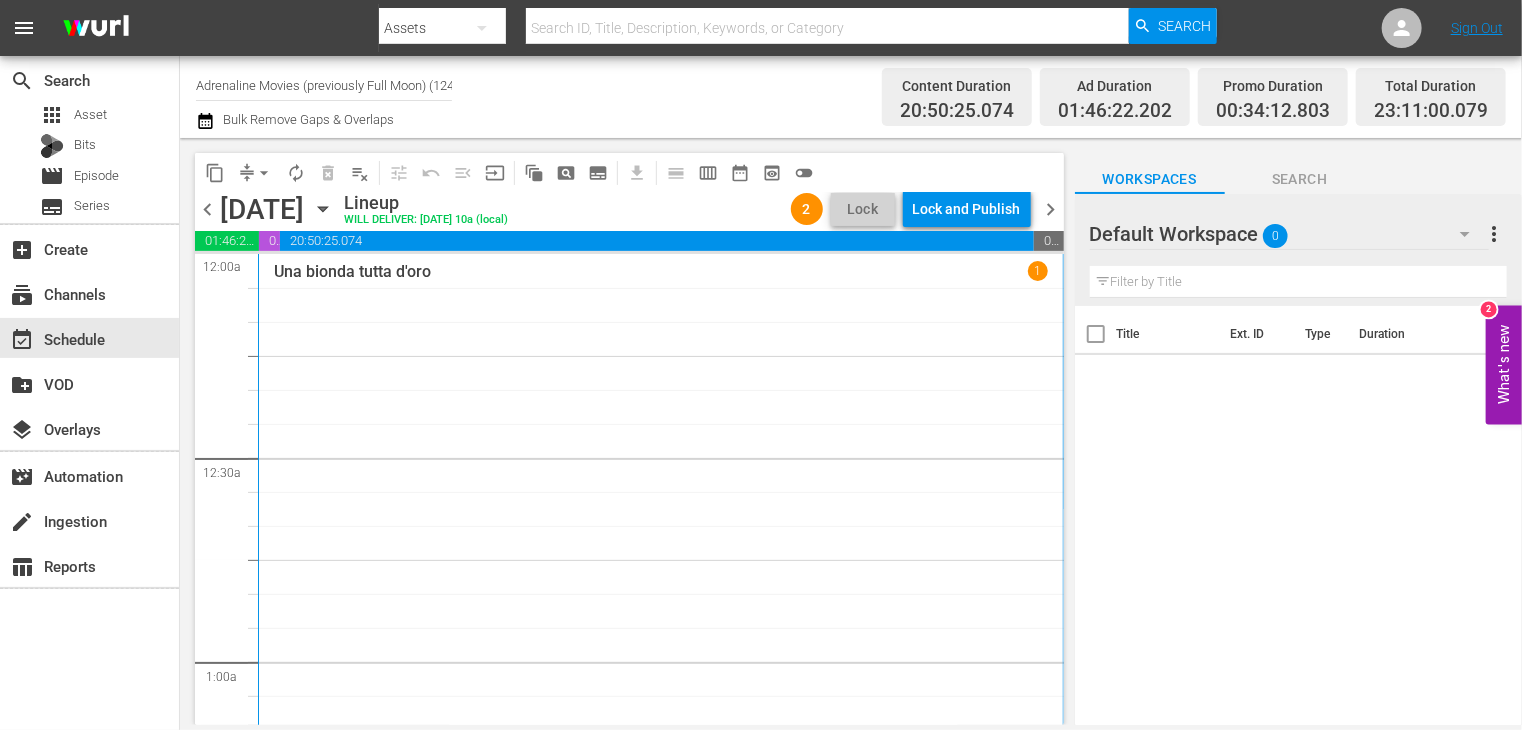 click on "chevron_right" at bounding box center [1051, 209] 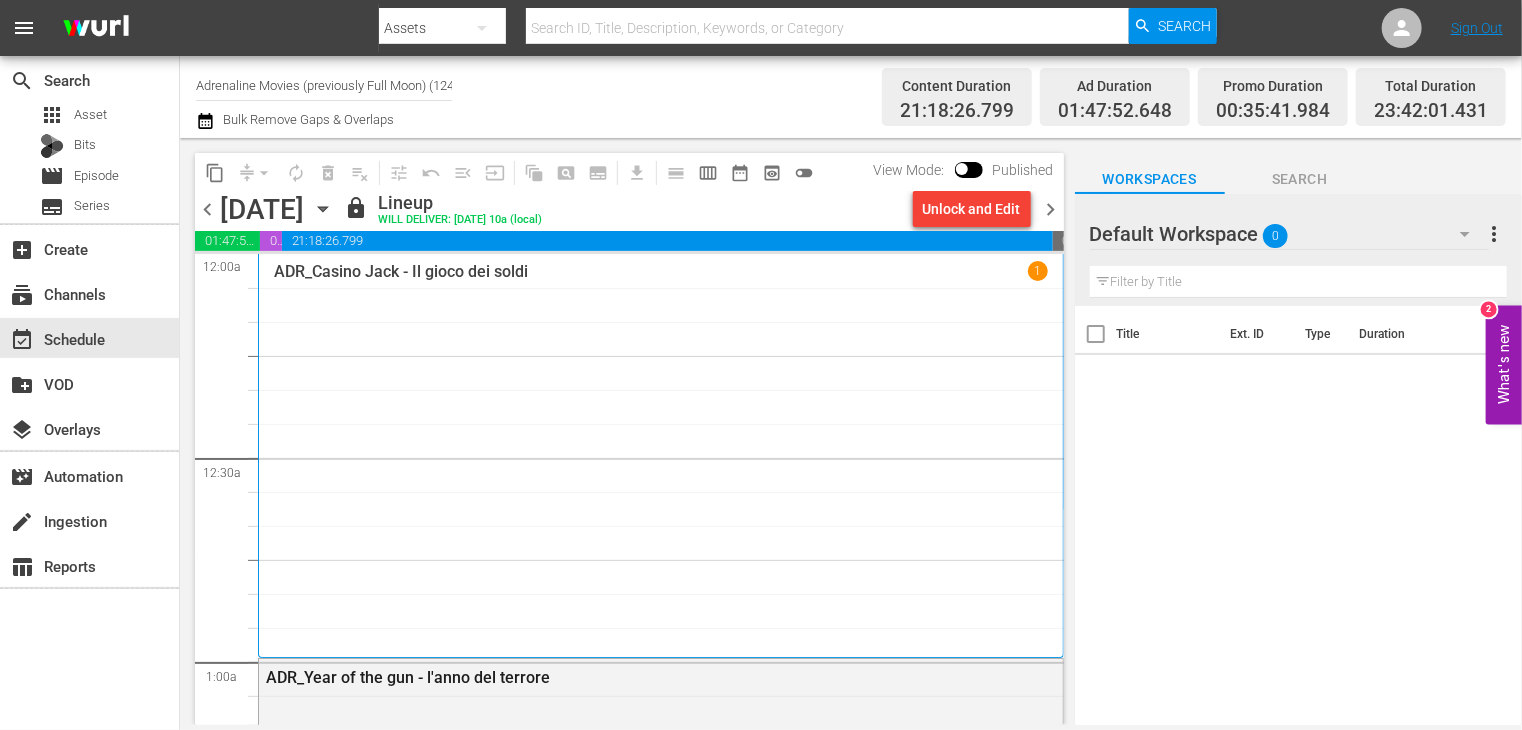 click on "Unlock and Edit" at bounding box center [972, 209] 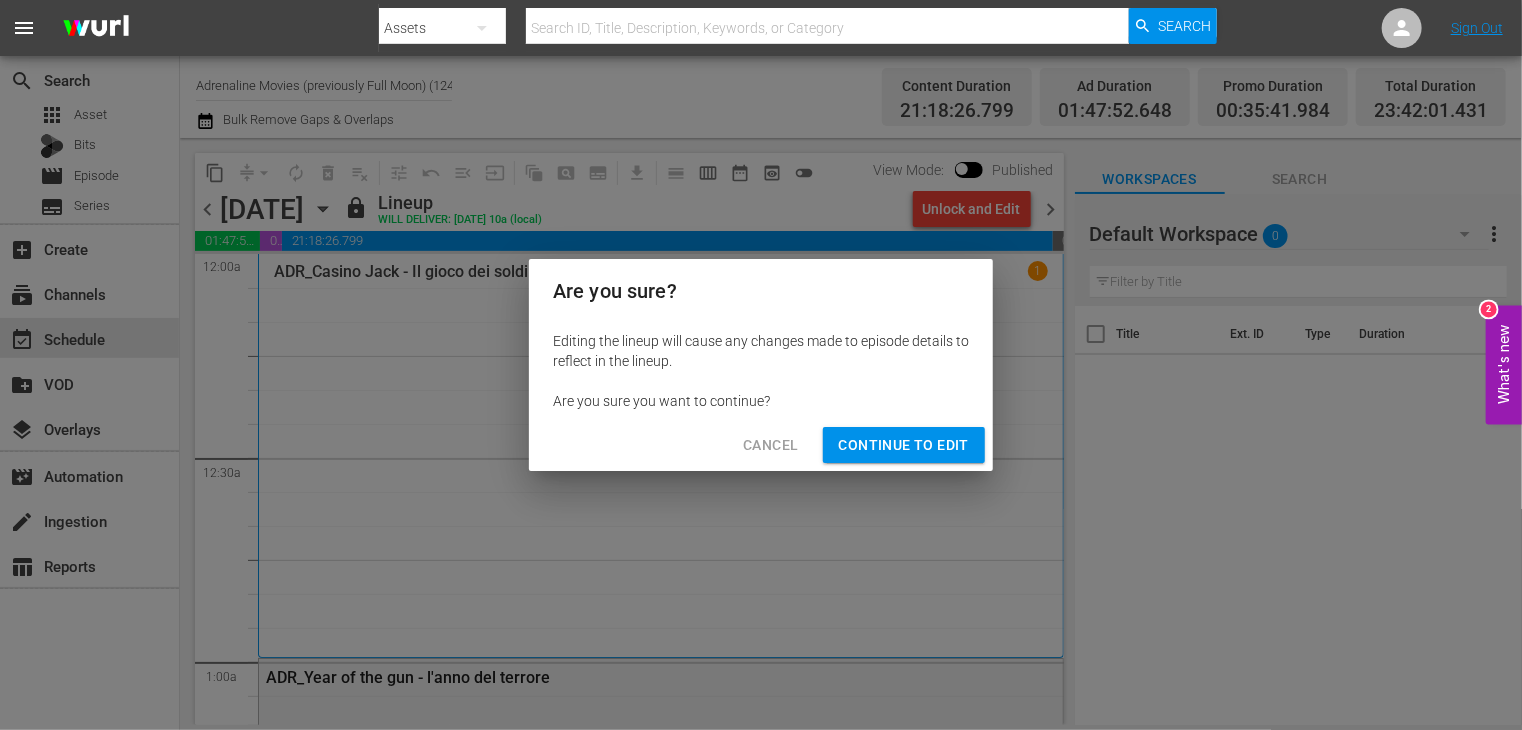click on "Continue to Edit" at bounding box center (904, 445) 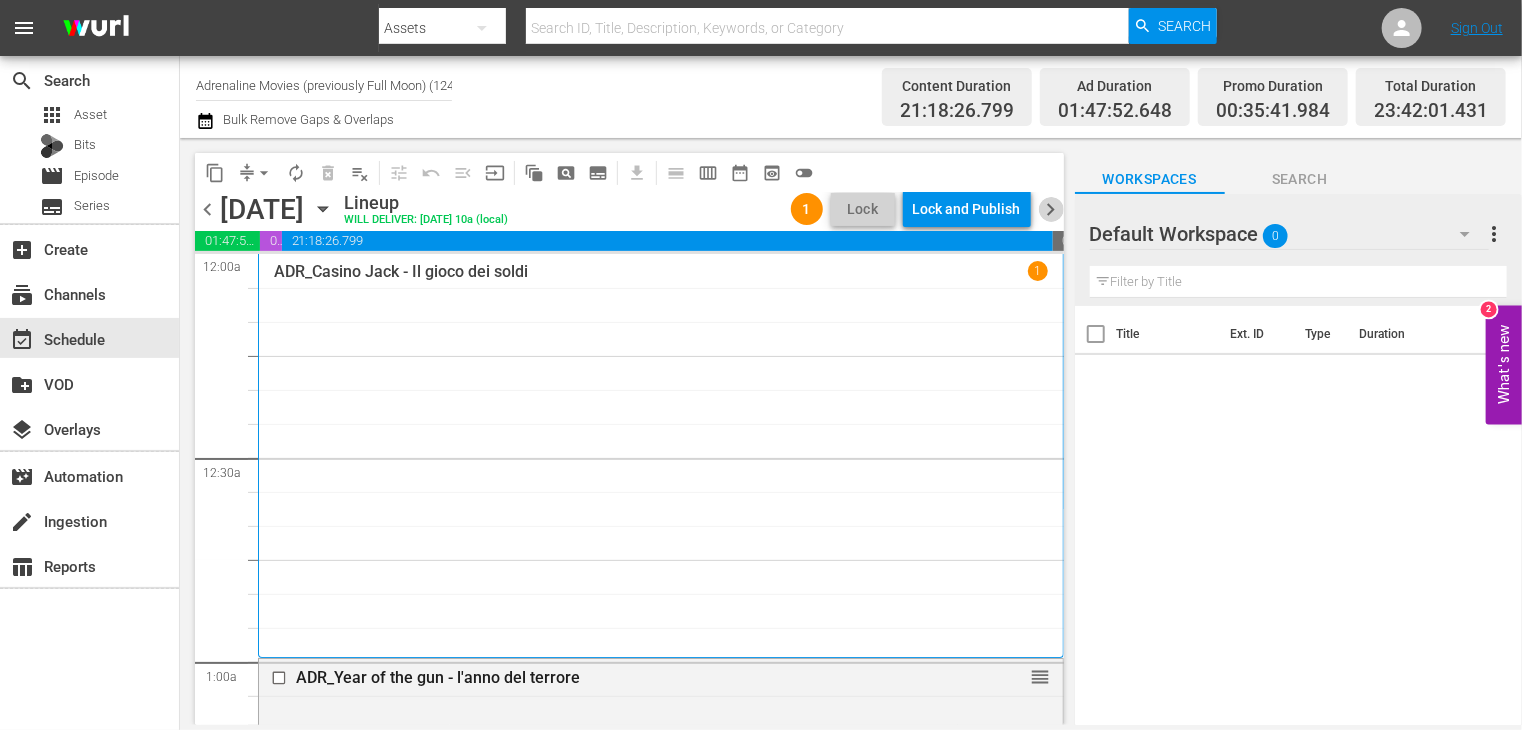 click on "chevron_right" at bounding box center [1051, 209] 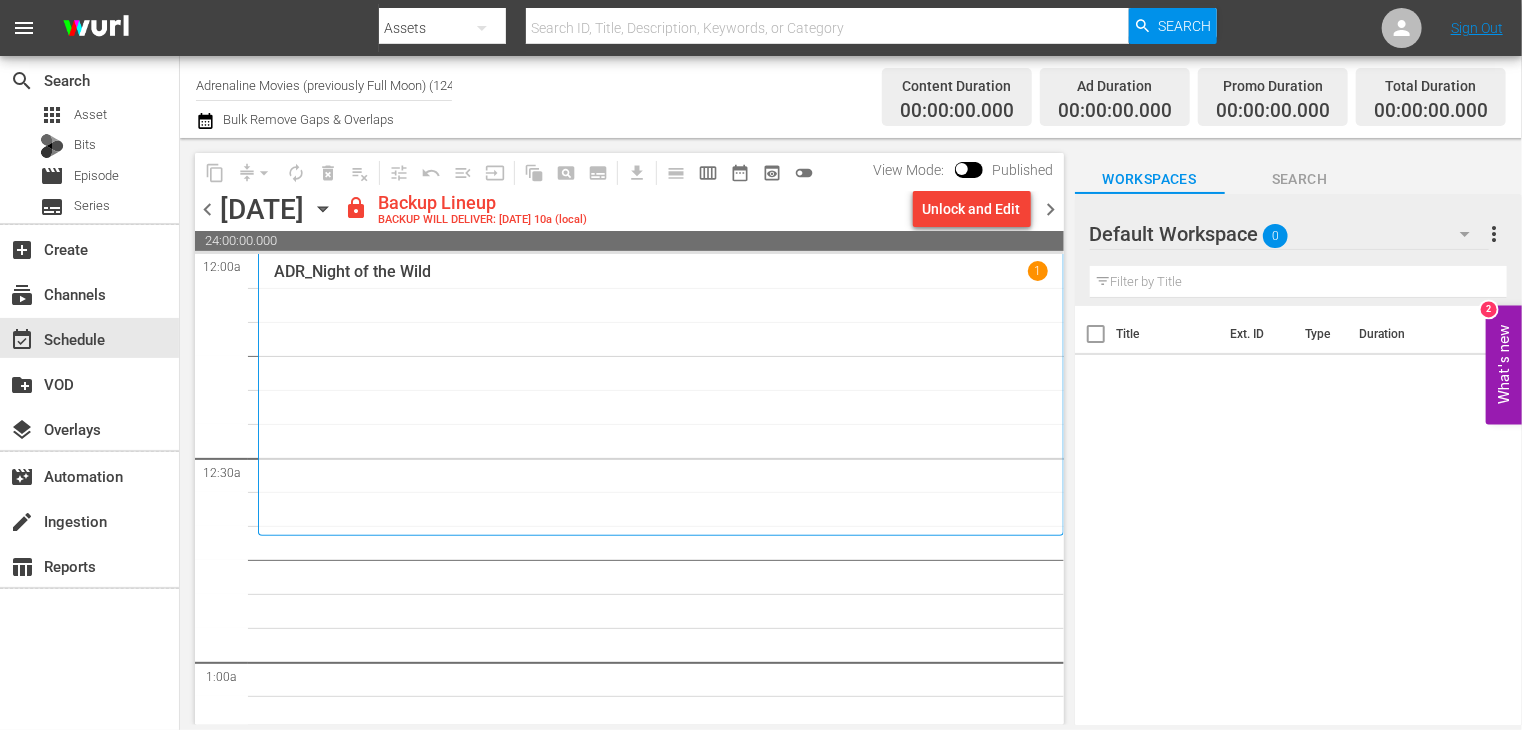 click on "Unlock and Edit" at bounding box center (972, 209) 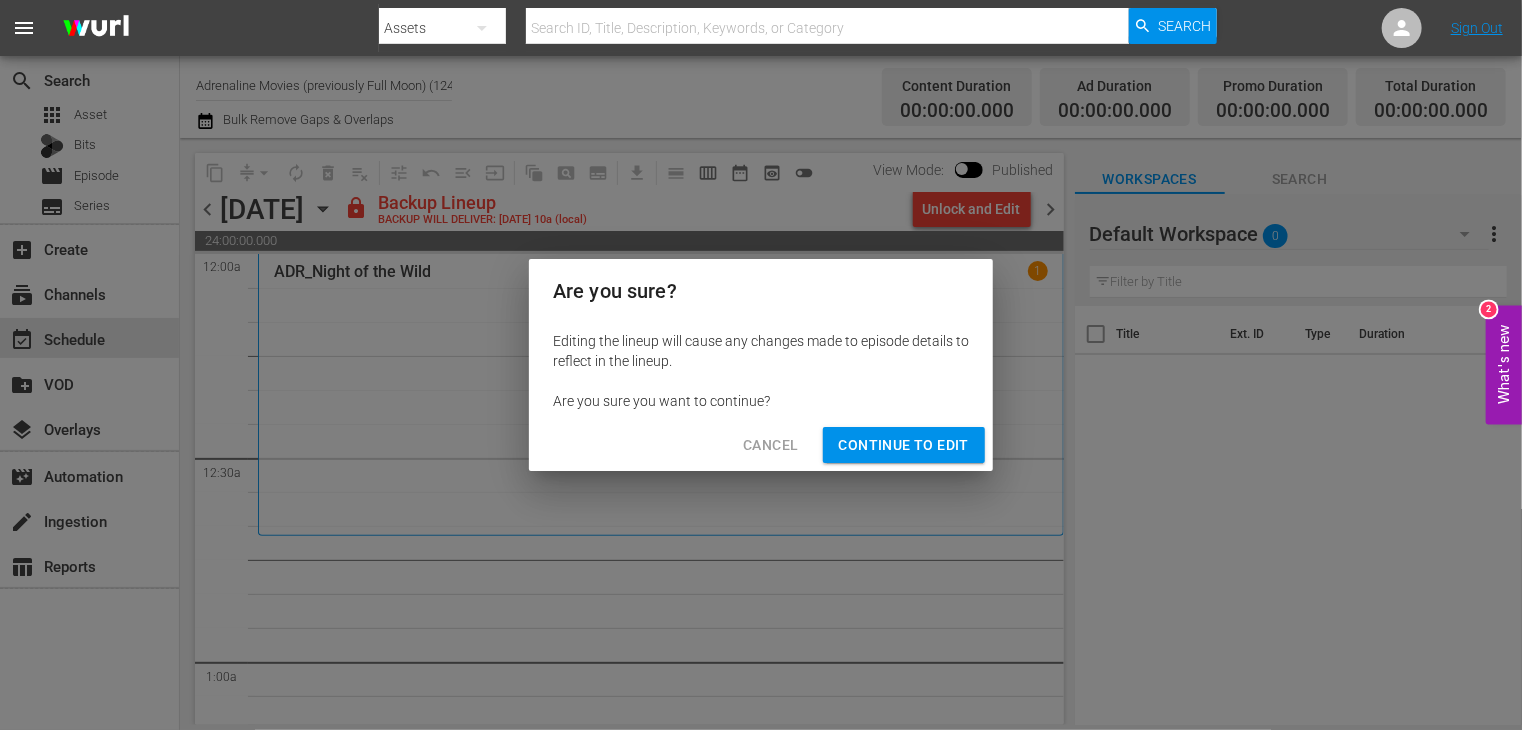 click on "Continue to Edit" at bounding box center (904, 445) 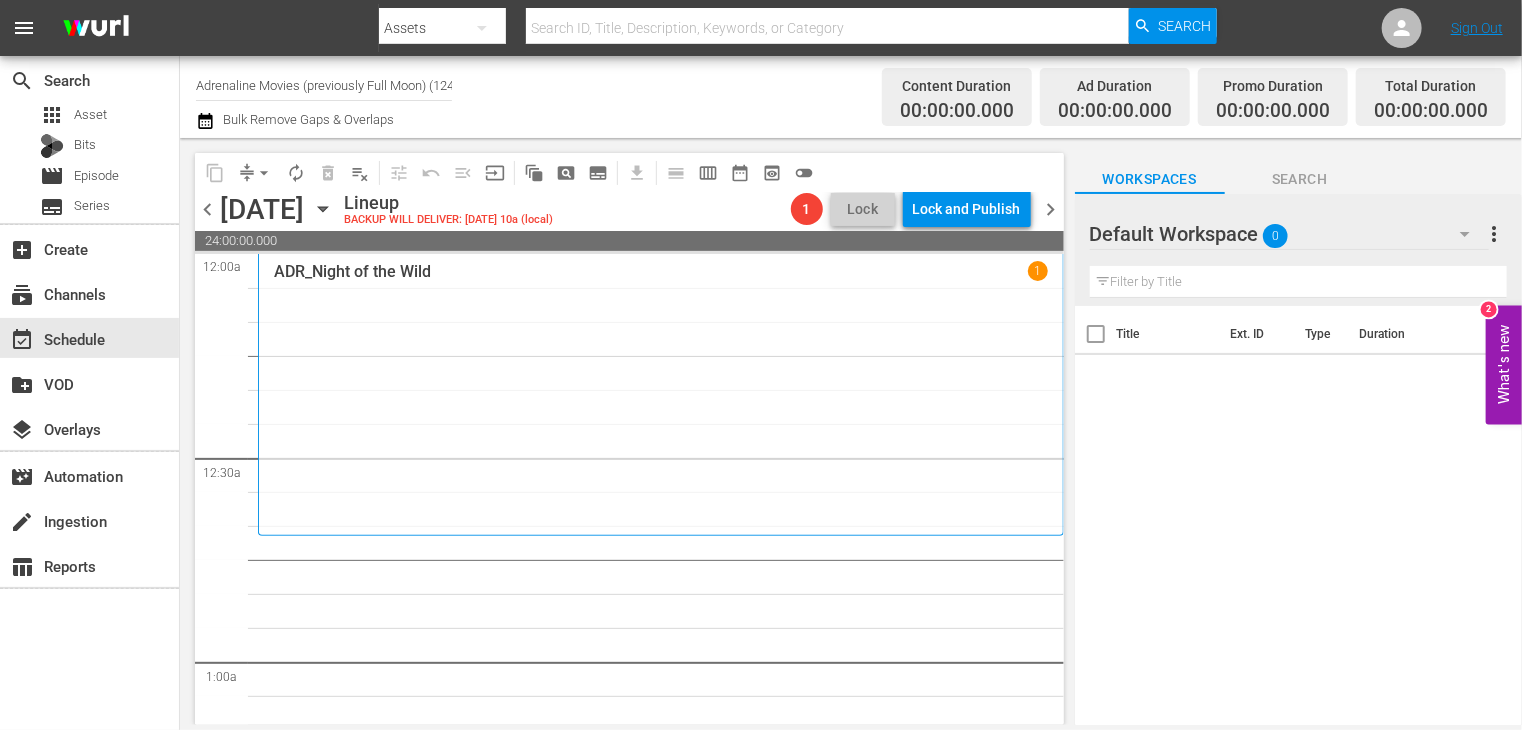 click on "chevron_right" at bounding box center (1051, 209) 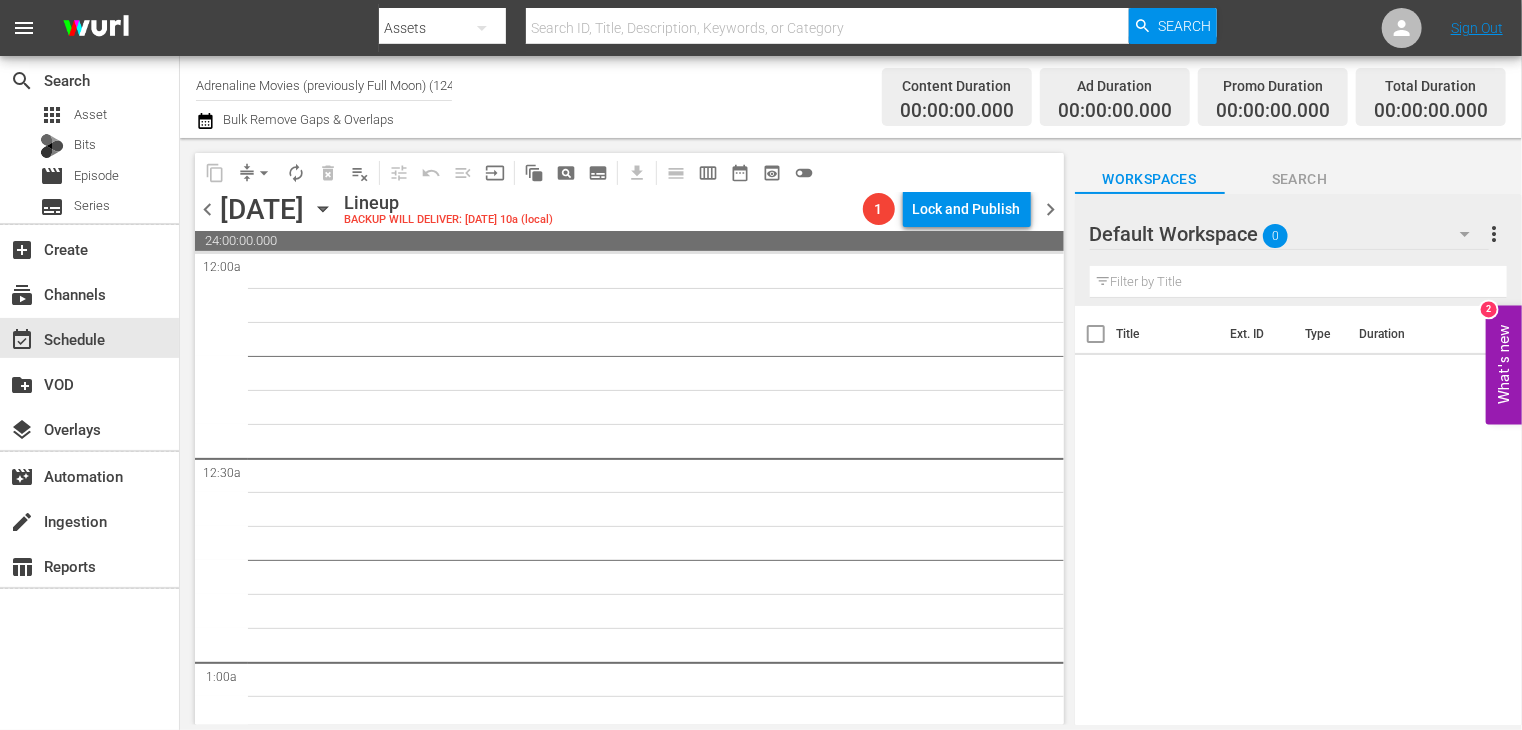 click on "chevron_right" at bounding box center (1051, 209) 